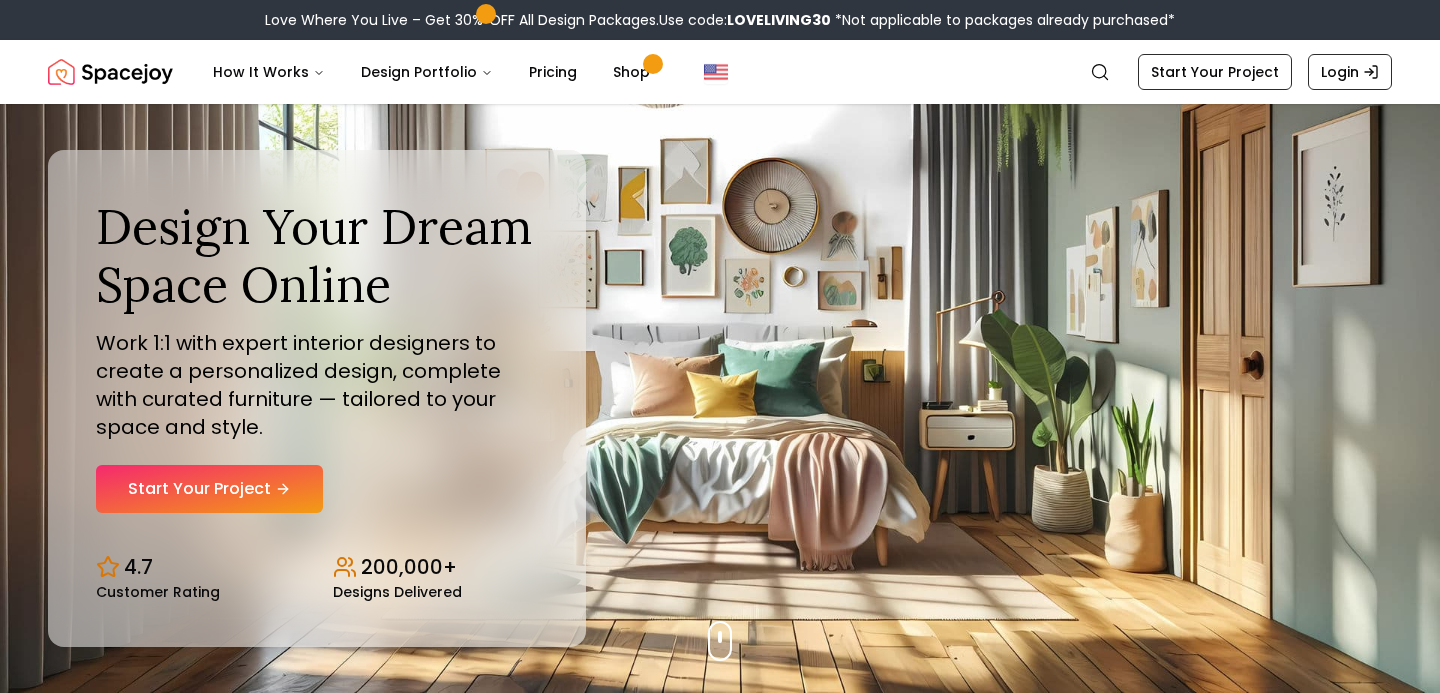 scroll, scrollTop: 0, scrollLeft: 0, axis: both 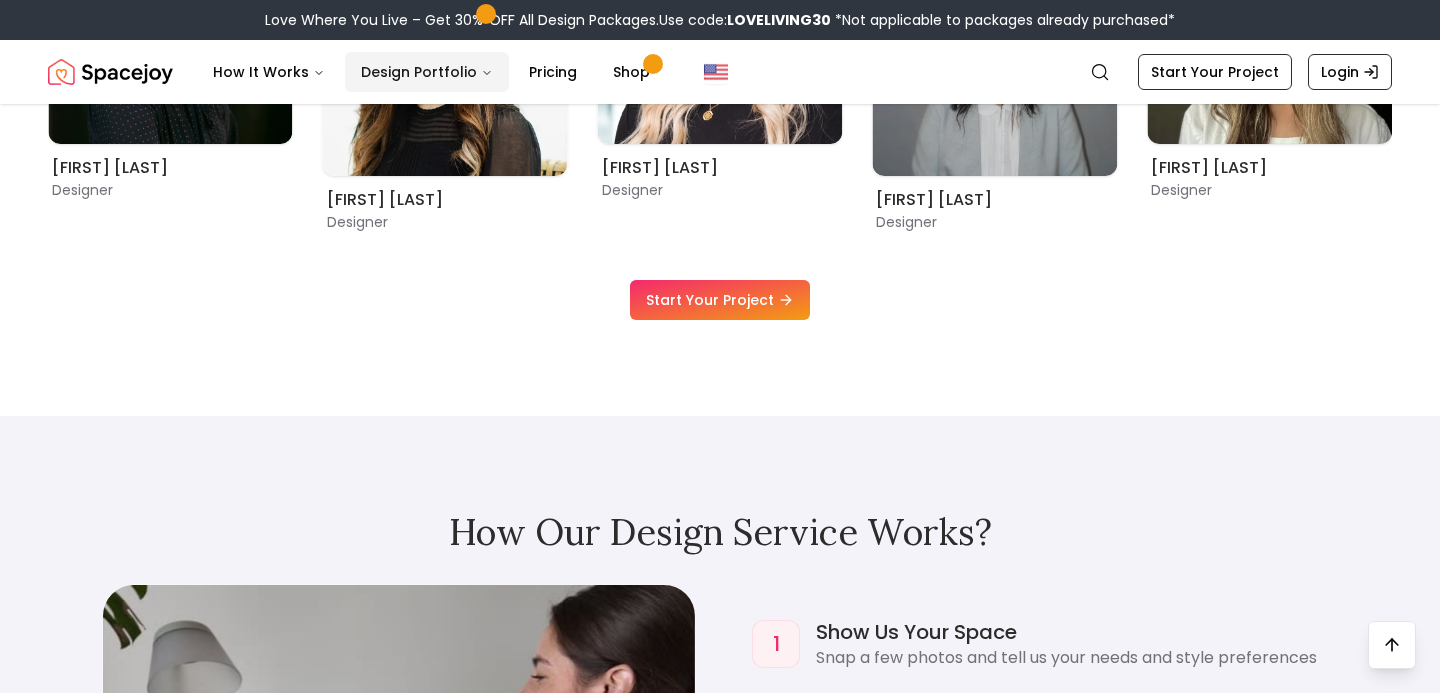click on "Design Portfolio" at bounding box center [427, 72] 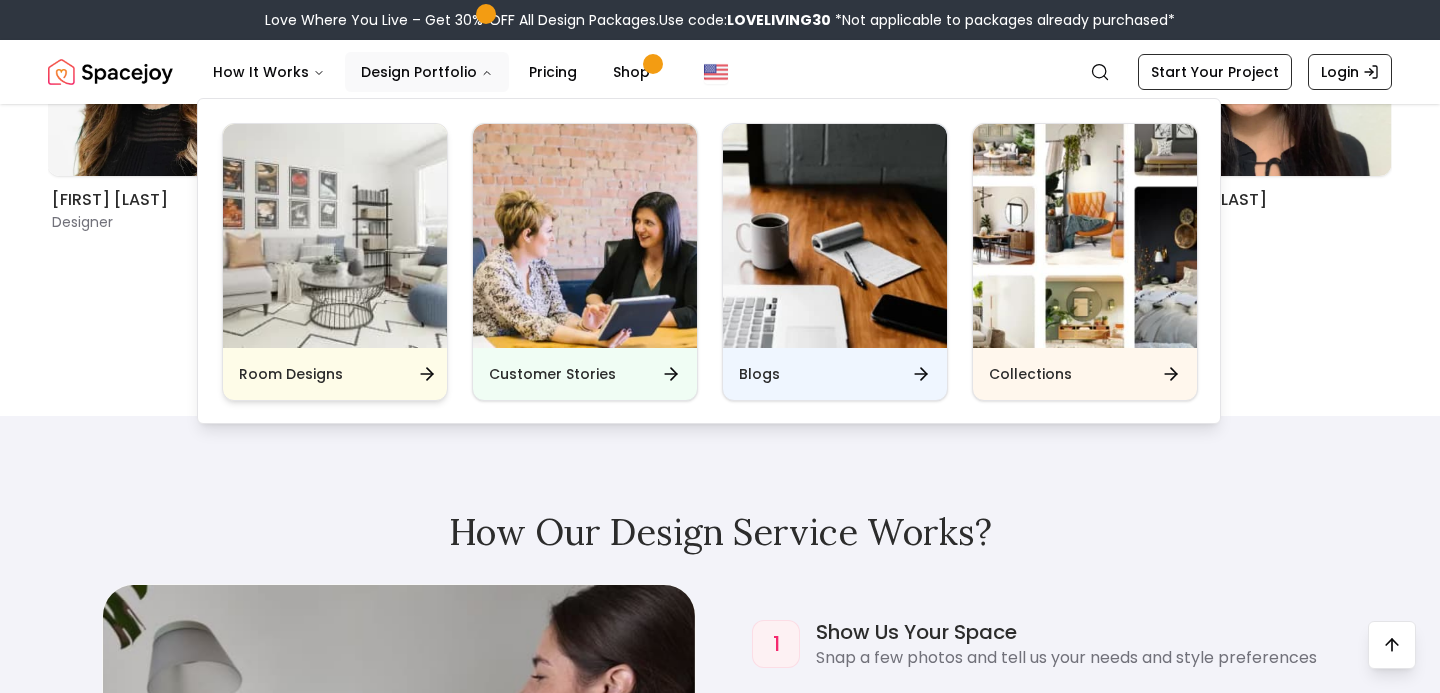 click at bounding box center [335, 236] 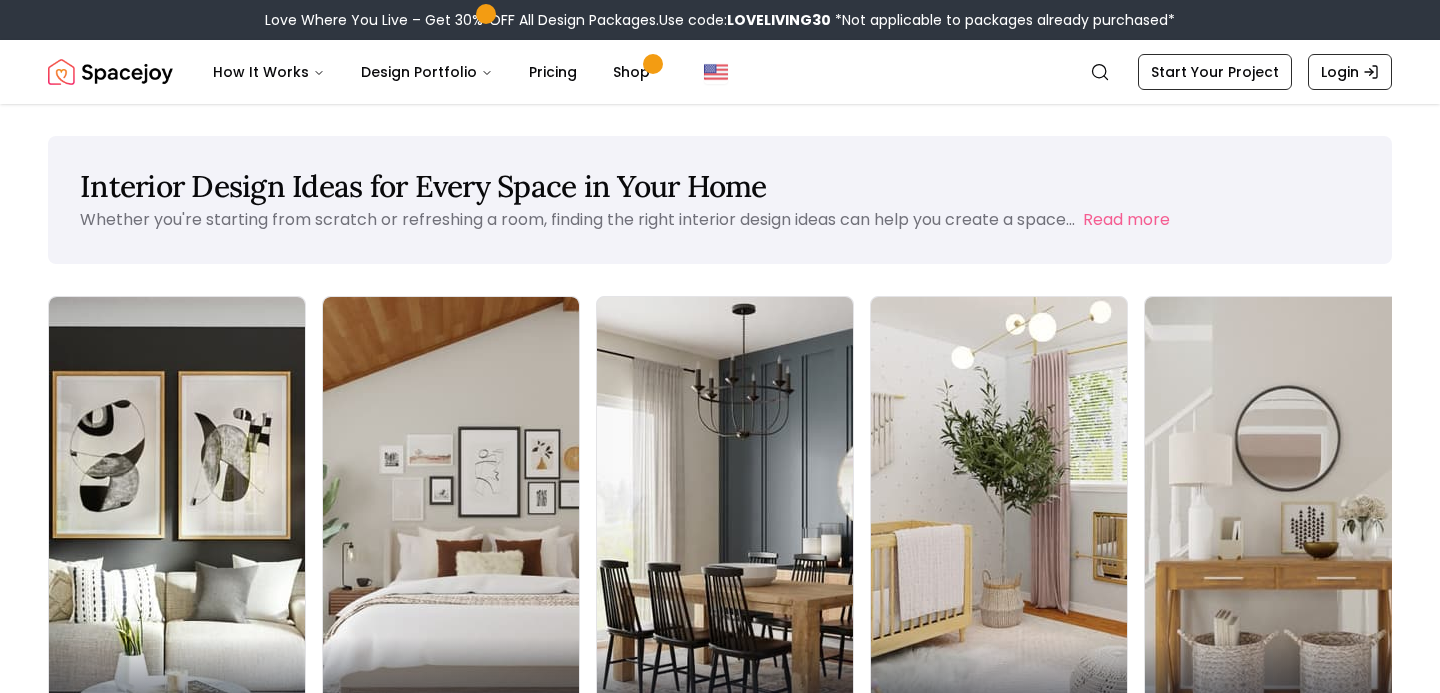 click at bounding box center [1547, 523] 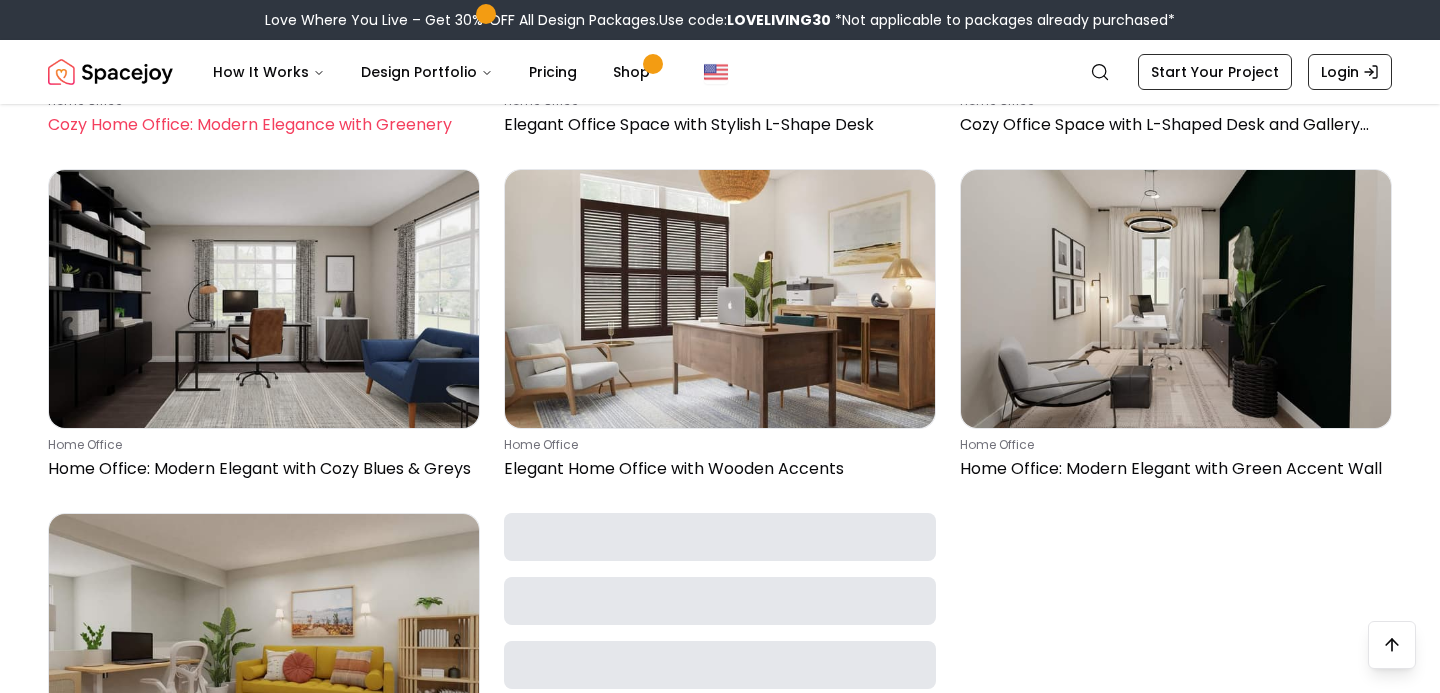scroll, scrollTop: 1144, scrollLeft: 0, axis: vertical 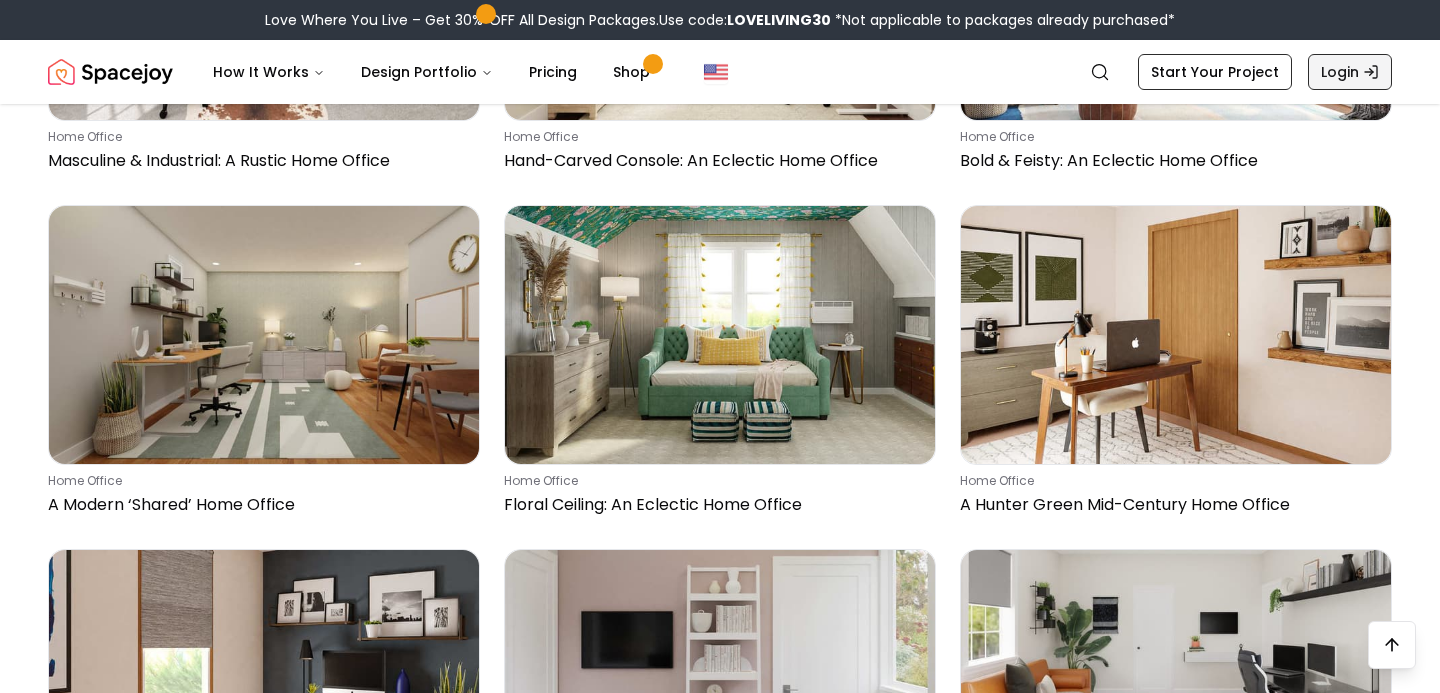 click on "Login" at bounding box center (1350, 72) 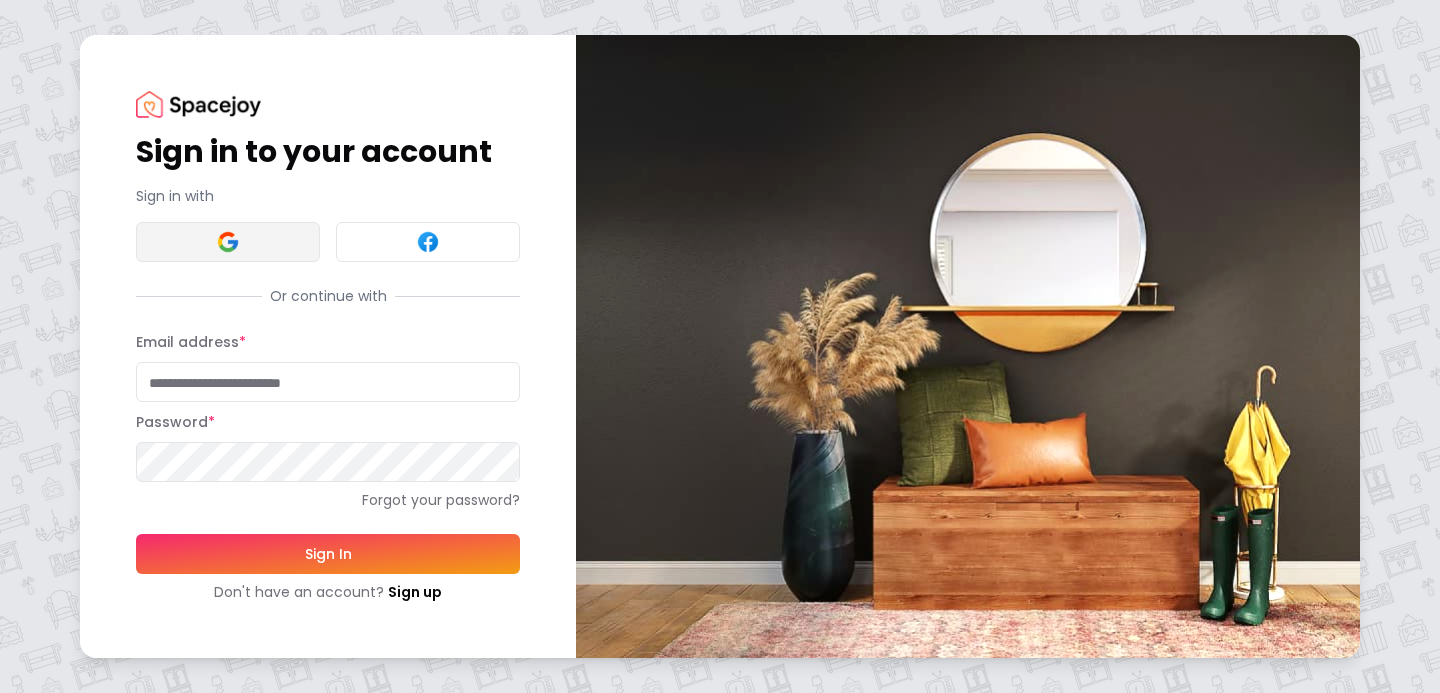 click at bounding box center [228, 242] 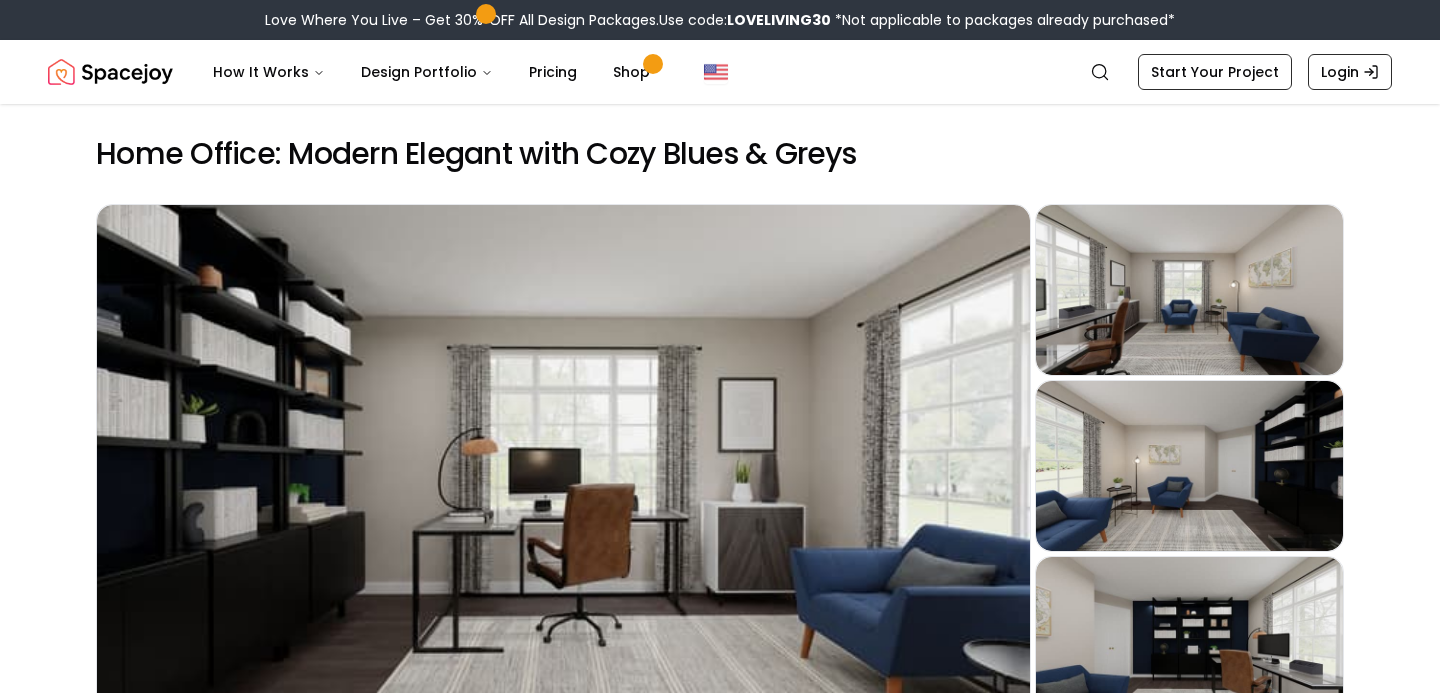 scroll, scrollTop: 0, scrollLeft: 0, axis: both 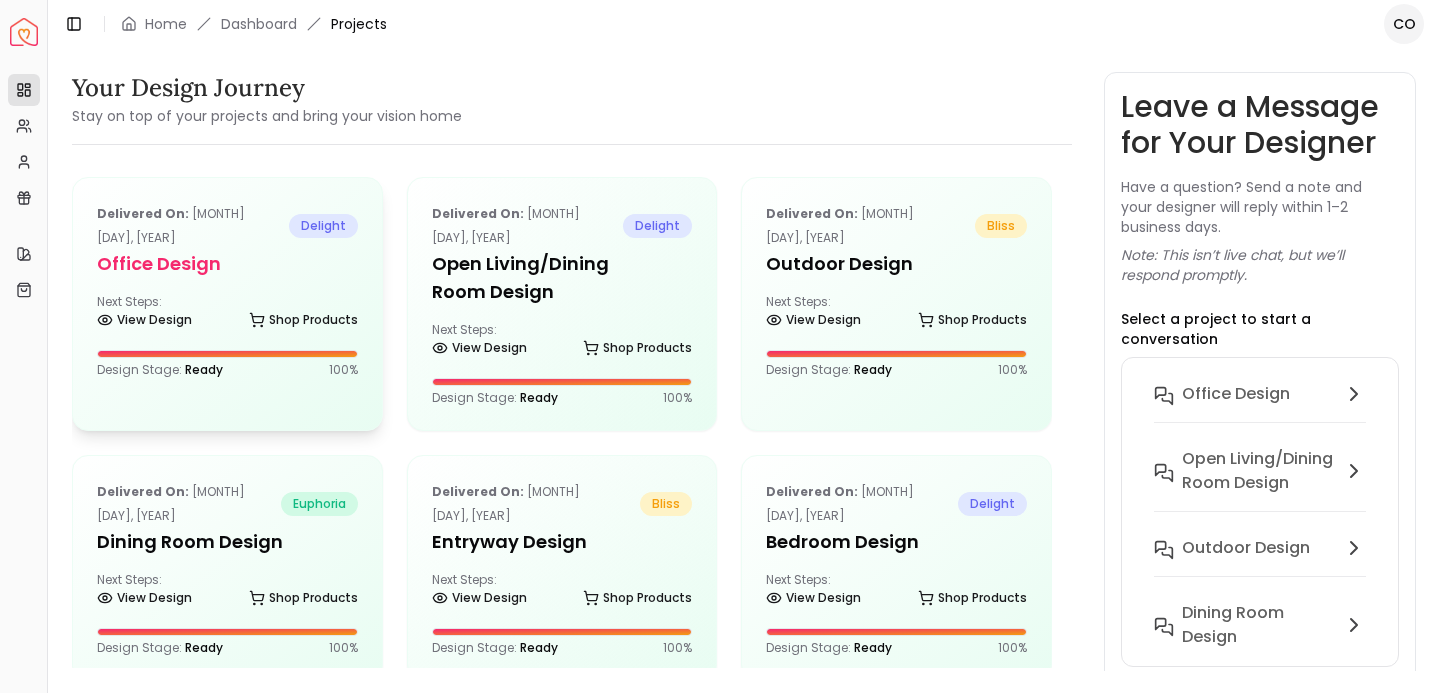 click on "Delivered on:   Nov 11, 2023" at bounding box center (193, 226) 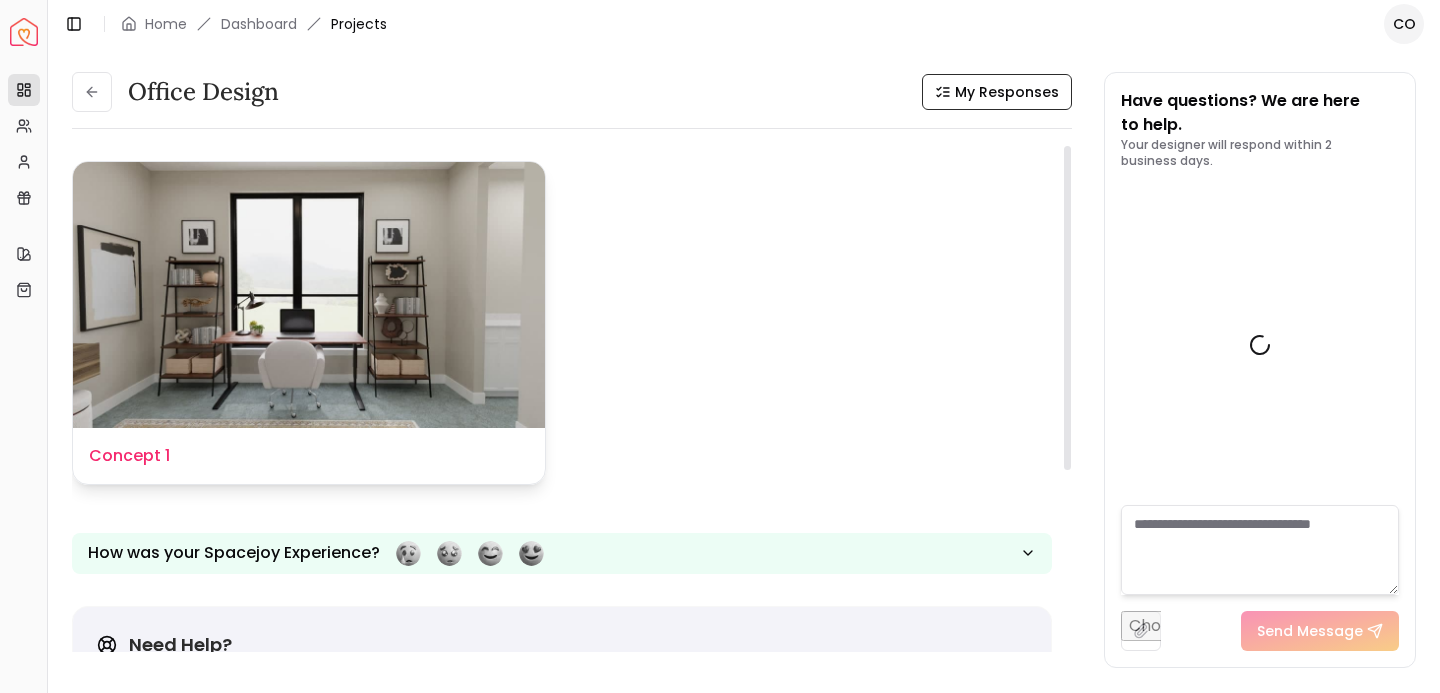 scroll, scrollTop: 1684, scrollLeft: 0, axis: vertical 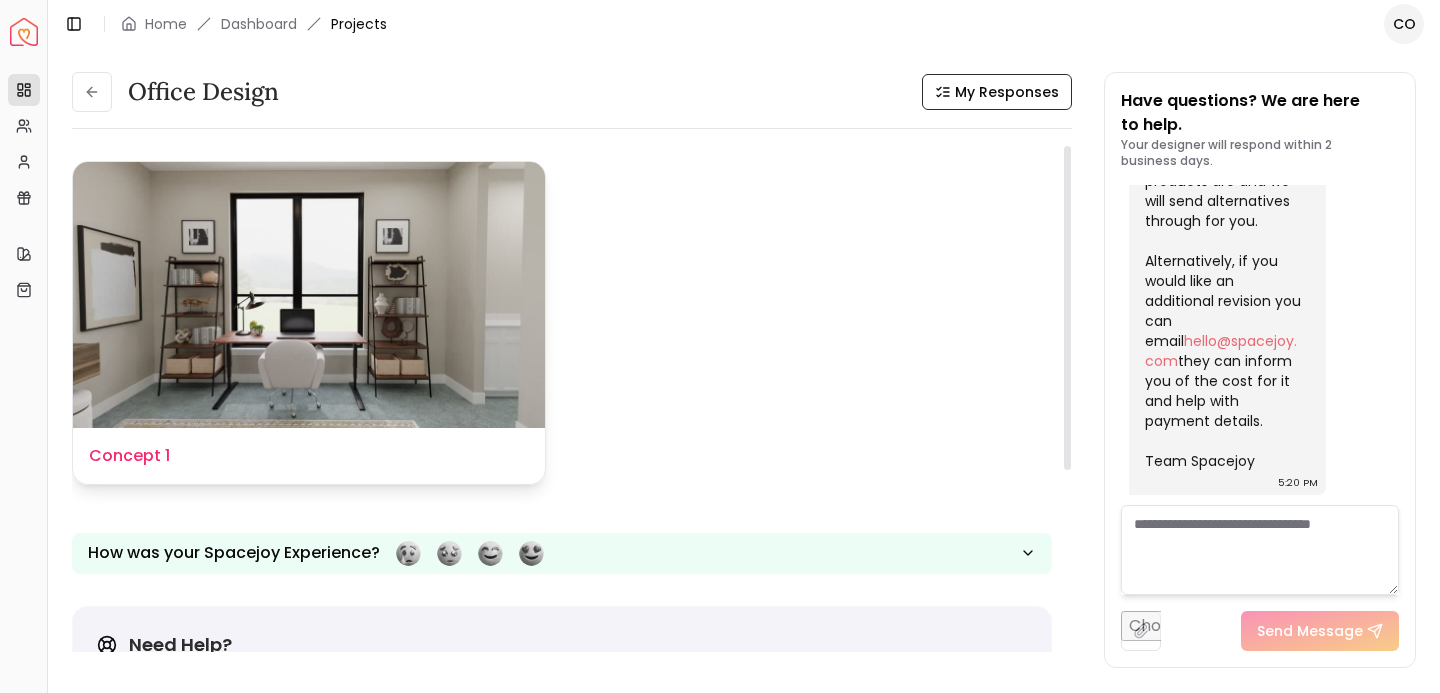 click at bounding box center [309, 295] 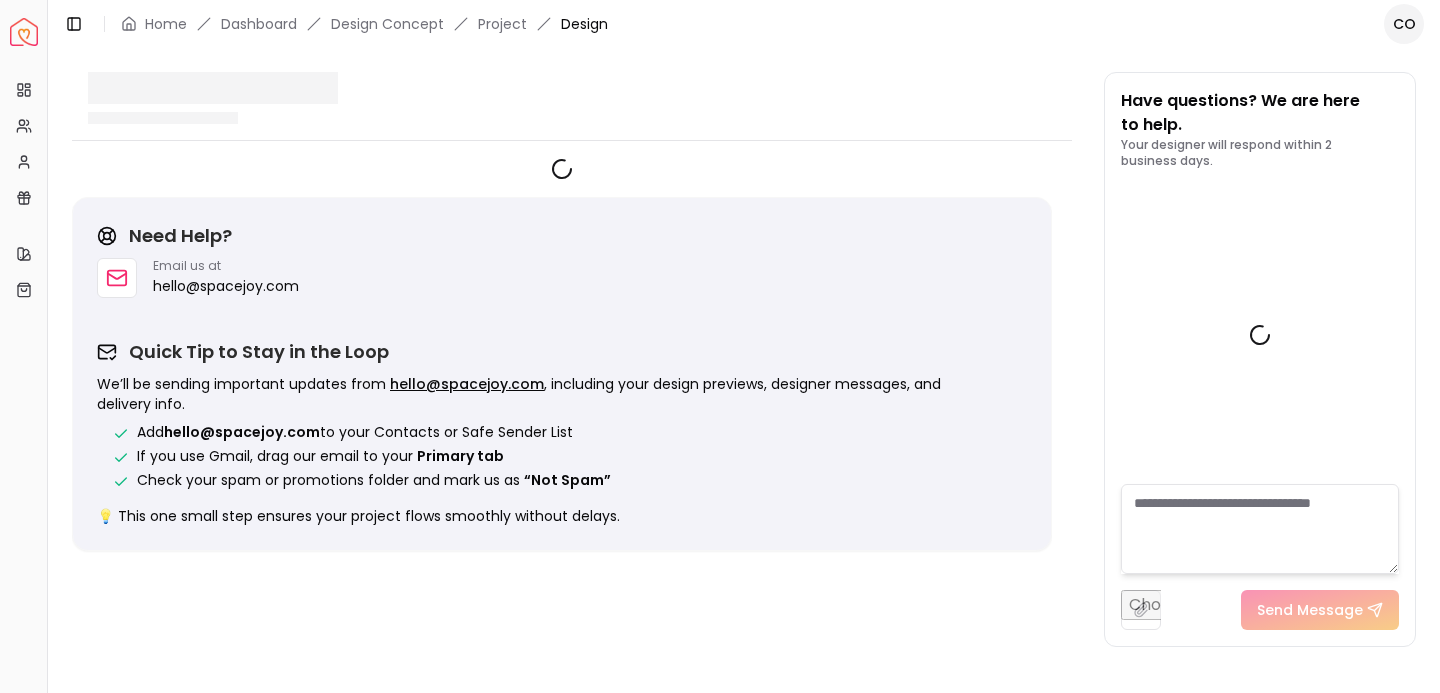 scroll, scrollTop: 1668, scrollLeft: 0, axis: vertical 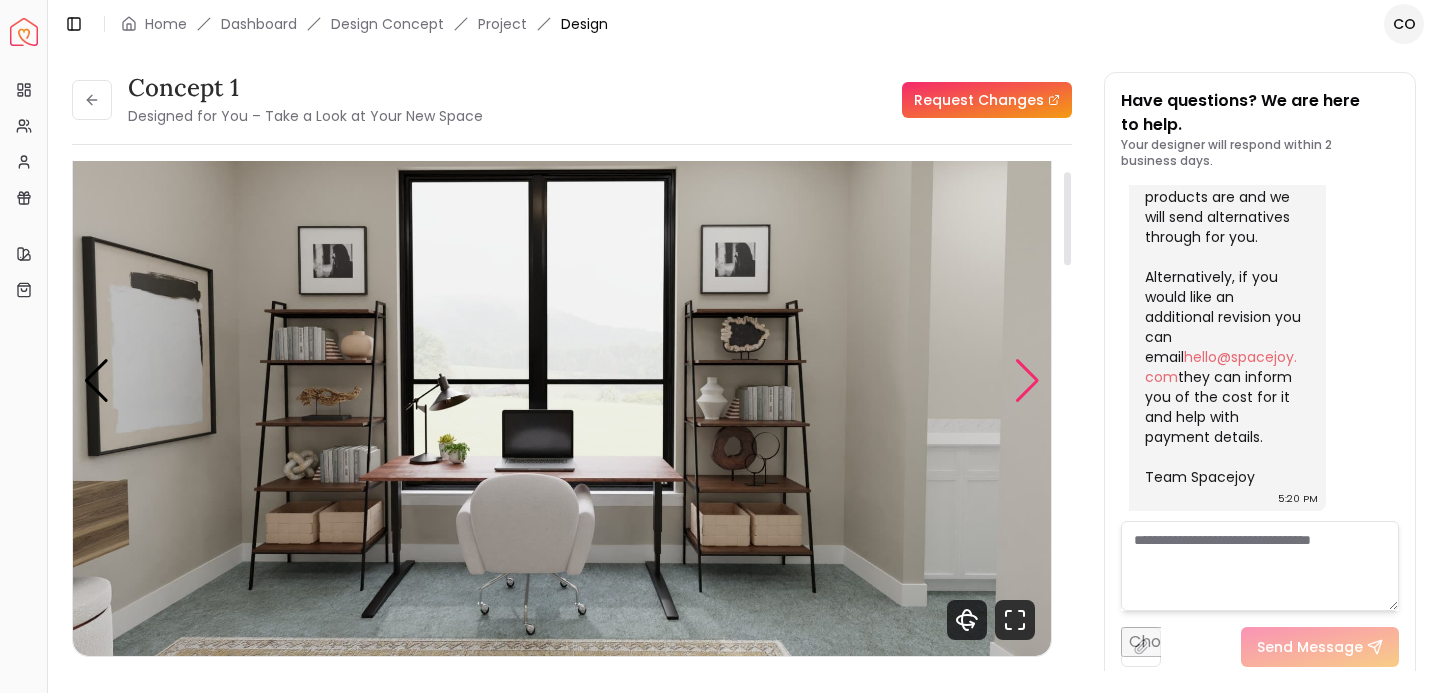 click at bounding box center [1027, 381] 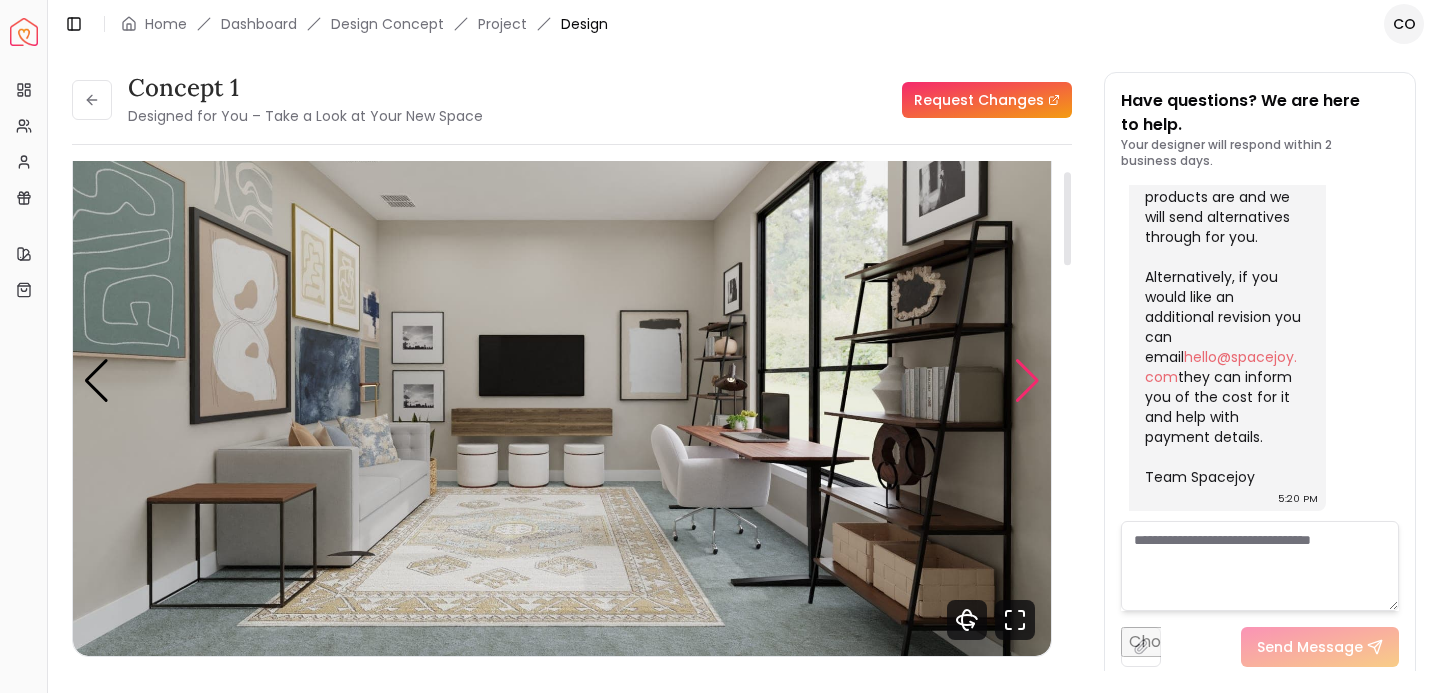 click at bounding box center (1027, 381) 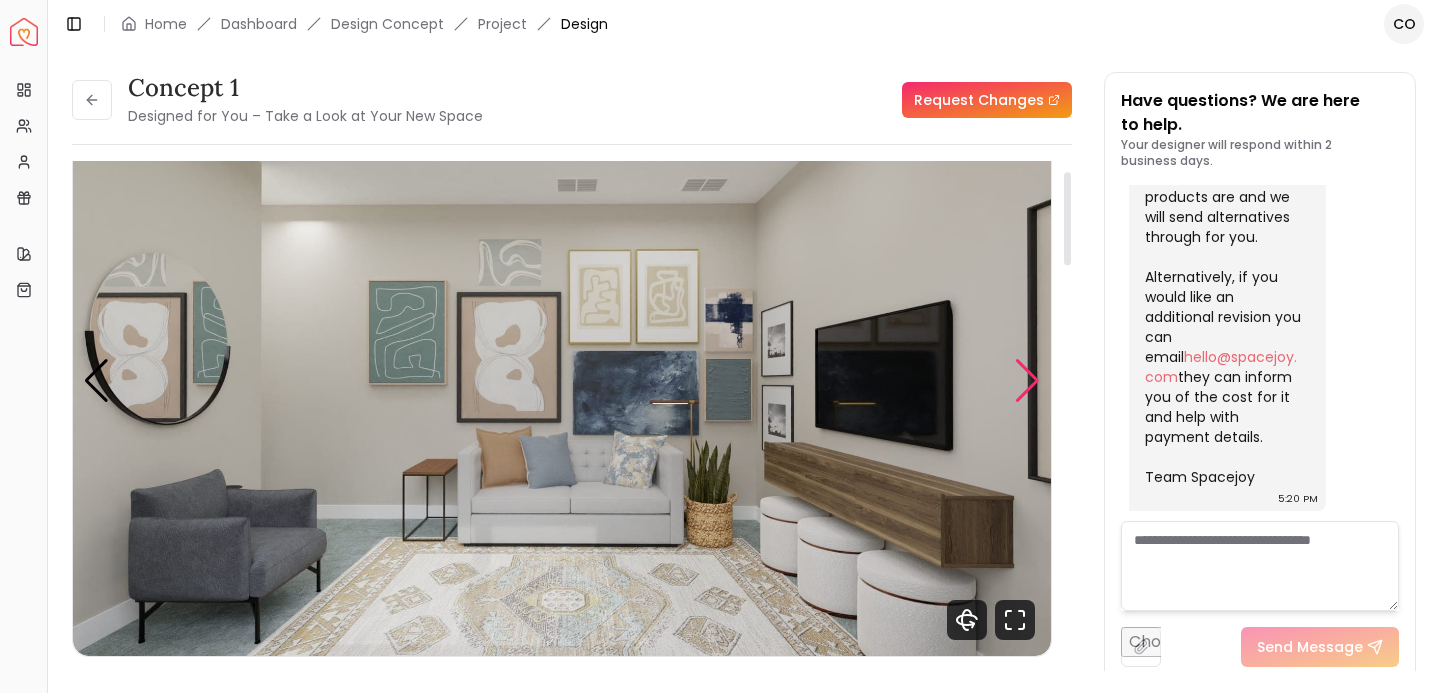 click at bounding box center (1027, 381) 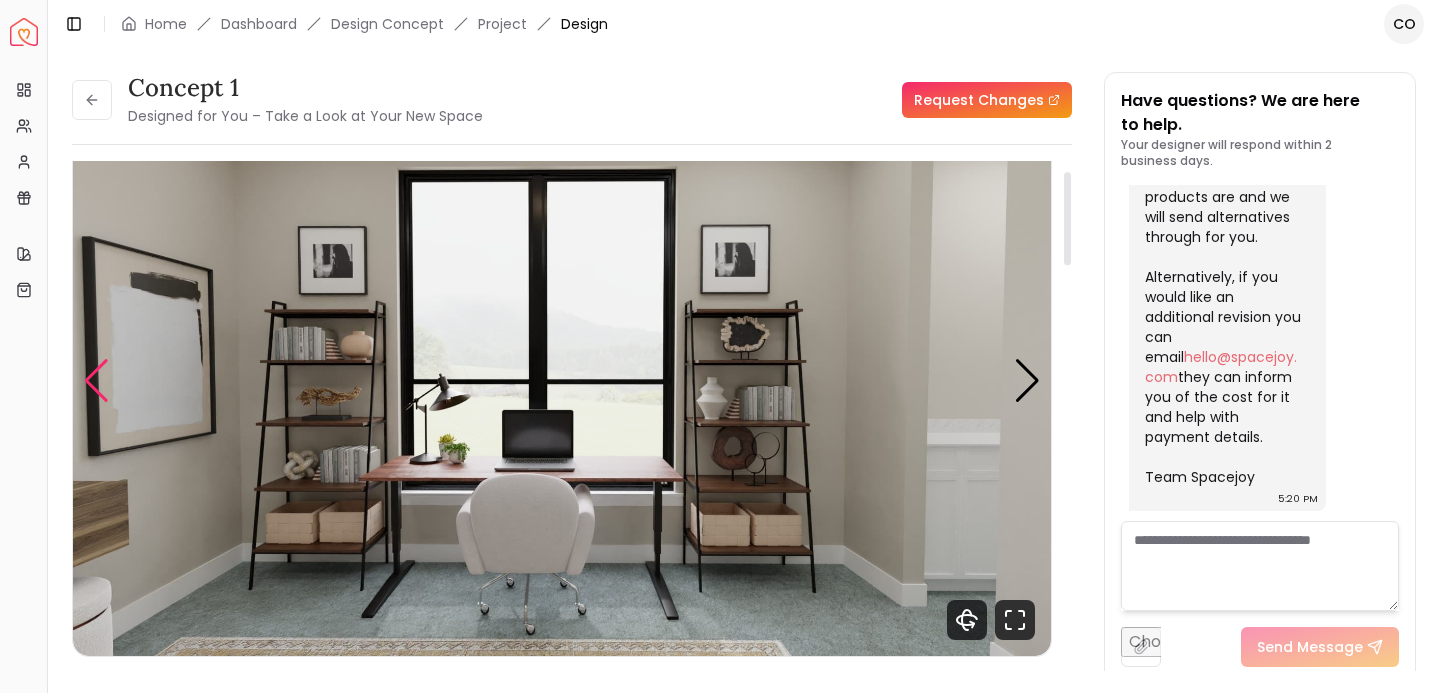 click at bounding box center (96, 381) 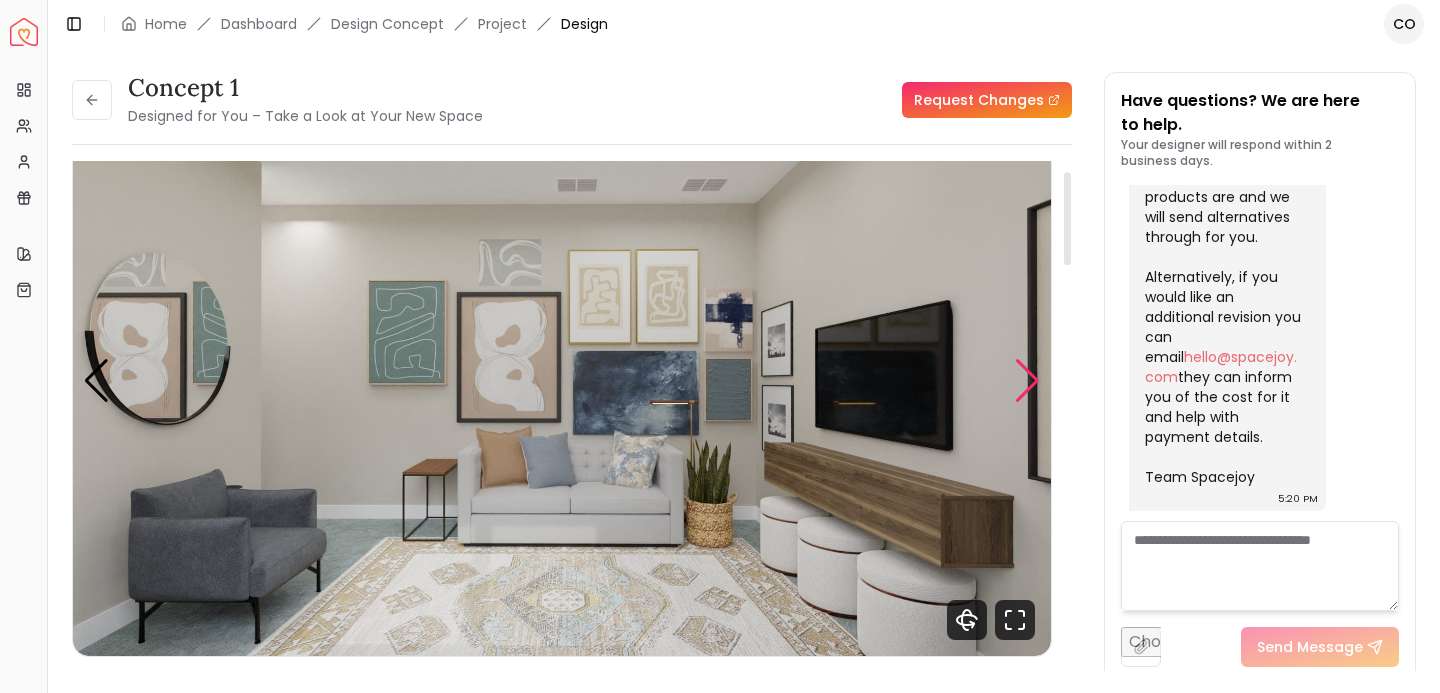 click at bounding box center (1027, 381) 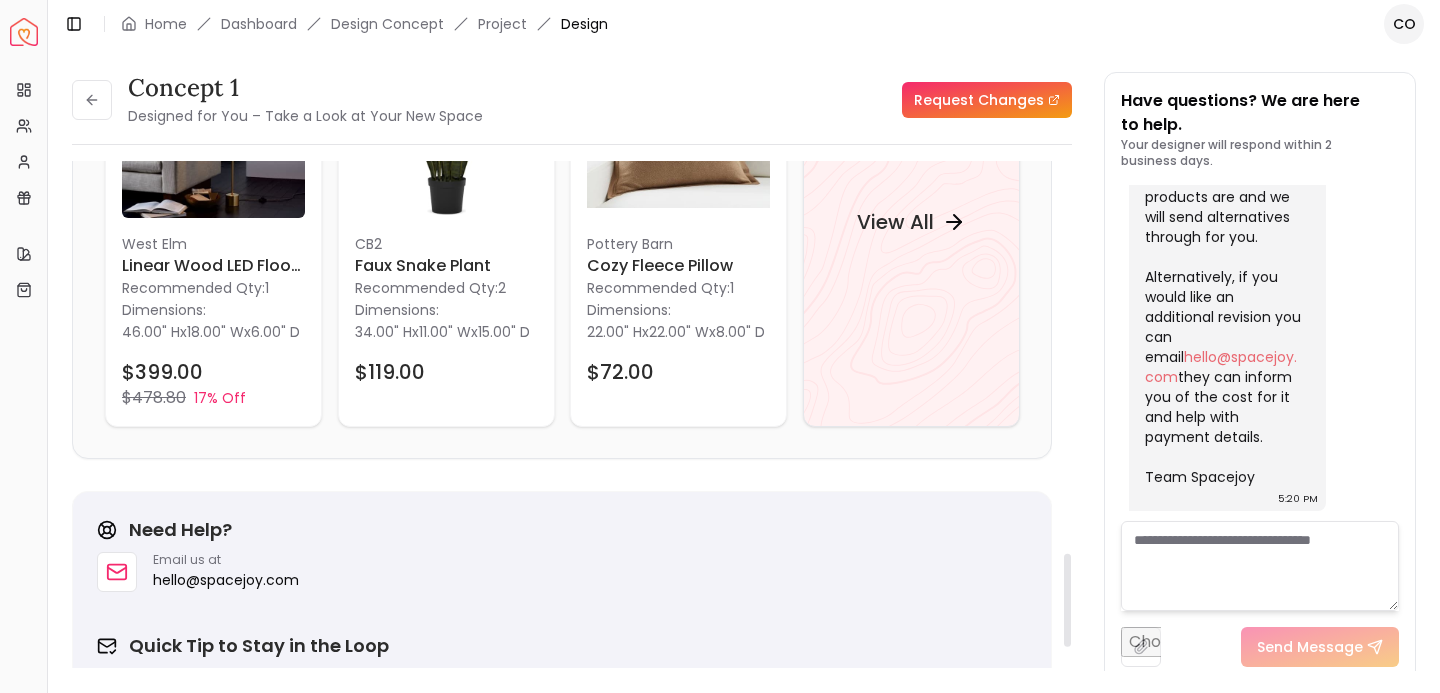 scroll, scrollTop: 2136, scrollLeft: 0, axis: vertical 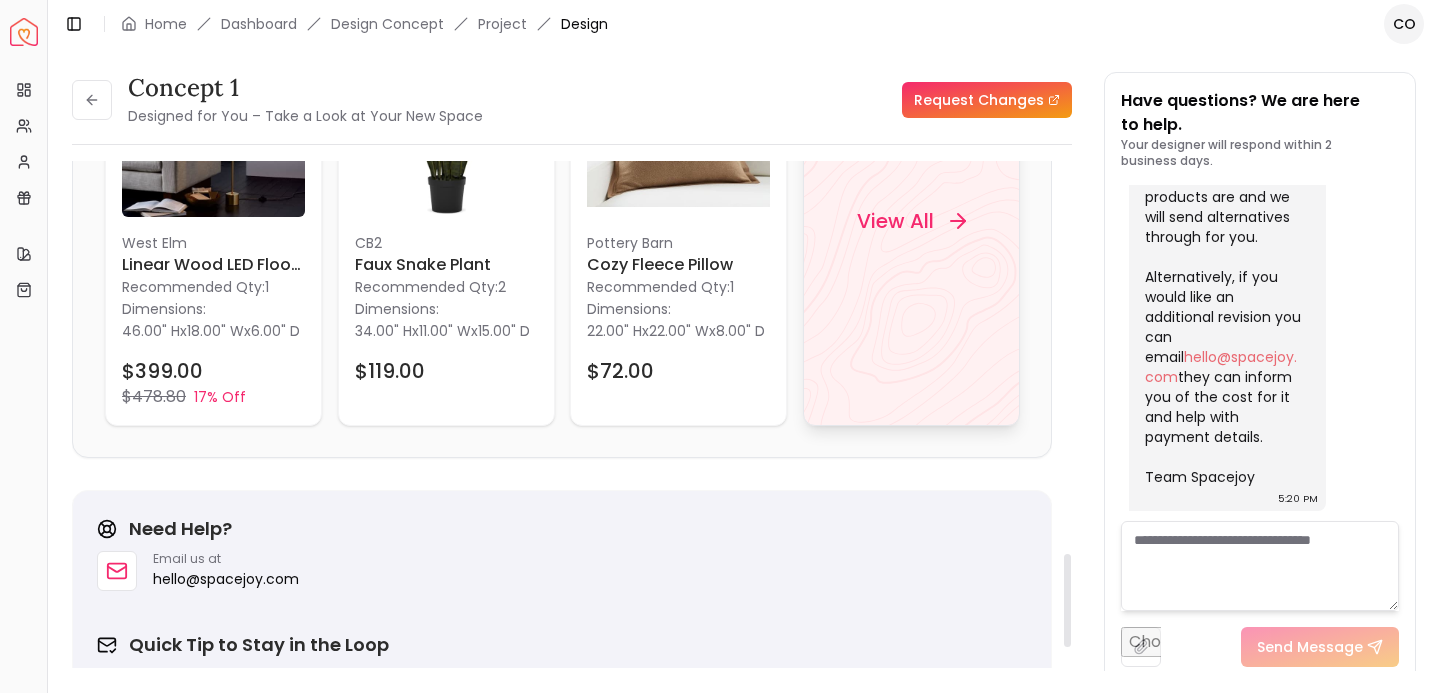 click on "View All" at bounding box center (894, 221) 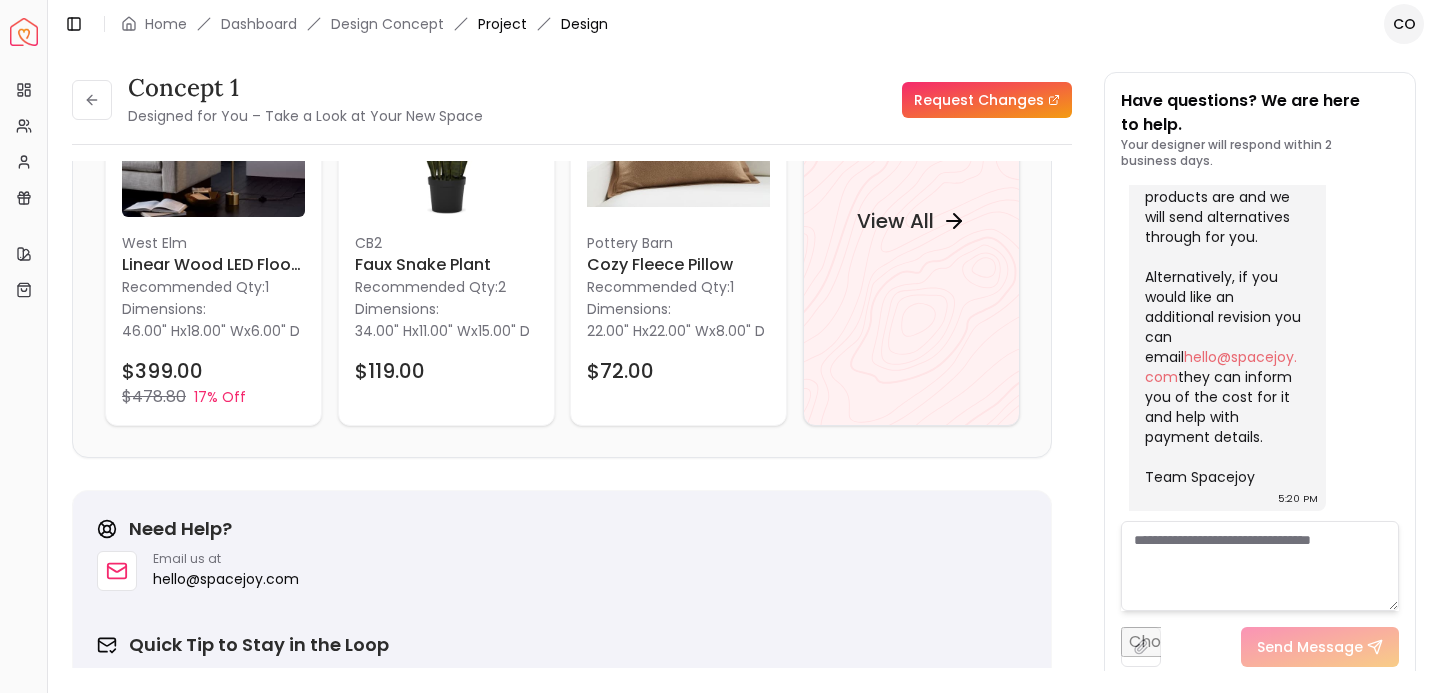 click on "Project" at bounding box center (502, 24) 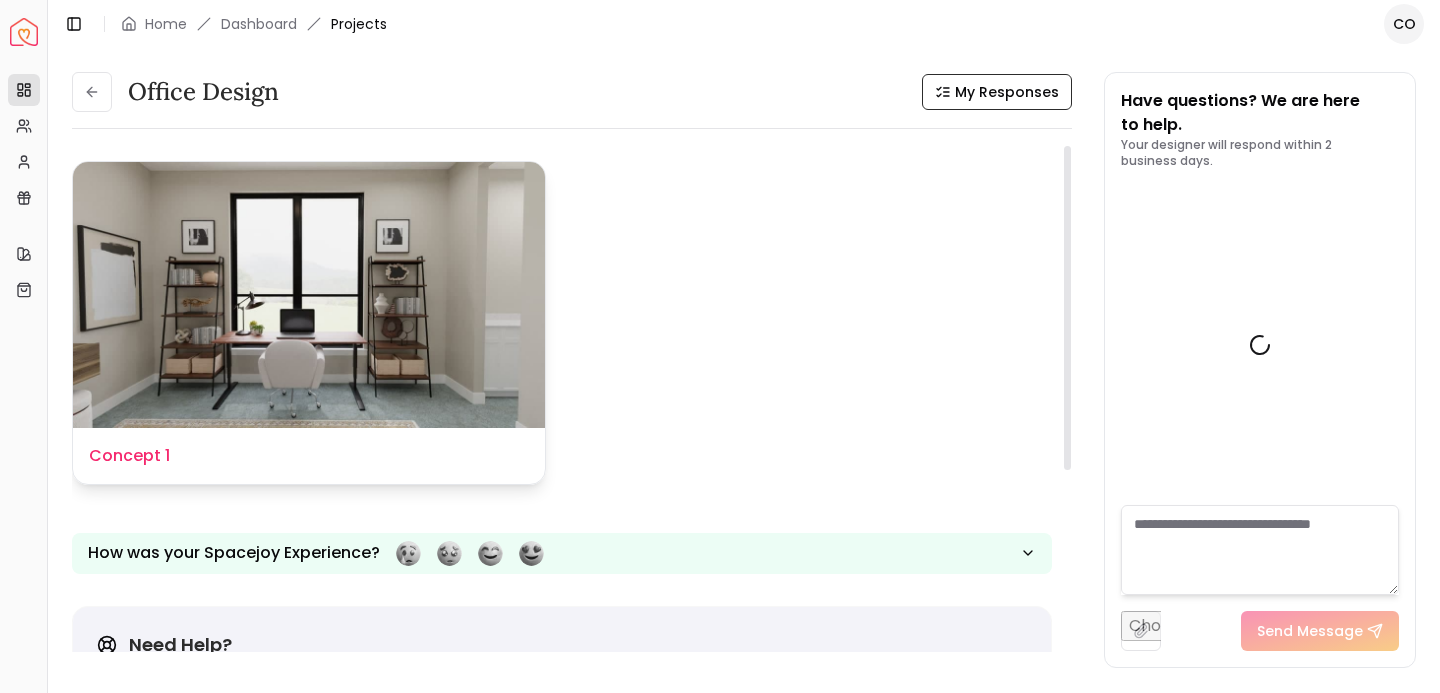 scroll, scrollTop: 1684, scrollLeft: 0, axis: vertical 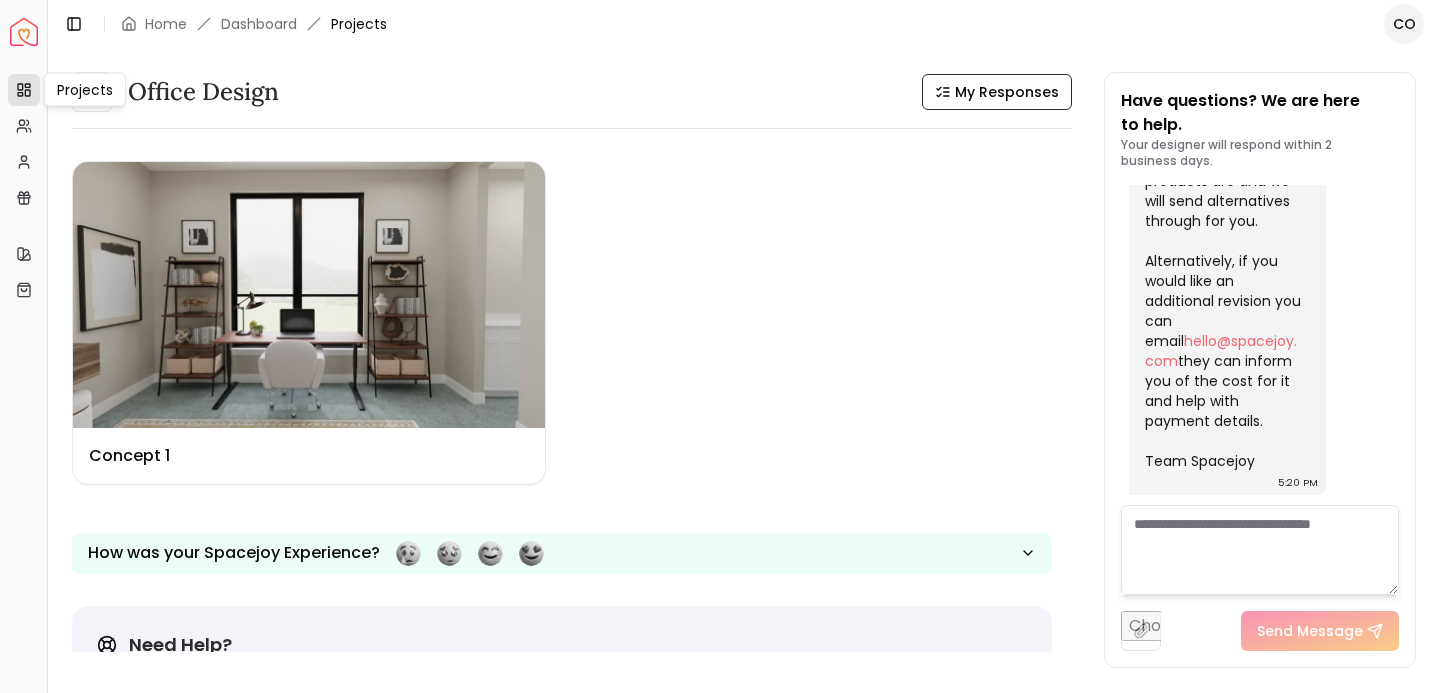 click on "Projects Projects" at bounding box center (85, 90) 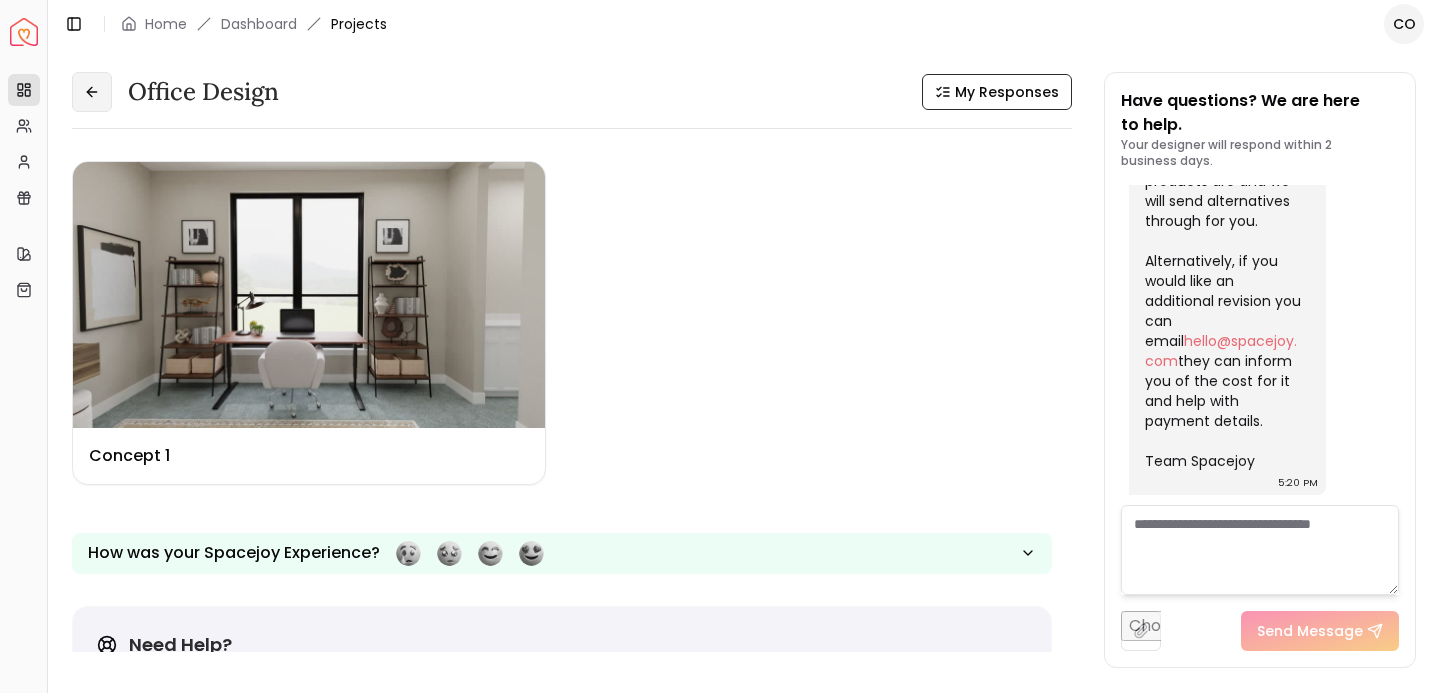 click 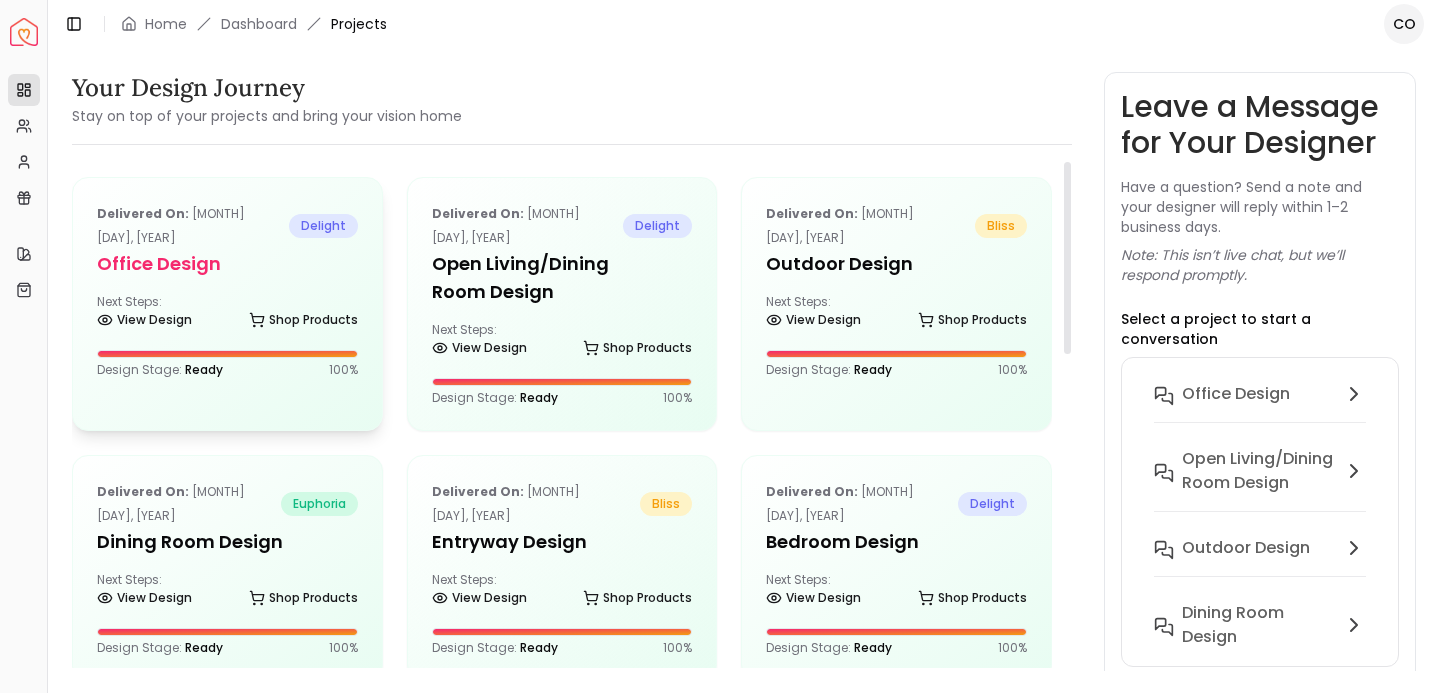 click on "Delivered on:" at bounding box center (143, 213) 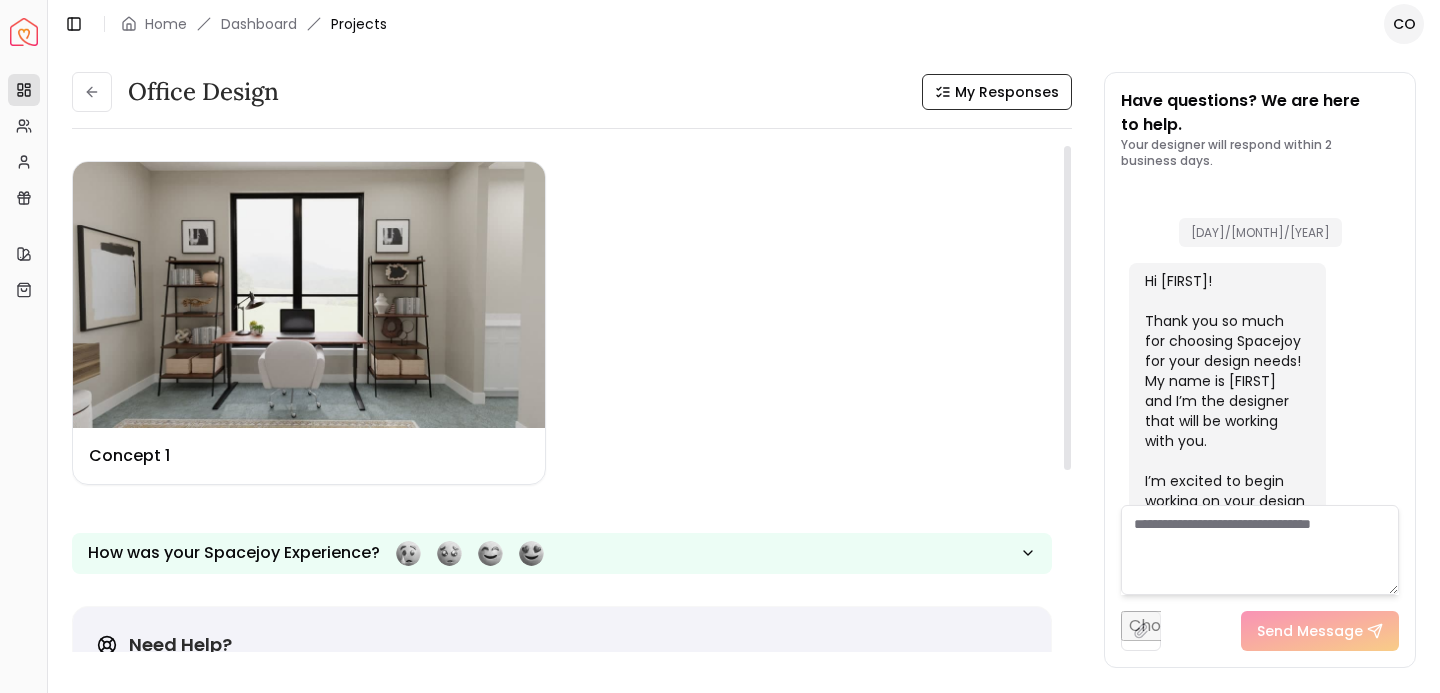 scroll, scrollTop: 1684, scrollLeft: 0, axis: vertical 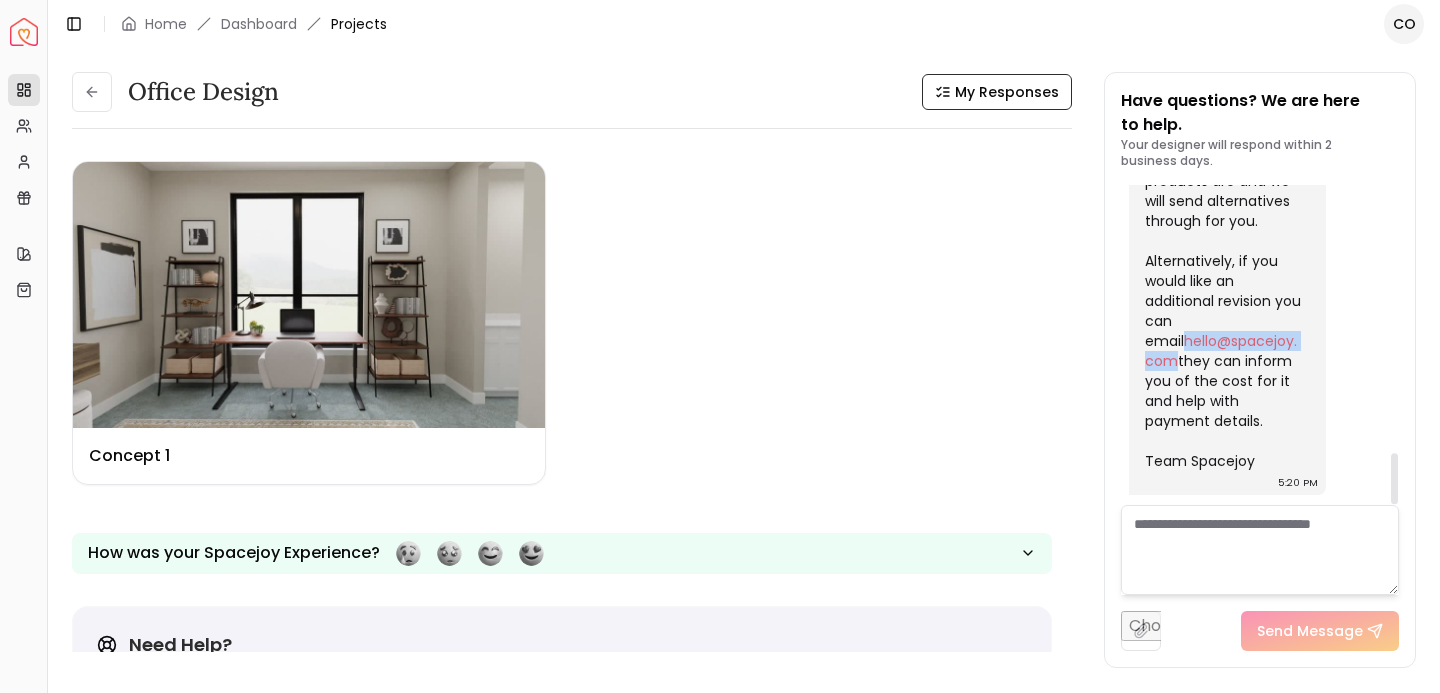 drag, startPoint x: 1136, startPoint y: 360, endPoint x: 1291, endPoint y: 367, distance: 155.15799 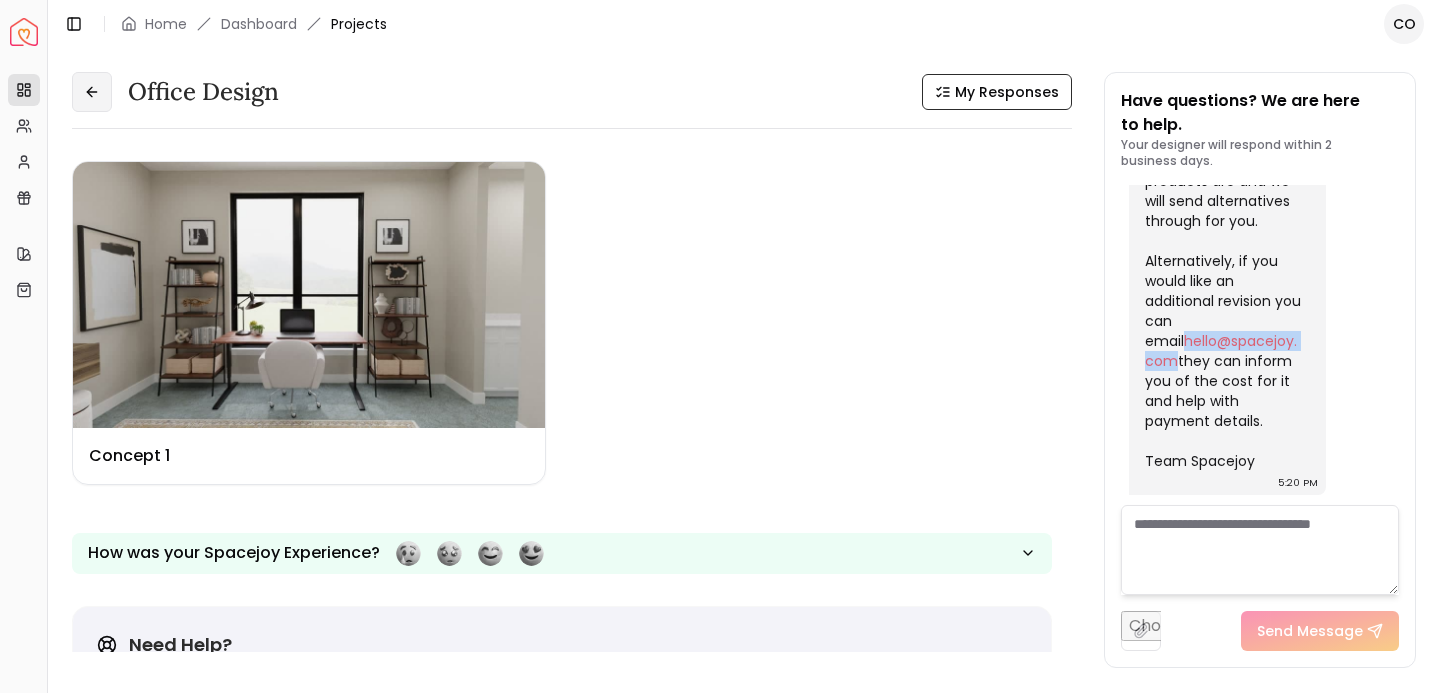 click 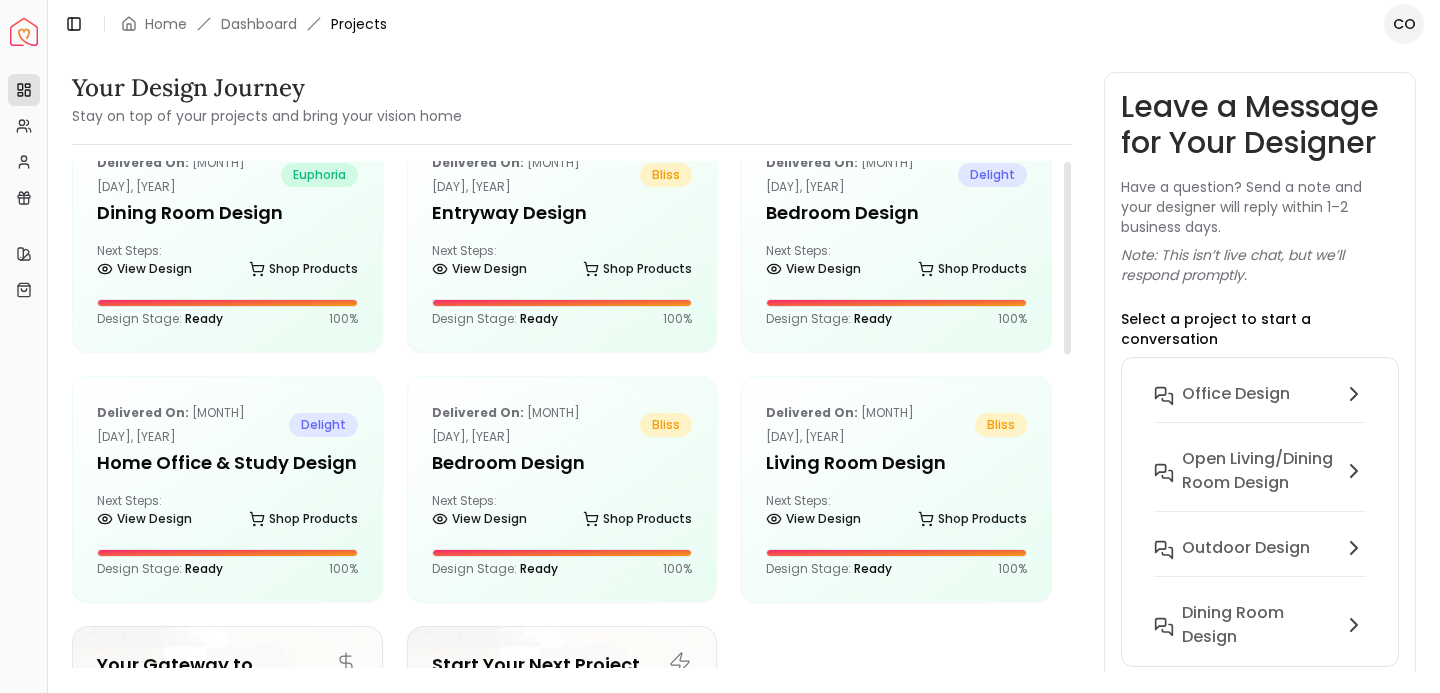 scroll, scrollTop: 0, scrollLeft: 0, axis: both 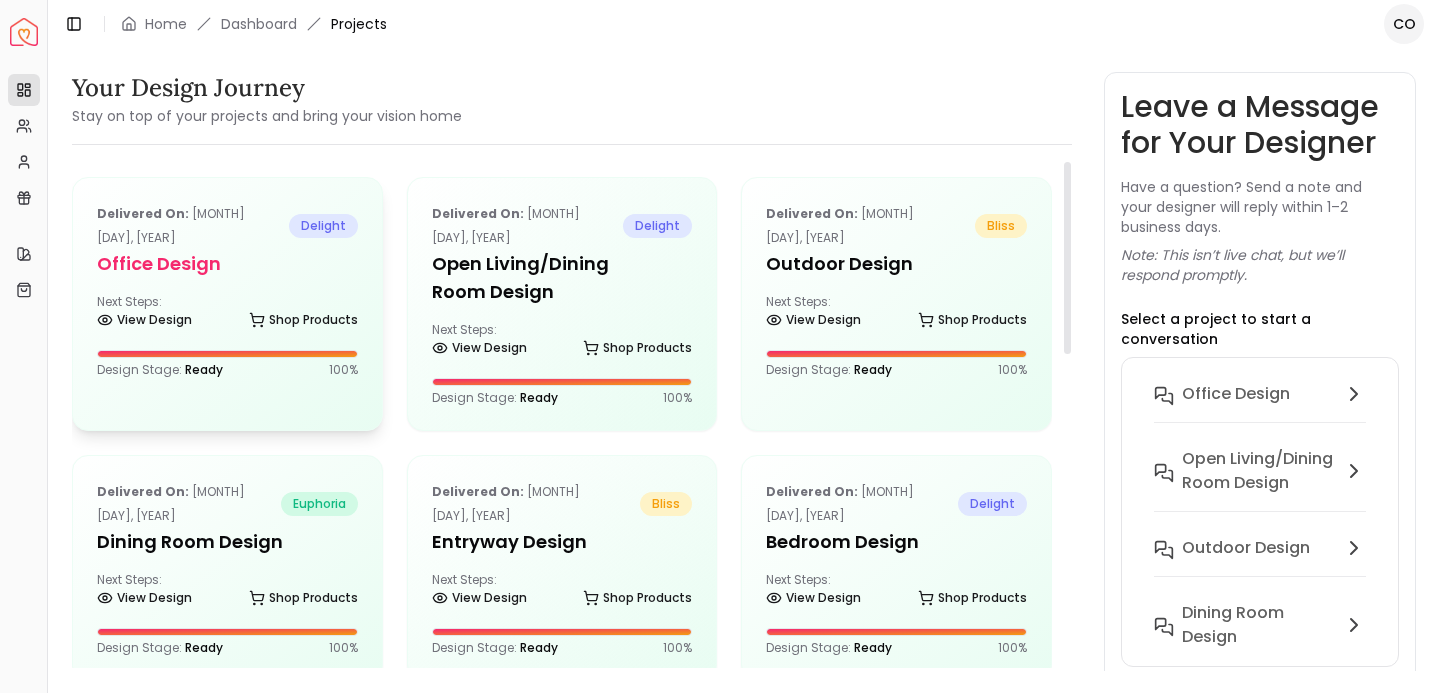 click on "Delivered on:   Nov 11, 2023 delight Office Design Next Steps: View Design Shop Products Design Stage:   Ready 100 %" at bounding box center (227, 290) 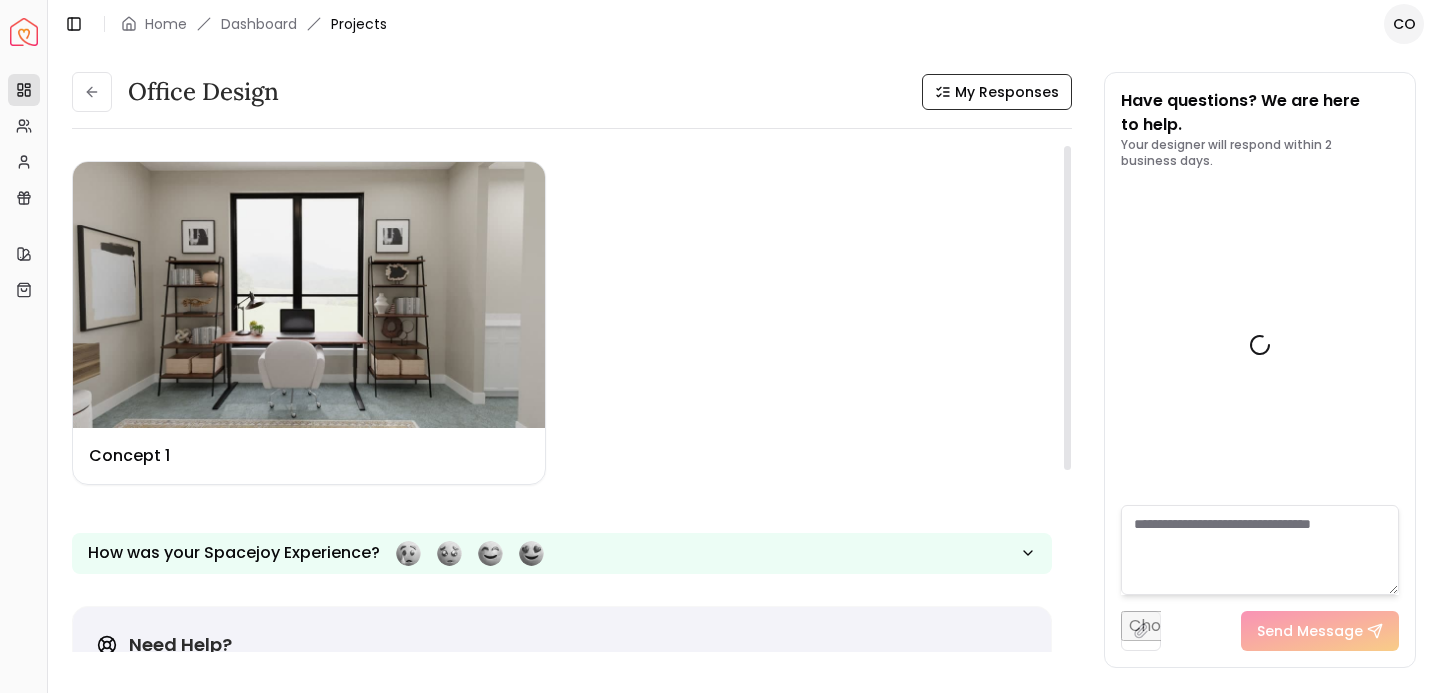 scroll, scrollTop: 1684, scrollLeft: 0, axis: vertical 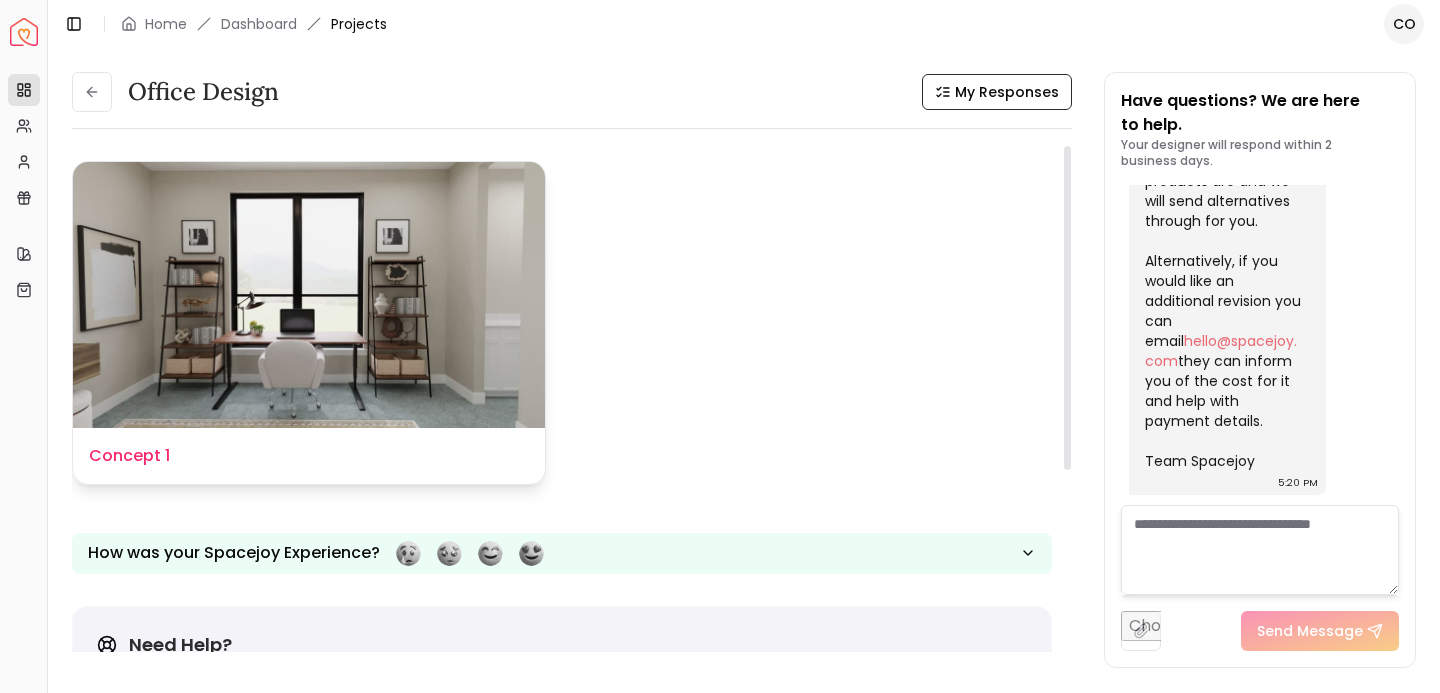 click at bounding box center (309, 295) 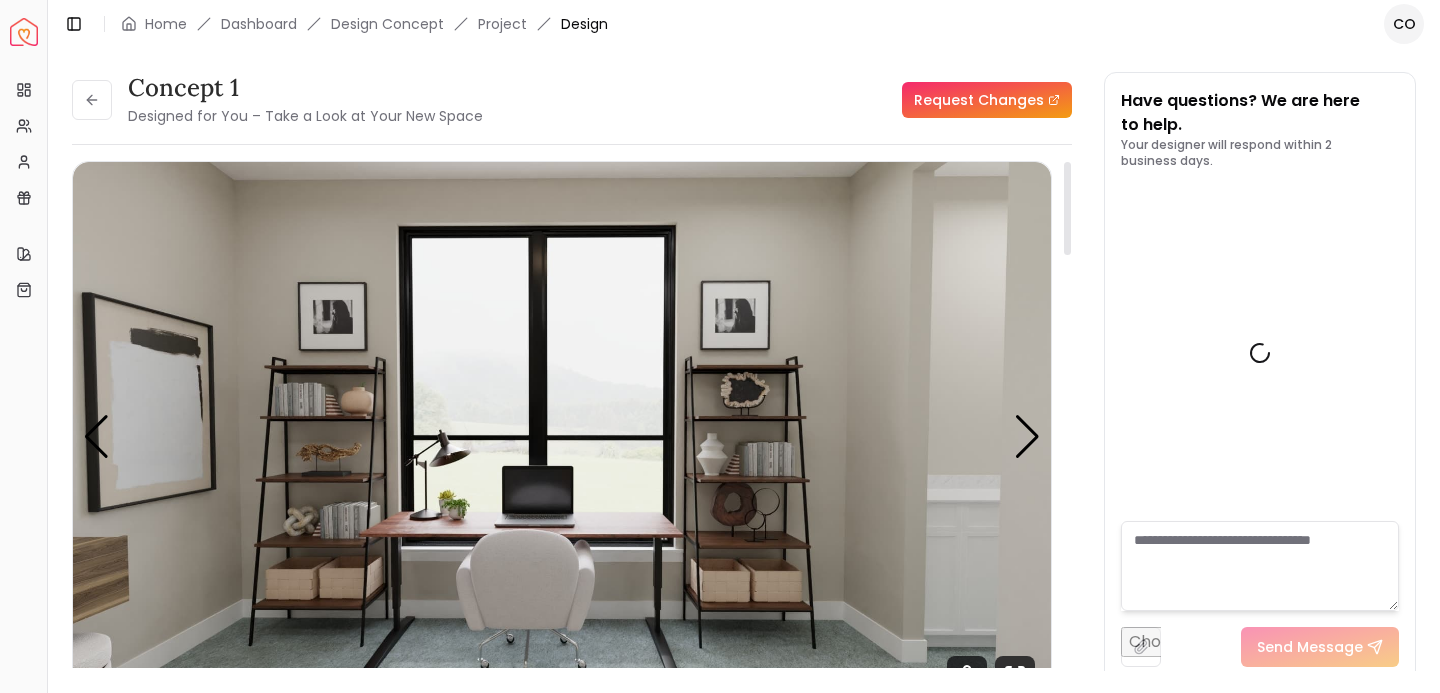 scroll, scrollTop: 1668, scrollLeft: 0, axis: vertical 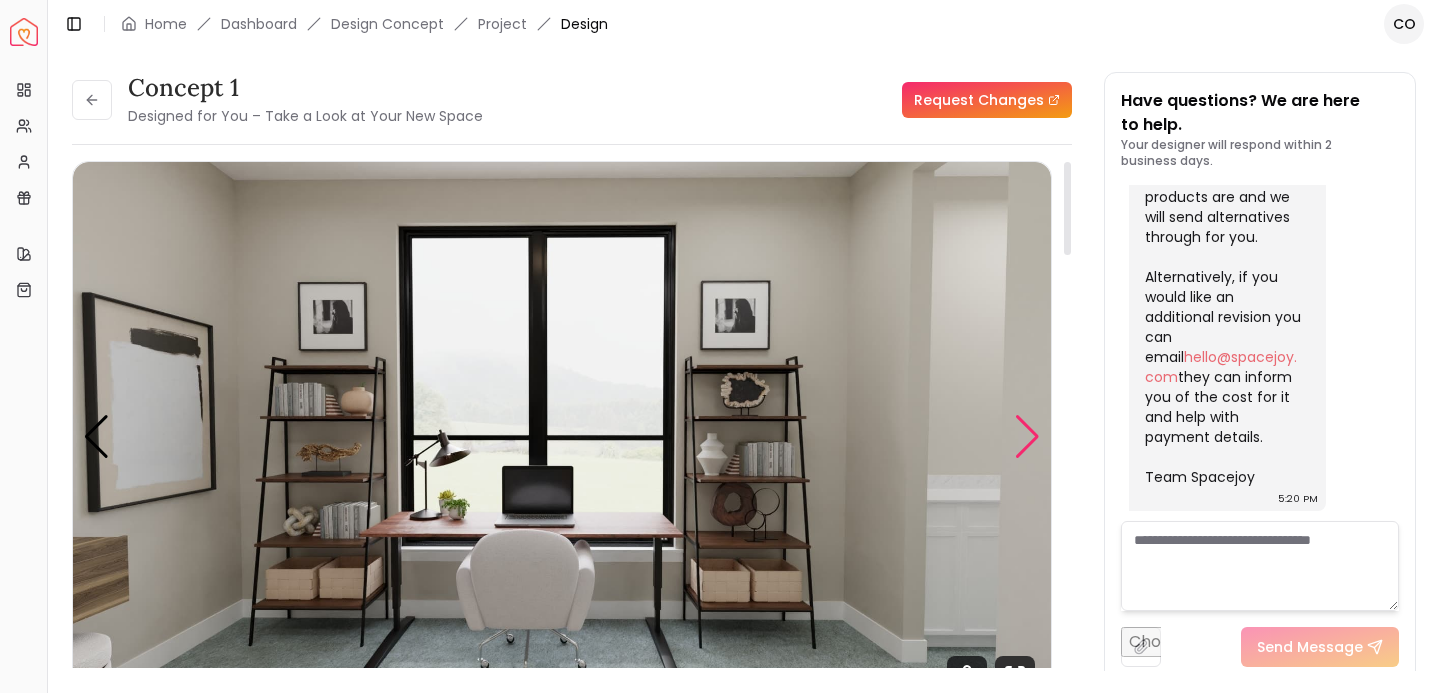 click at bounding box center [1027, 437] 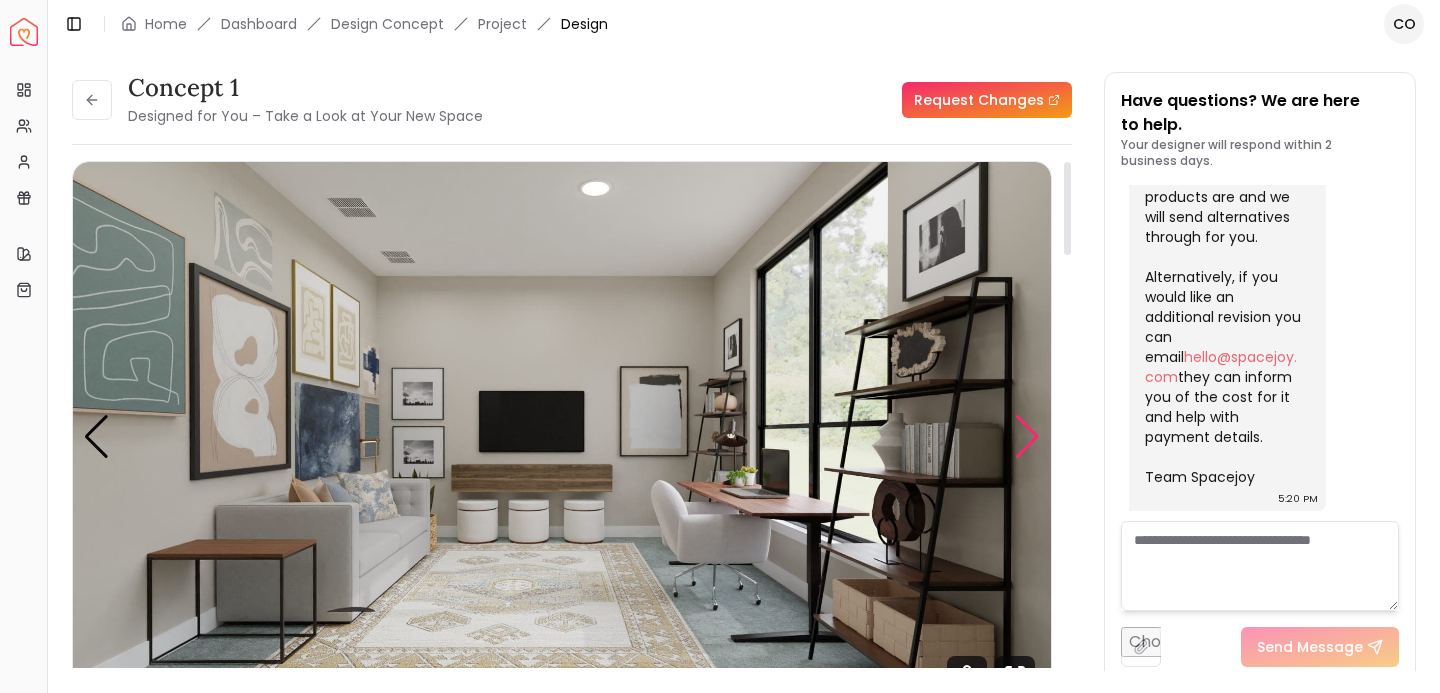 click at bounding box center (1027, 437) 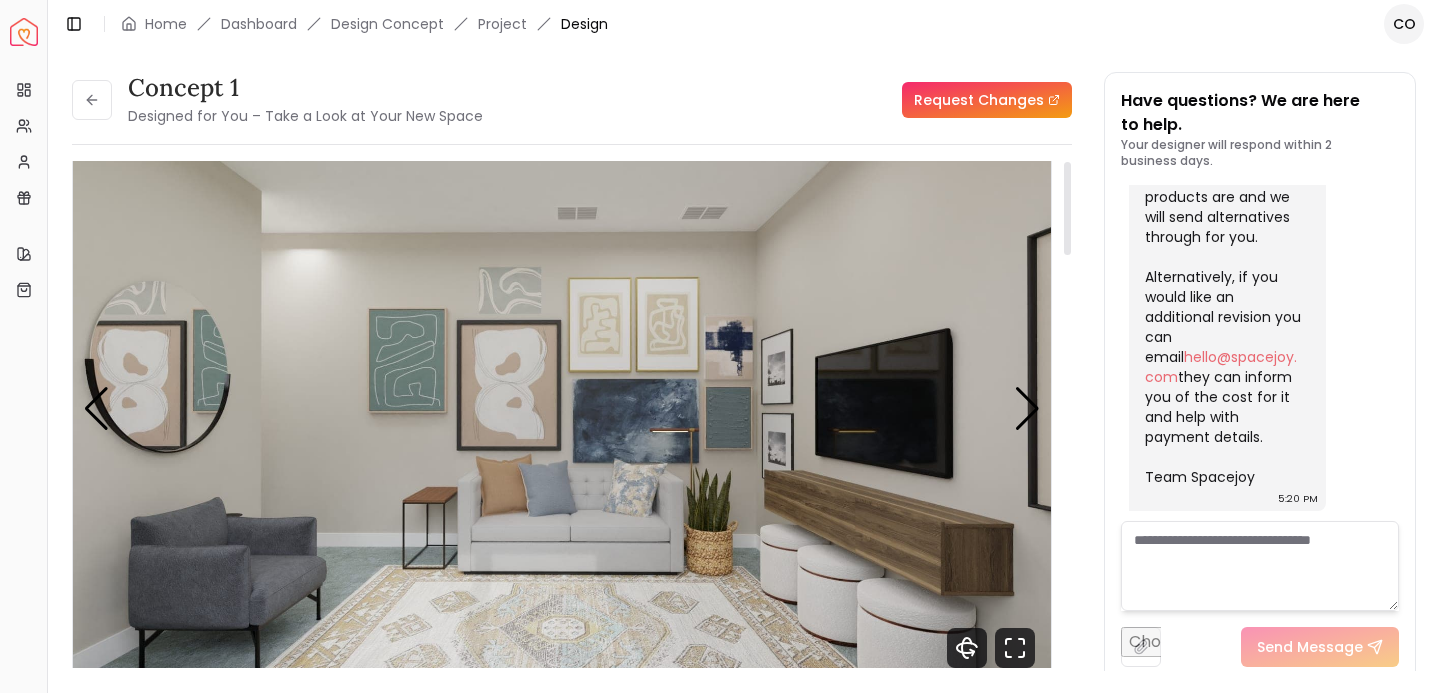 scroll, scrollTop: 0, scrollLeft: 0, axis: both 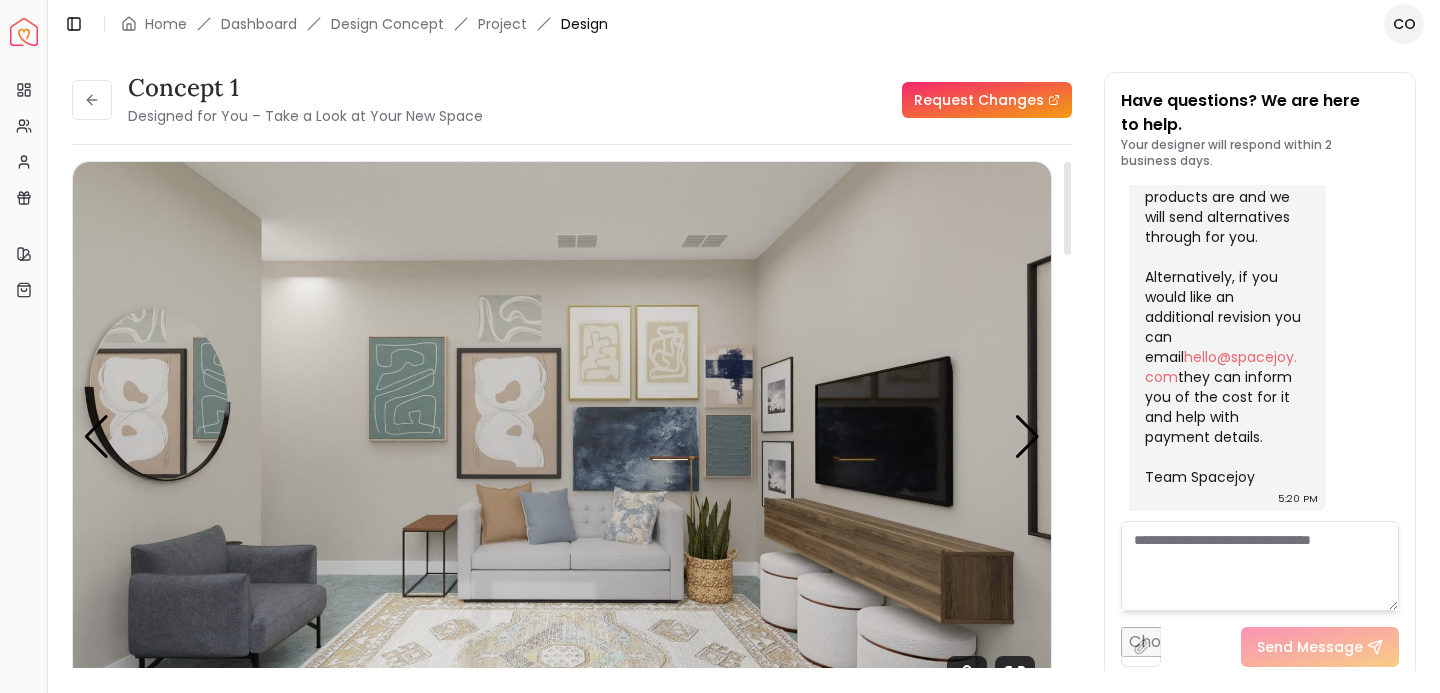 click on "Request Changes" at bounding box center (987, 100) 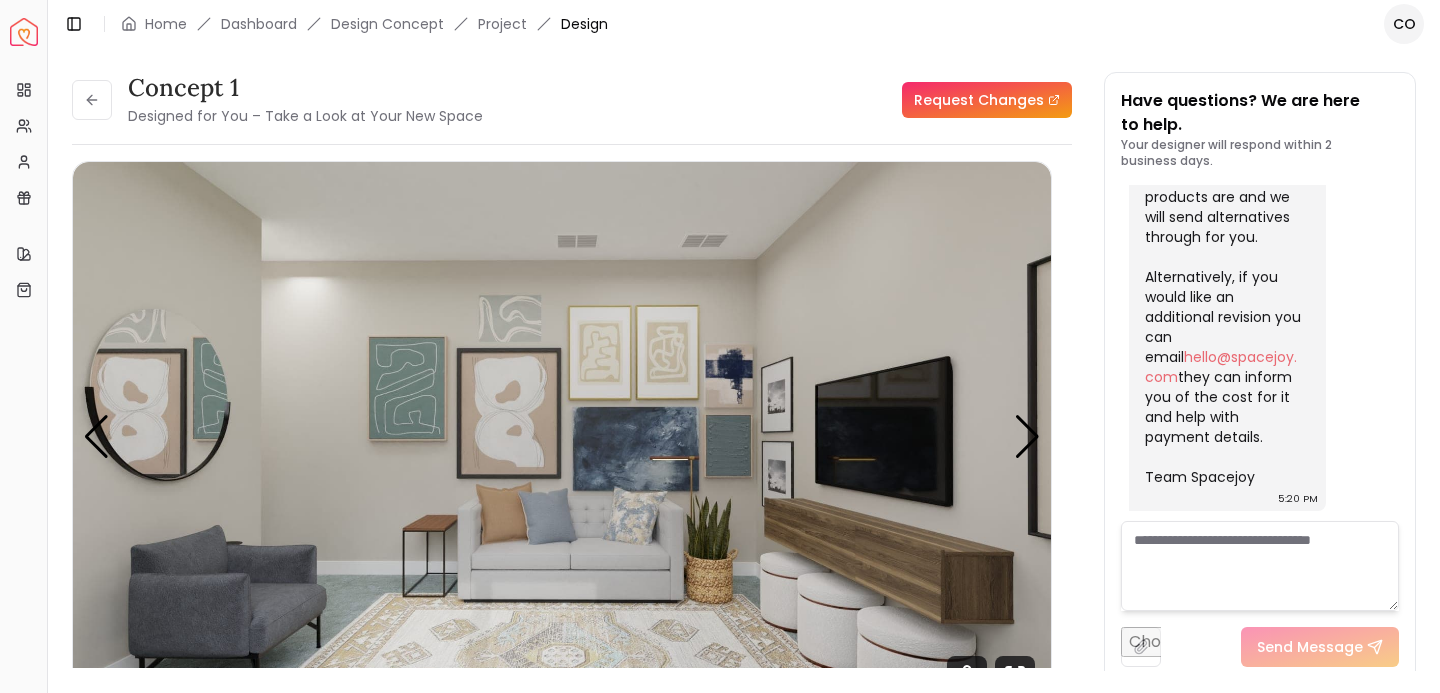 click on "Request Changes" at bounding box center (987, 100) 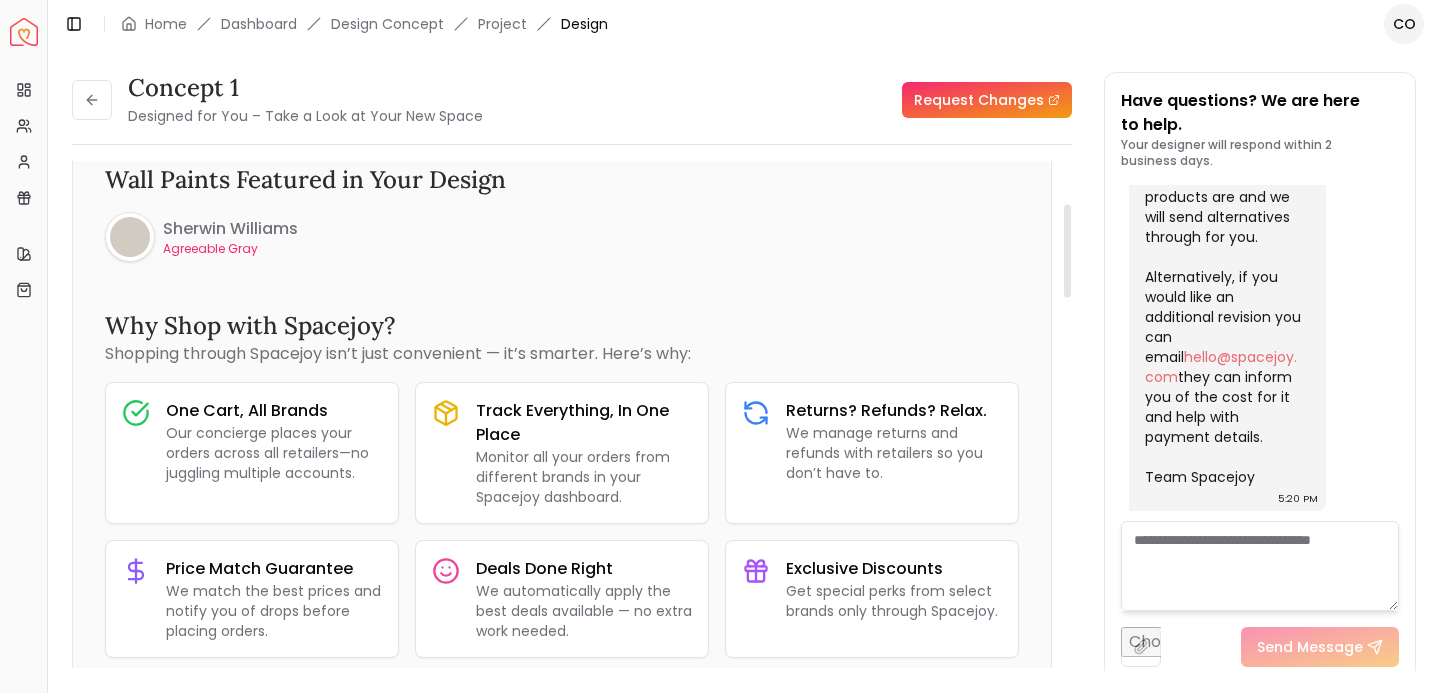 scroll, scrollTop: 0, scrollLeft: 0, axis: both 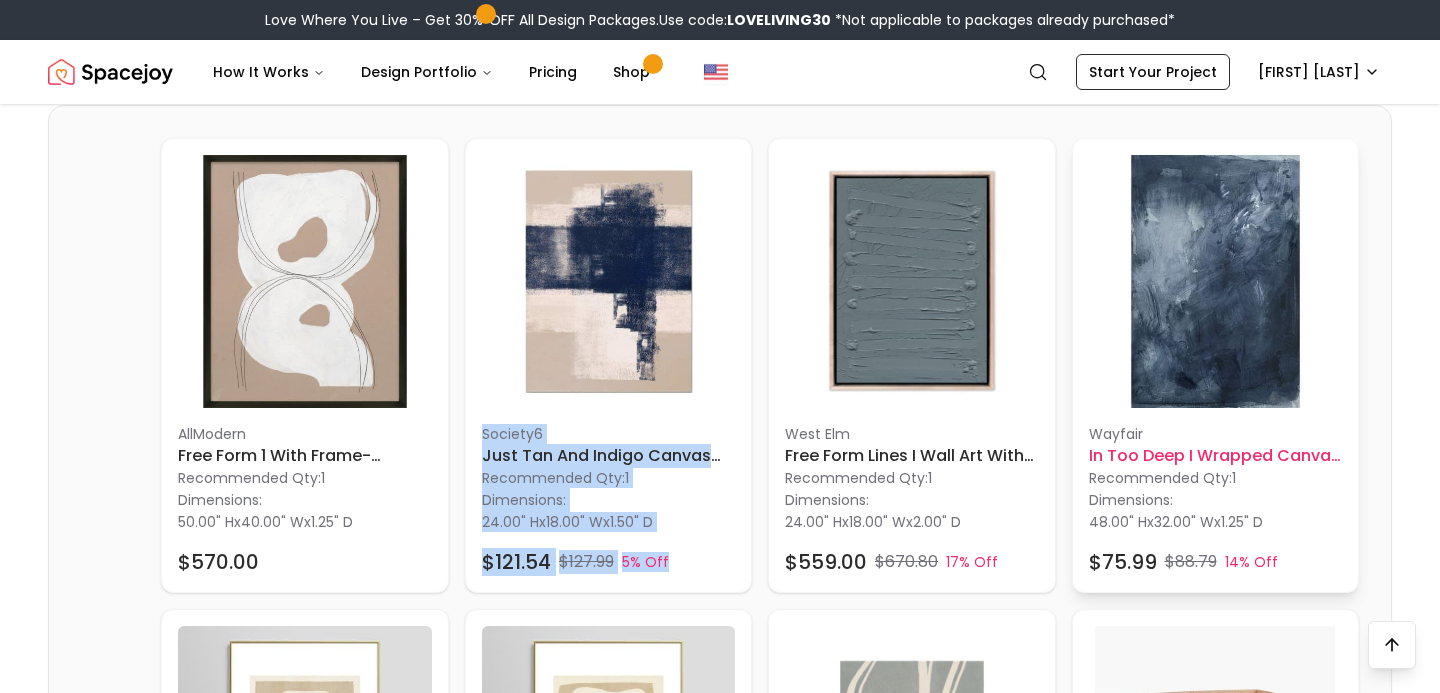 click on "In Too Deep I Wrapped Canvas Print No Frame 32"x48"" at bounding box center [1216, 456] 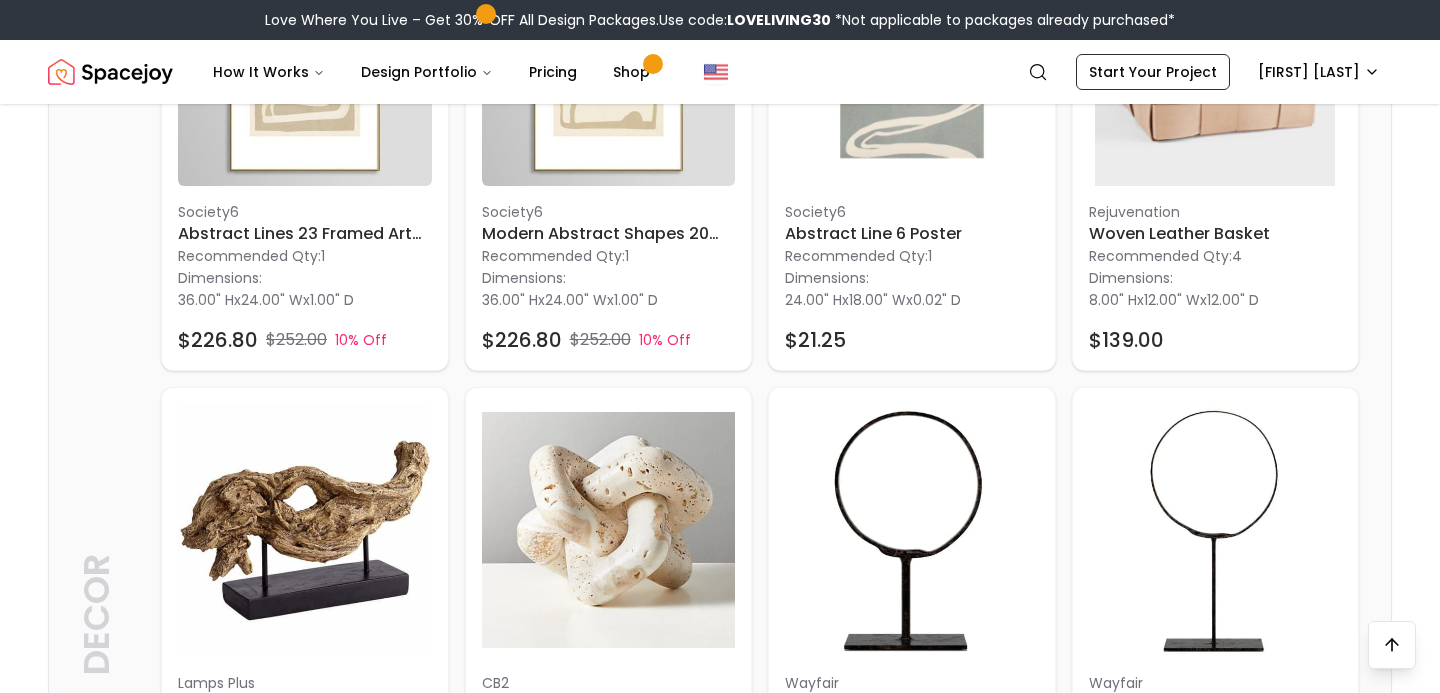 scroll, scrollTop: 3857, scrollLeft: 0, axis: vertical 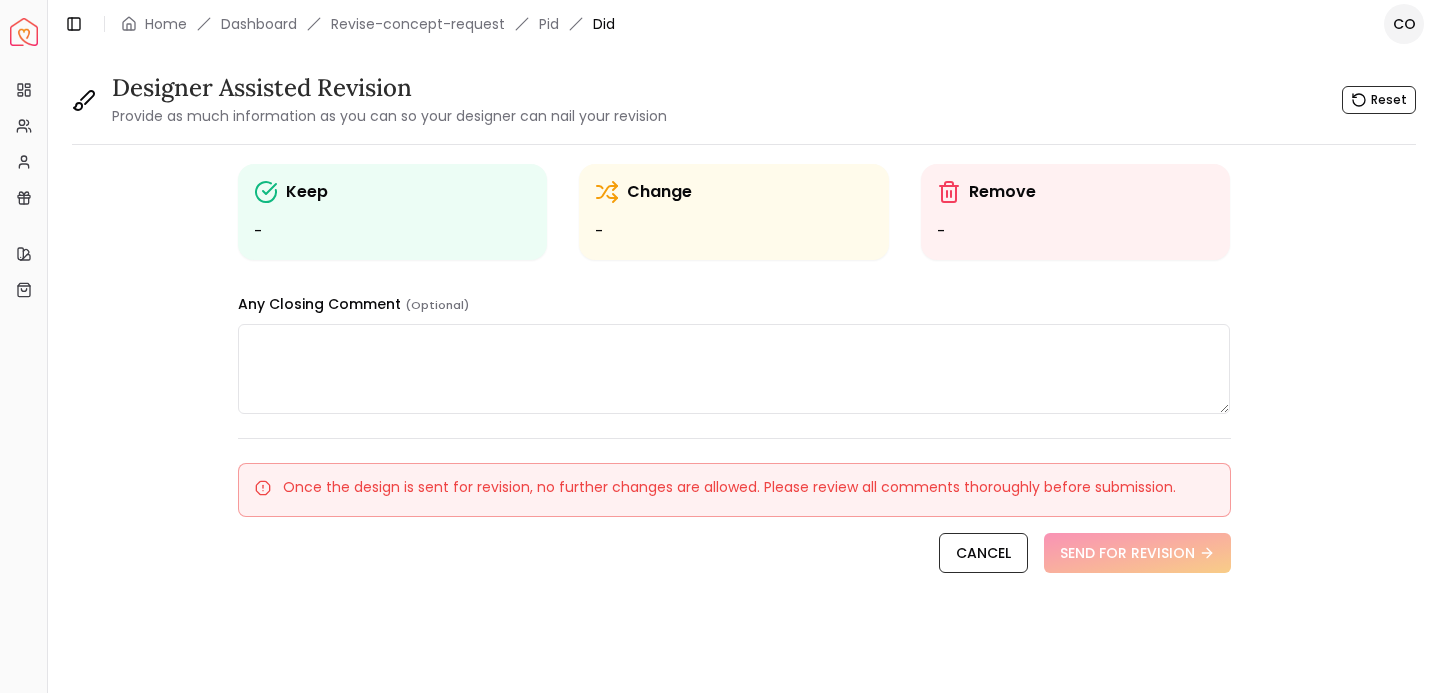 click at bounding box center (734, 369) 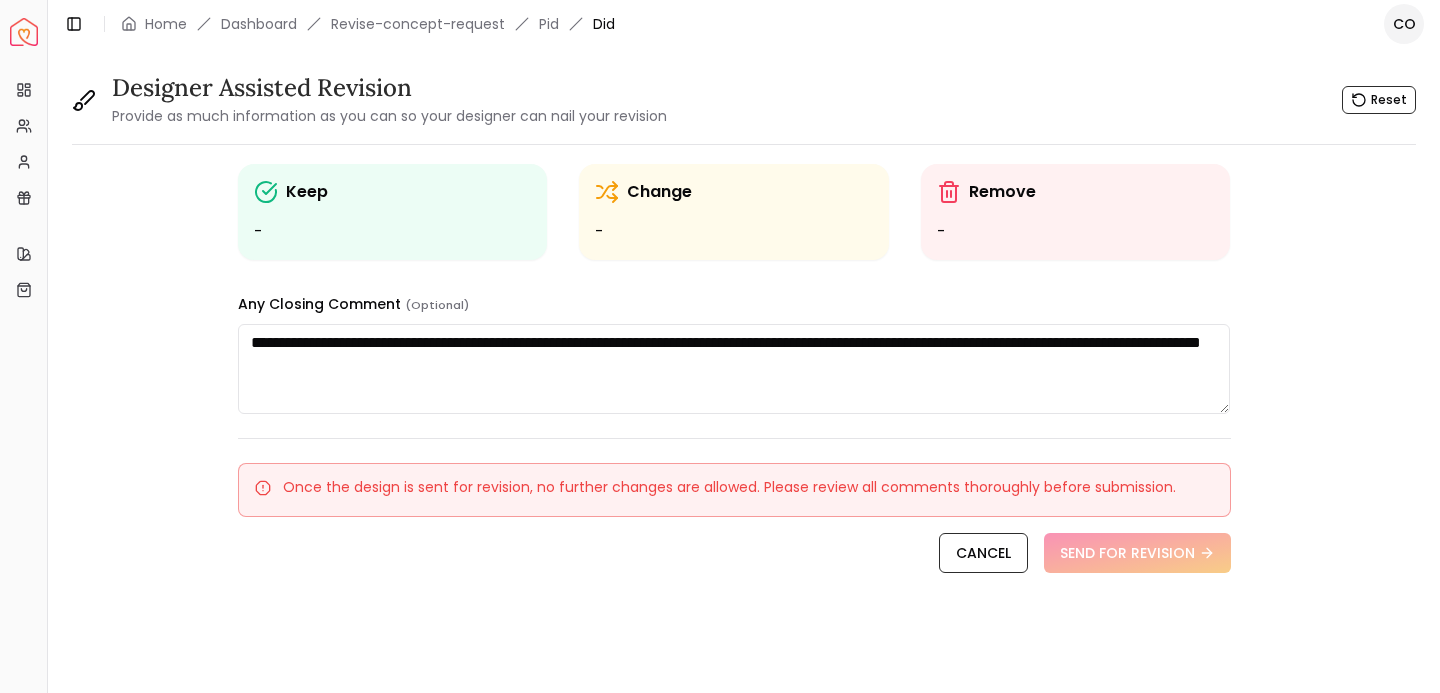 type on "**********" 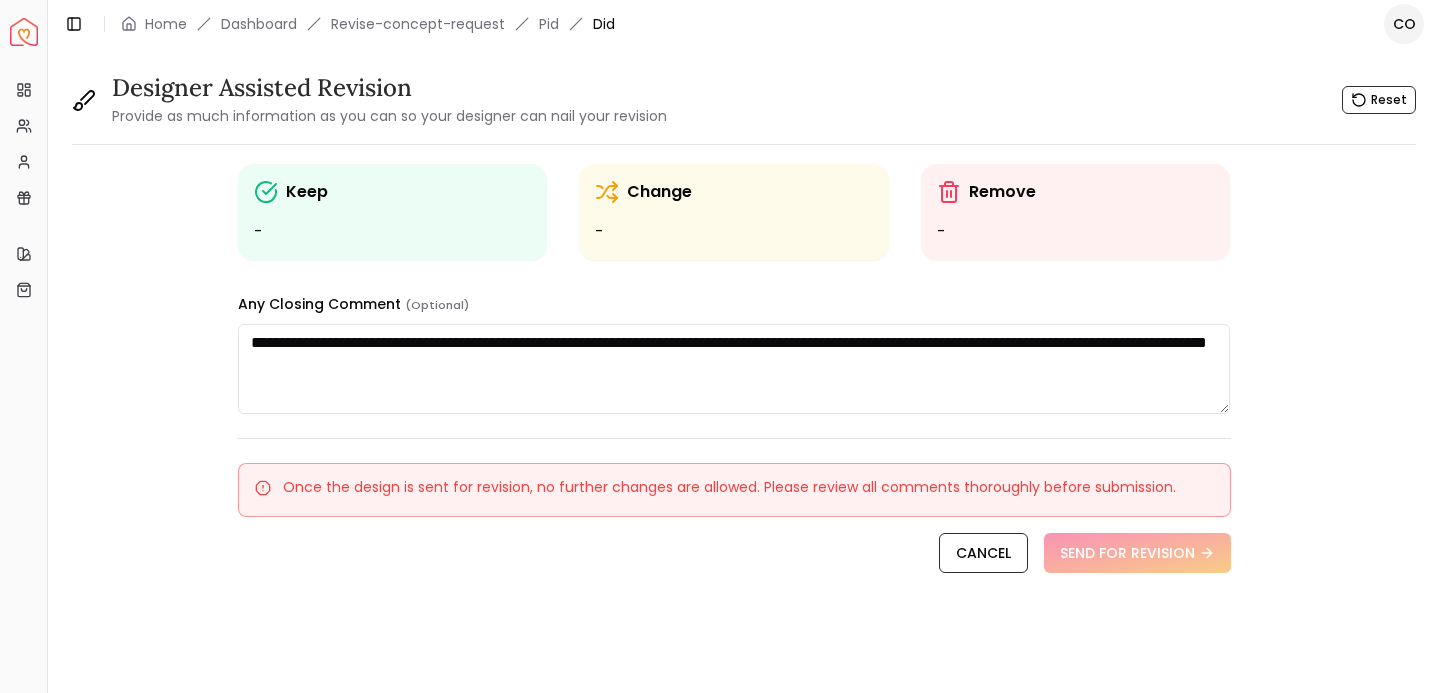 type 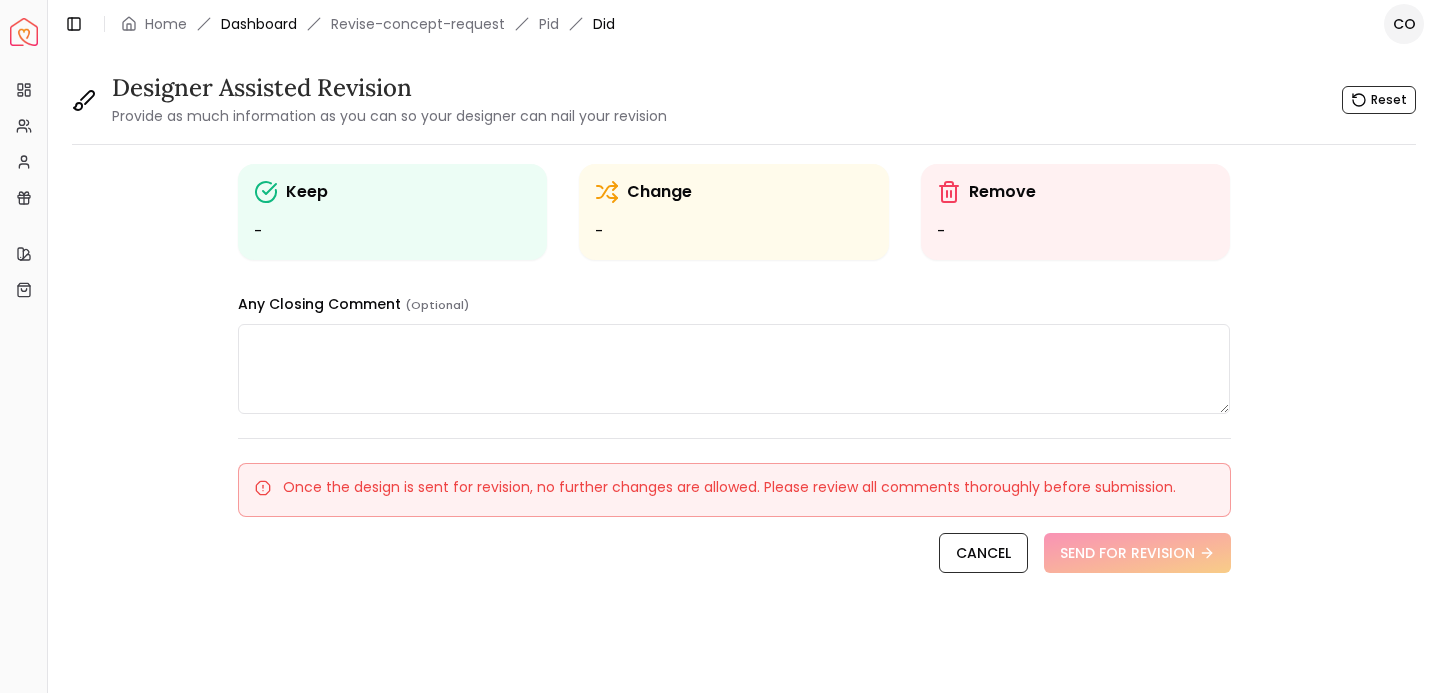 click on "Dashboard" at bounding box center [259, 24] 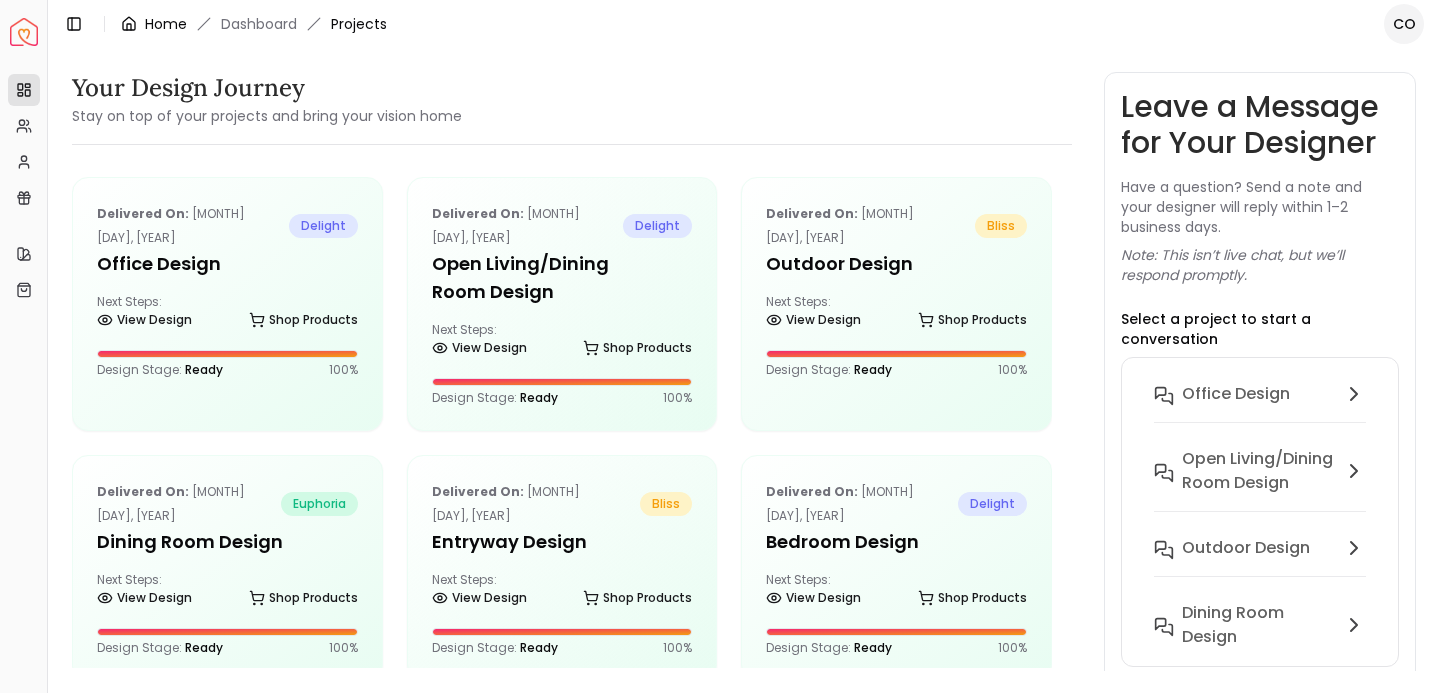click on "Home" at bounding box center (166, 24) 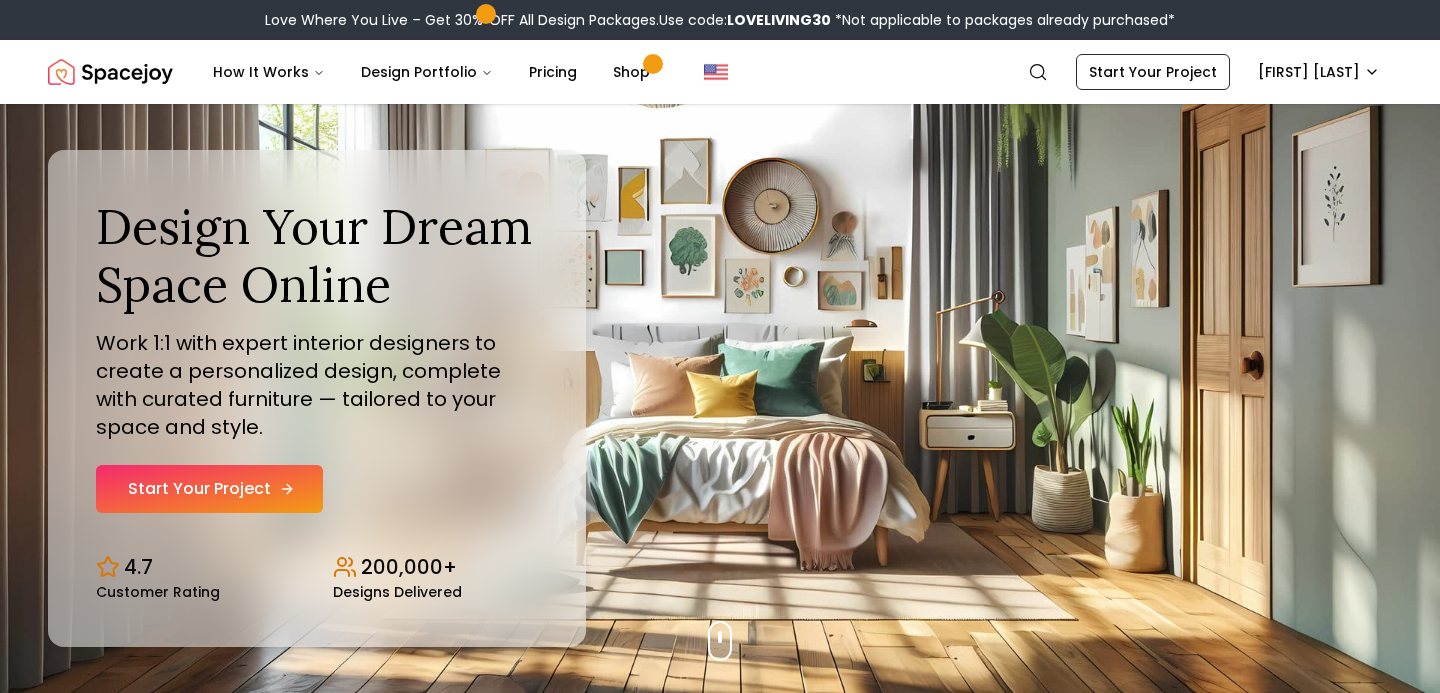 click on "Start Your Project" at bounding box center (209, 489) 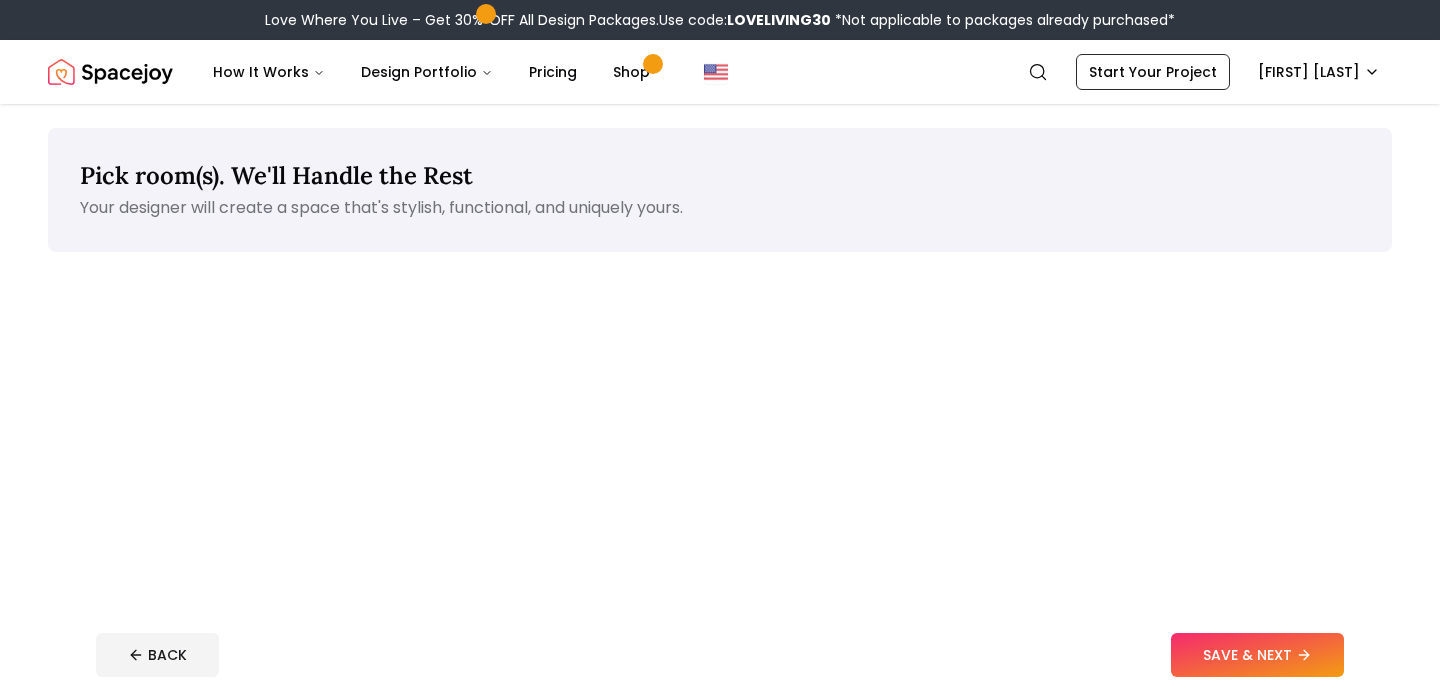 scroll, scrollTop: 0, scrollLeft: 0, axis: both 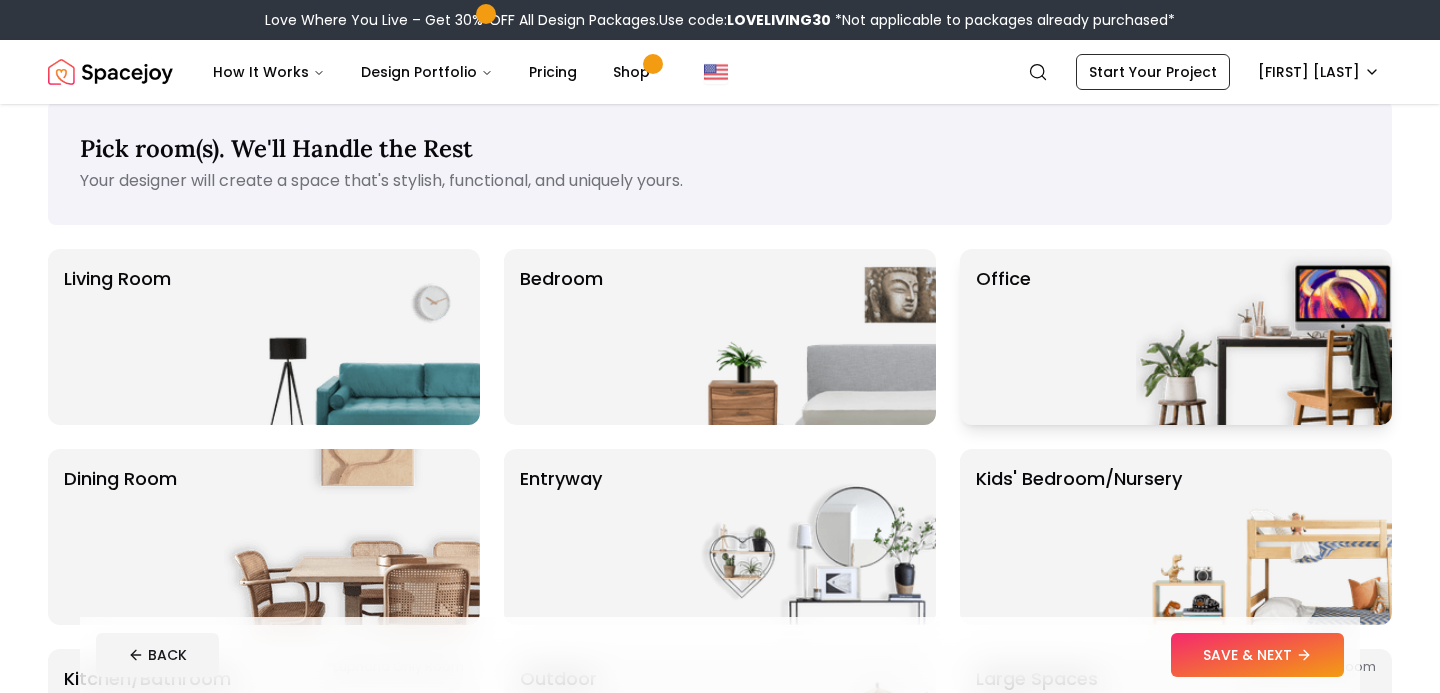 click on "Office" at bounding box center [1176, 337] 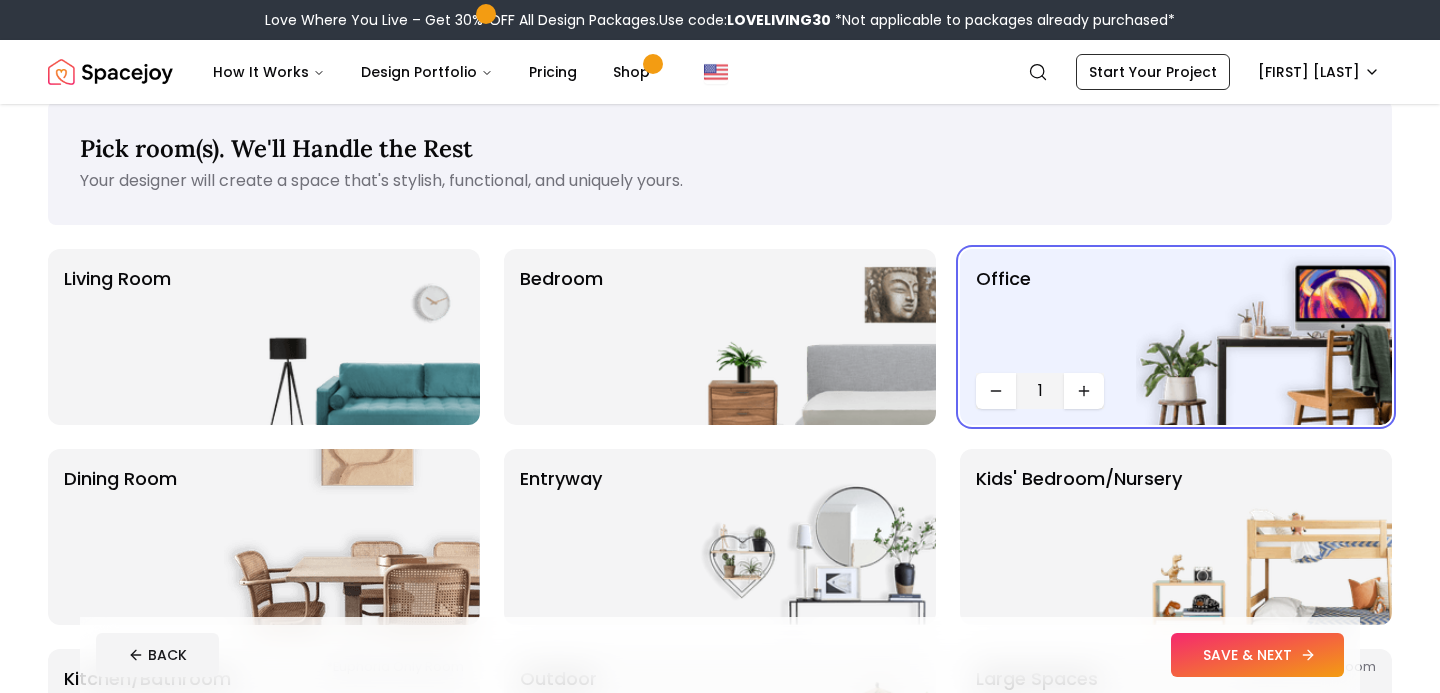 click on "SAVE & NEXT" at bounding box center (1257, 655) 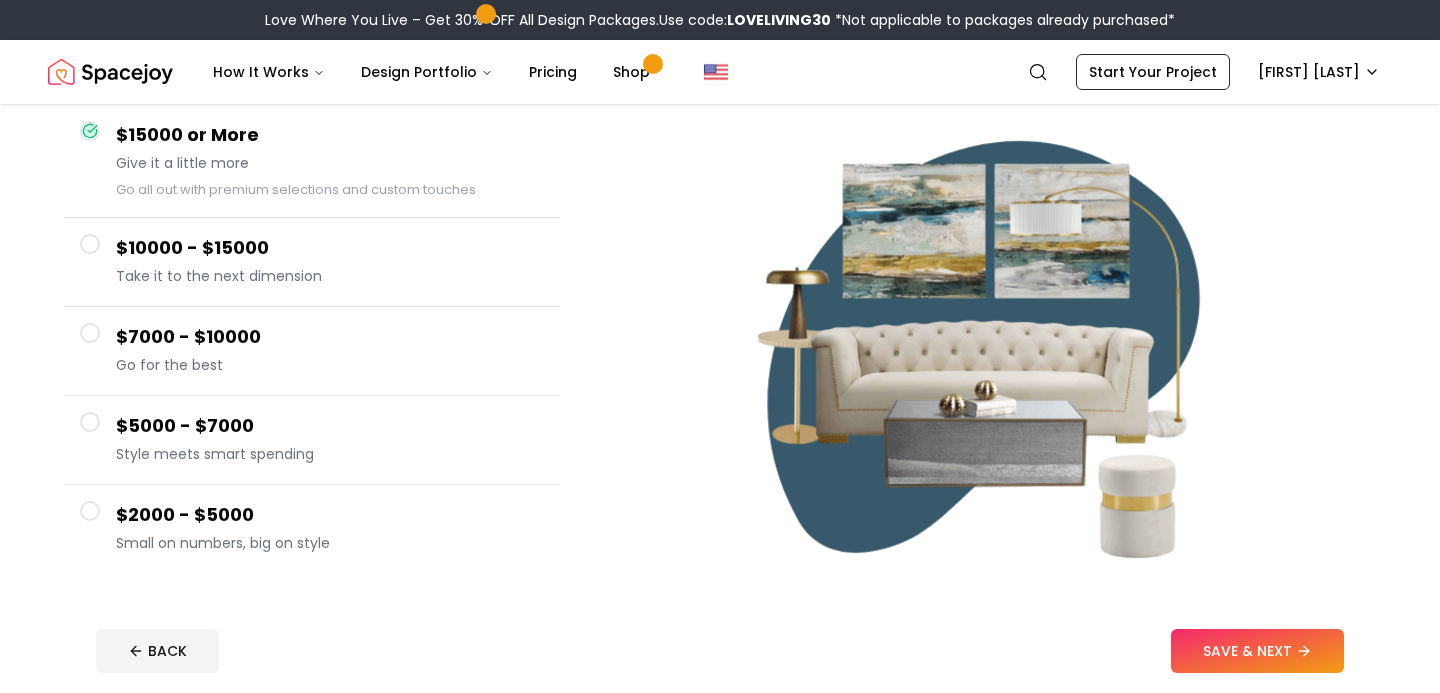 scroll, scrollTop: 223, scrollLeft: 0, axis: vertical 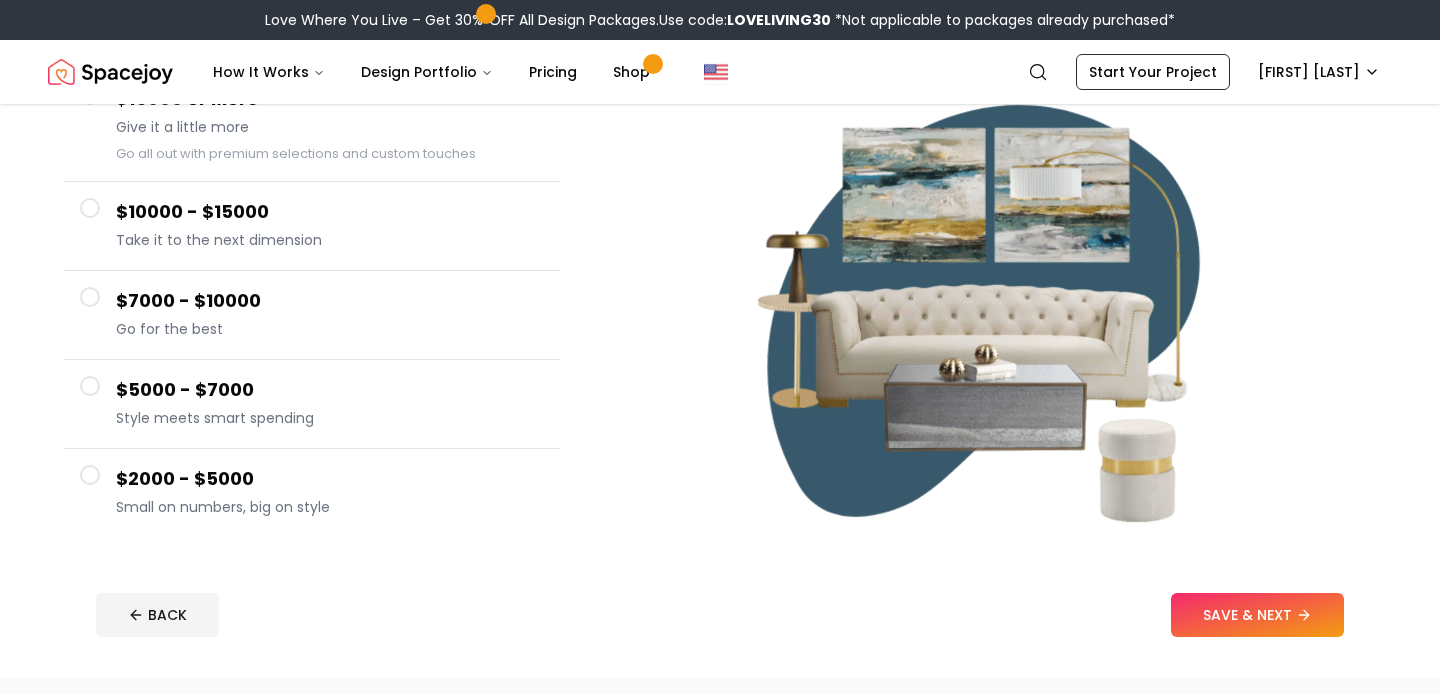 click on "$2000 - $5000" at bounding box center [330, 479] 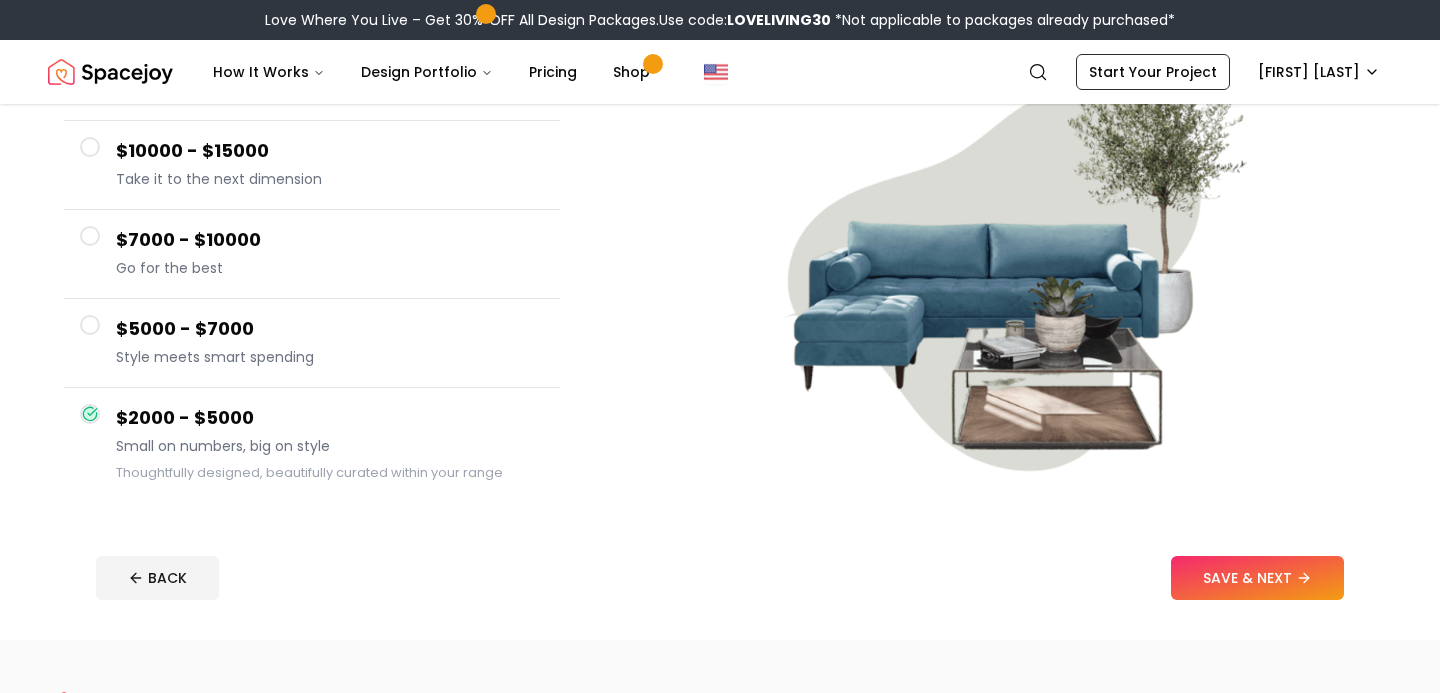 scroll, scrollTop: 279, scrollLeft: 0, axis: vertical 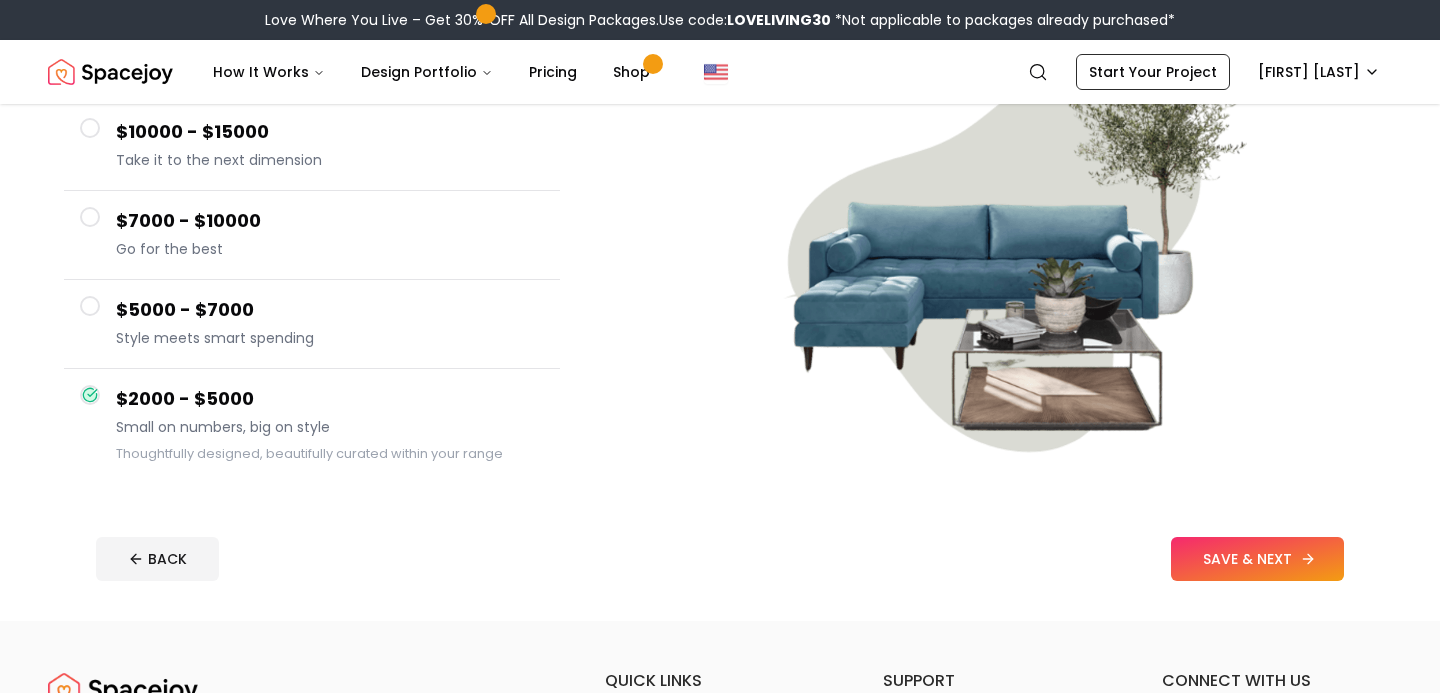 click on "SAVE & NEXT" at bounding box center [1257, 559] 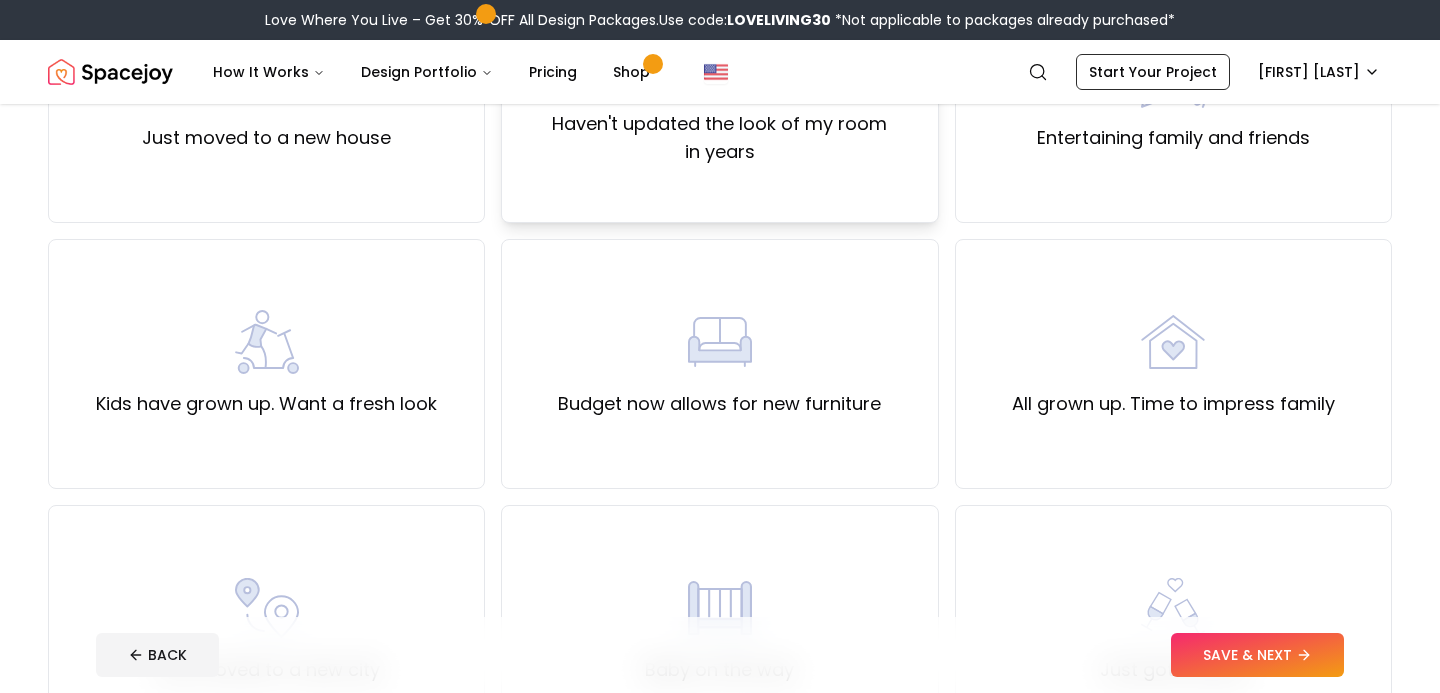 scroll, scrollTop: 0, scrollLeft: 0, axis: both 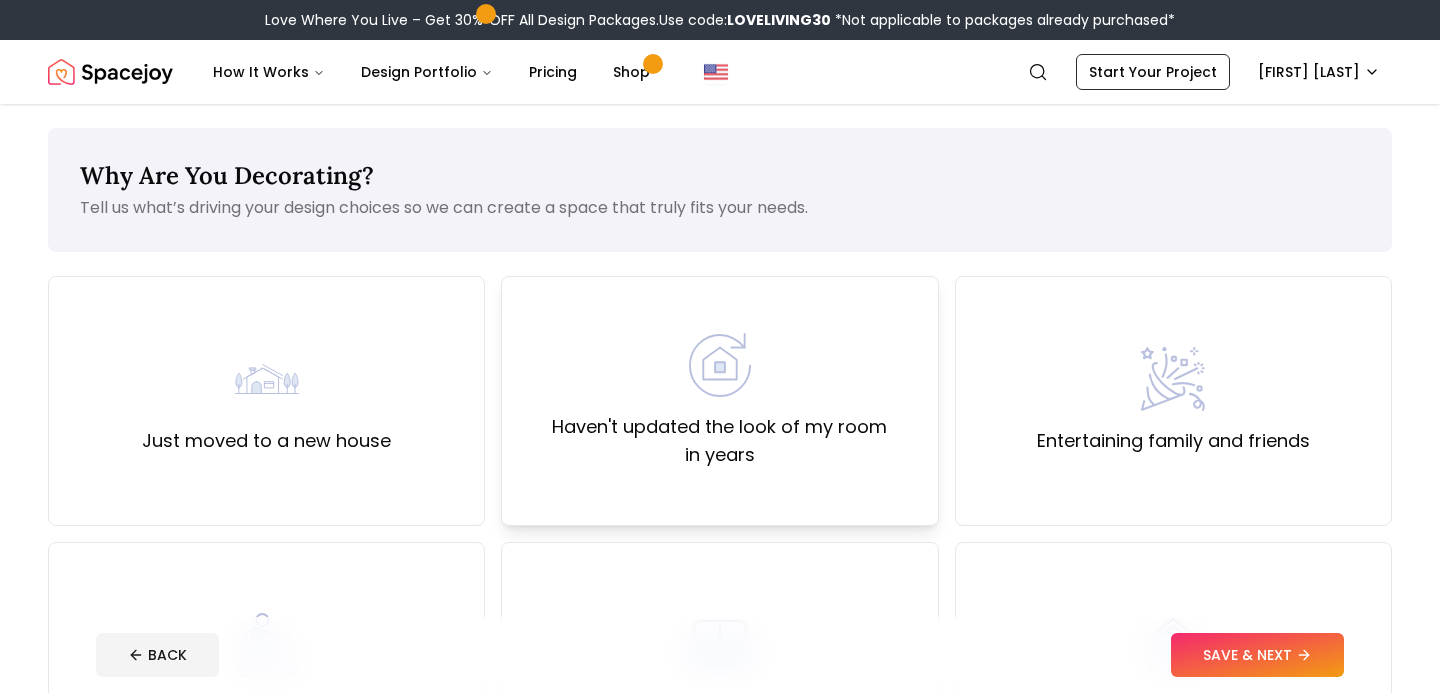 click on "Haven't updated the look of my room in years" at bounding box center (719, 401) 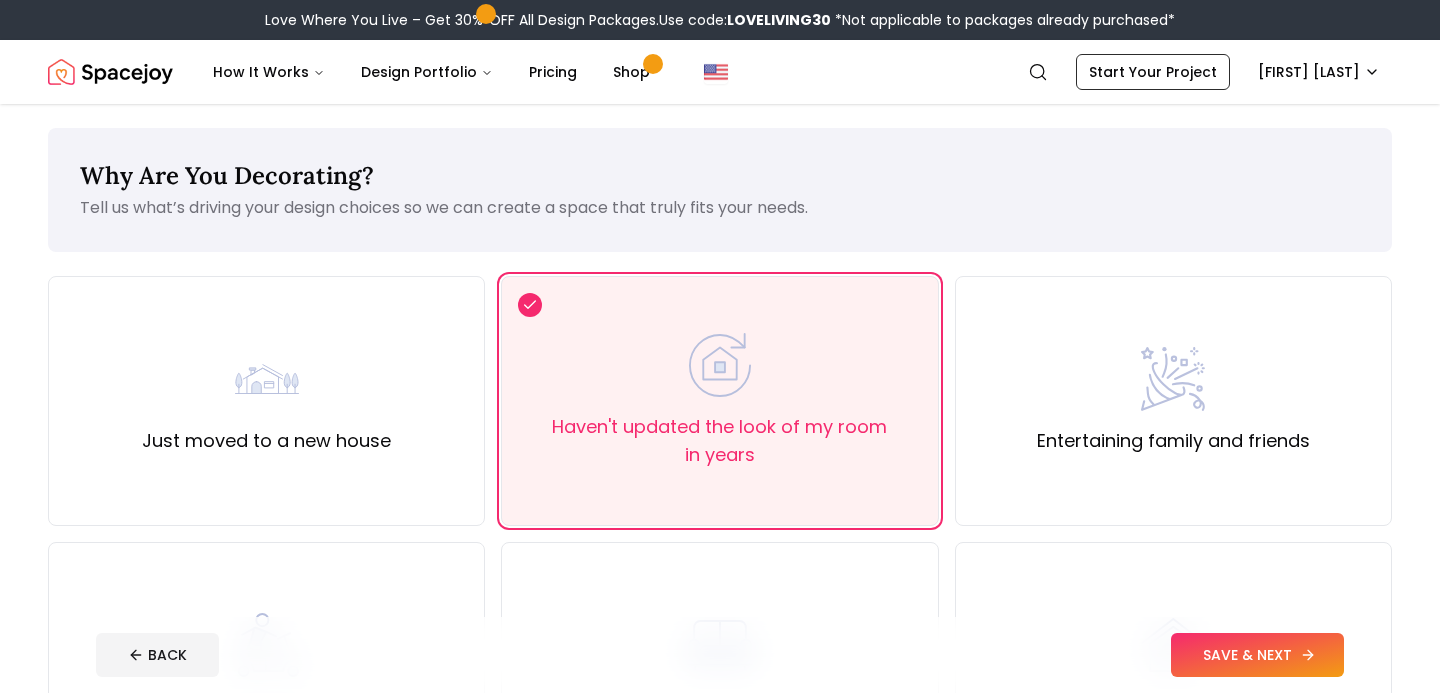click on "SAVE & NEXT" at bounding box center (1257, 655) 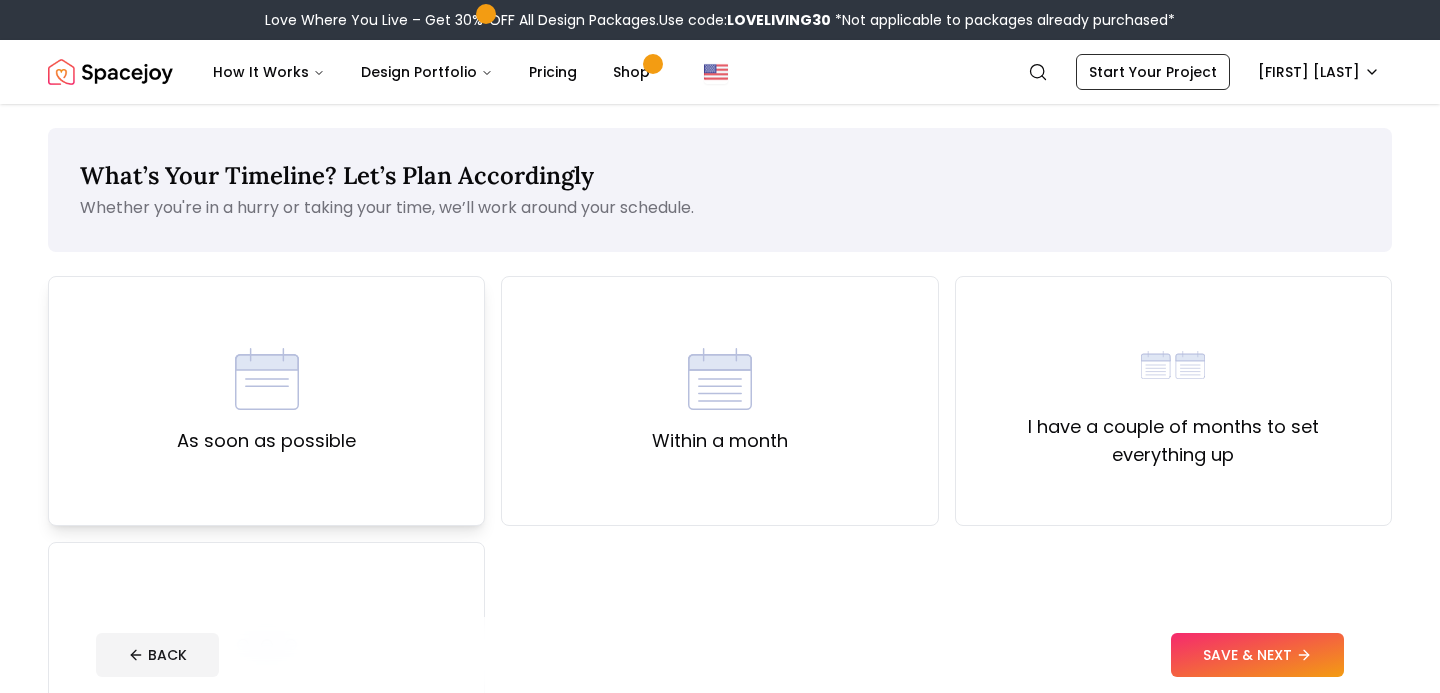 click on "As soon as possible" at bounding box center (266, 401) 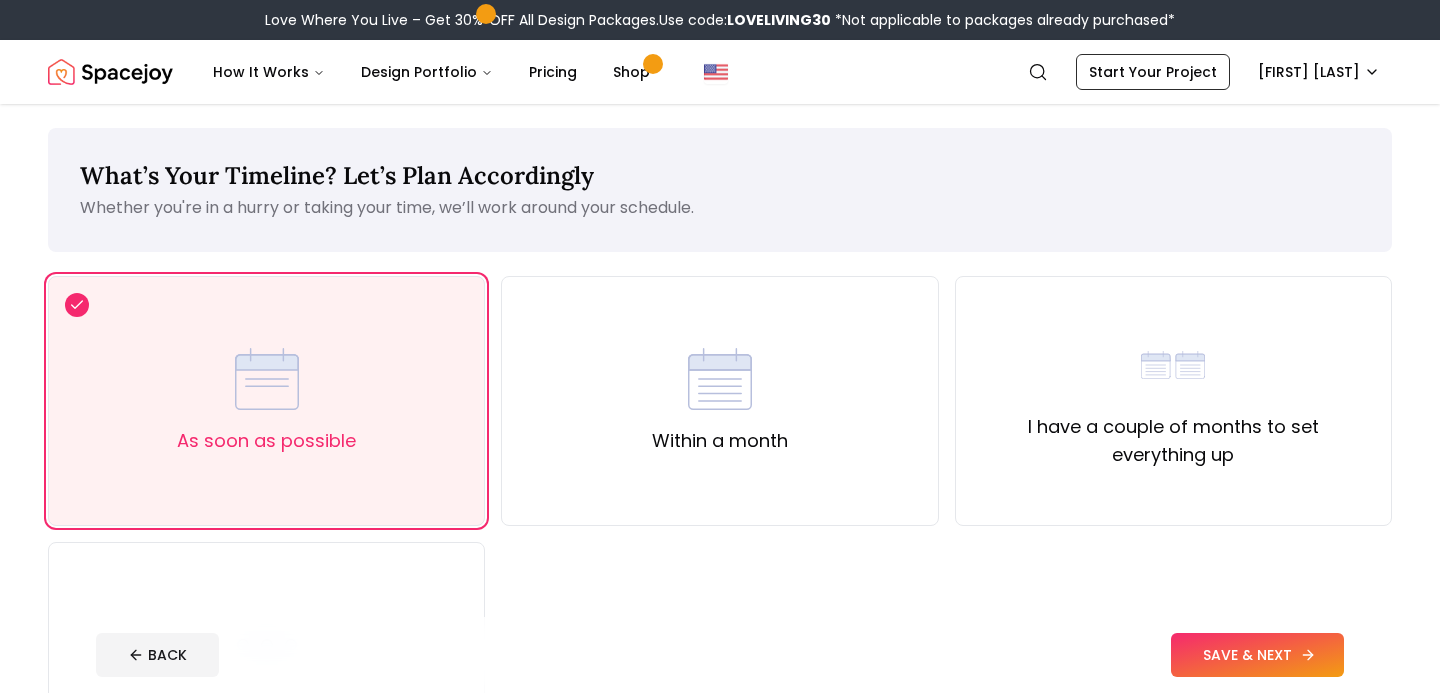 click on "SAVE & NEXT" at bounding box center (1257, 655) 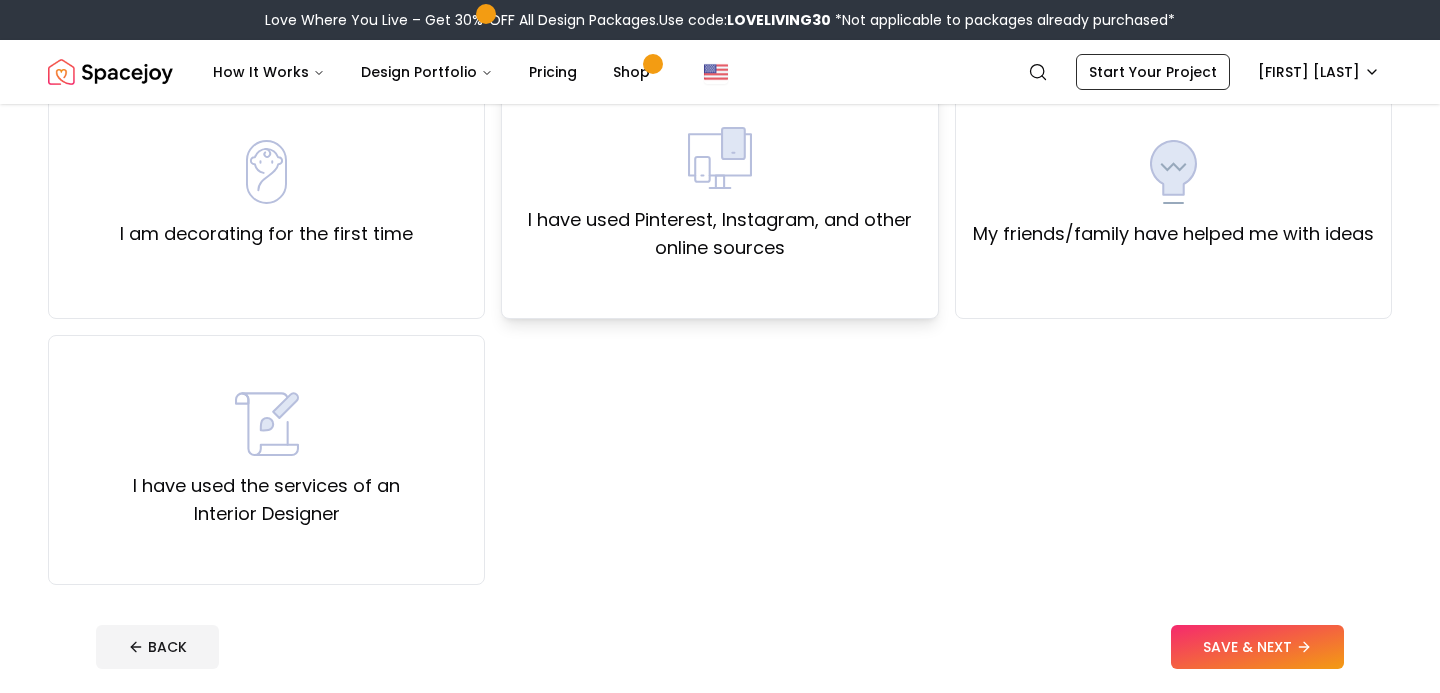 scroll, scrollTop: 345, scrollLeft: 0, axis: vertical 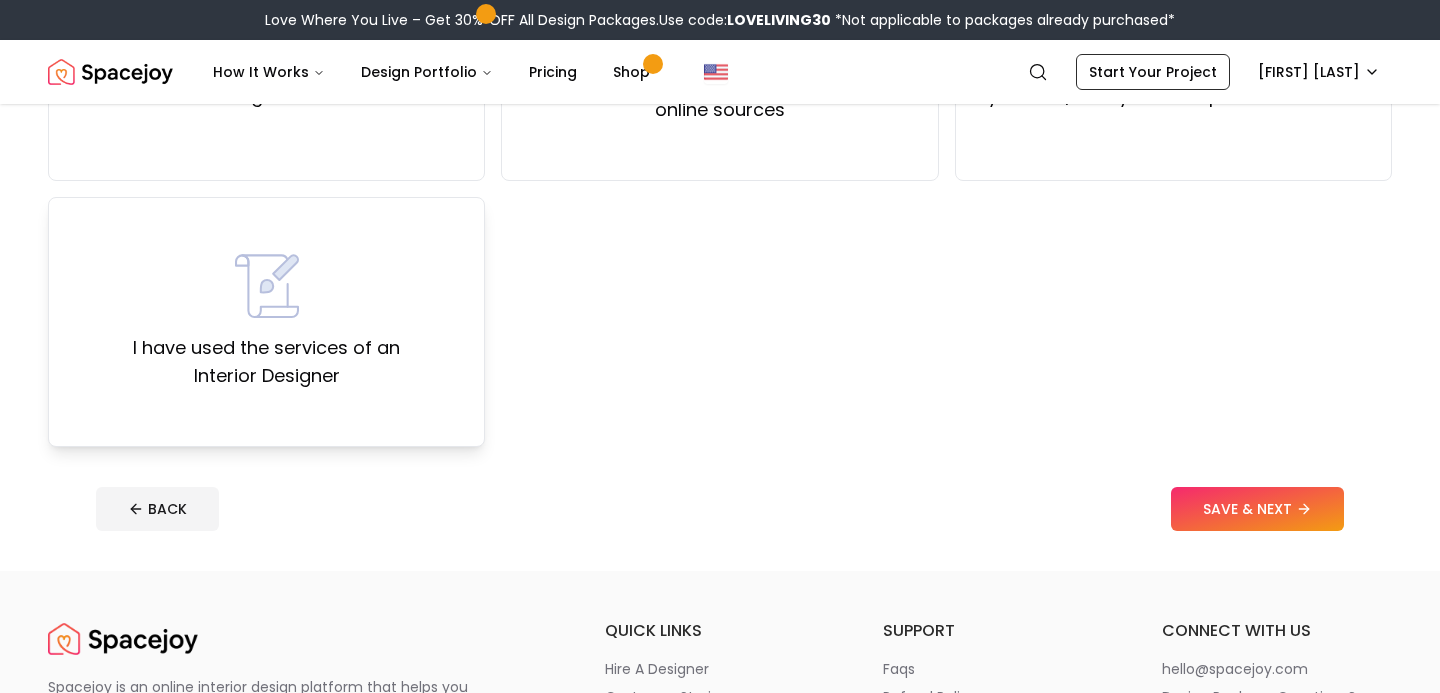 click on "I have used the services of an Interior Designer" at bounding box center [266, 322] 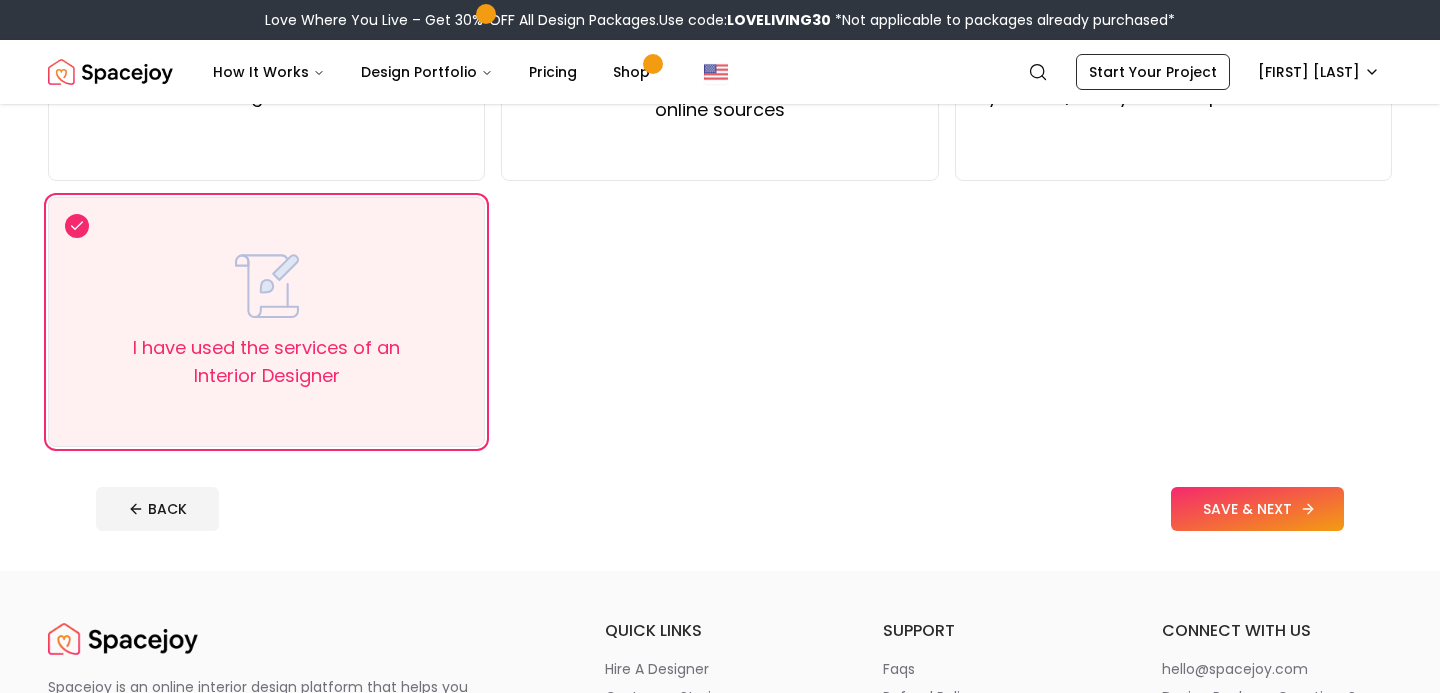 click on "SAVE & NEXT" at bounding box center (1257, 509) 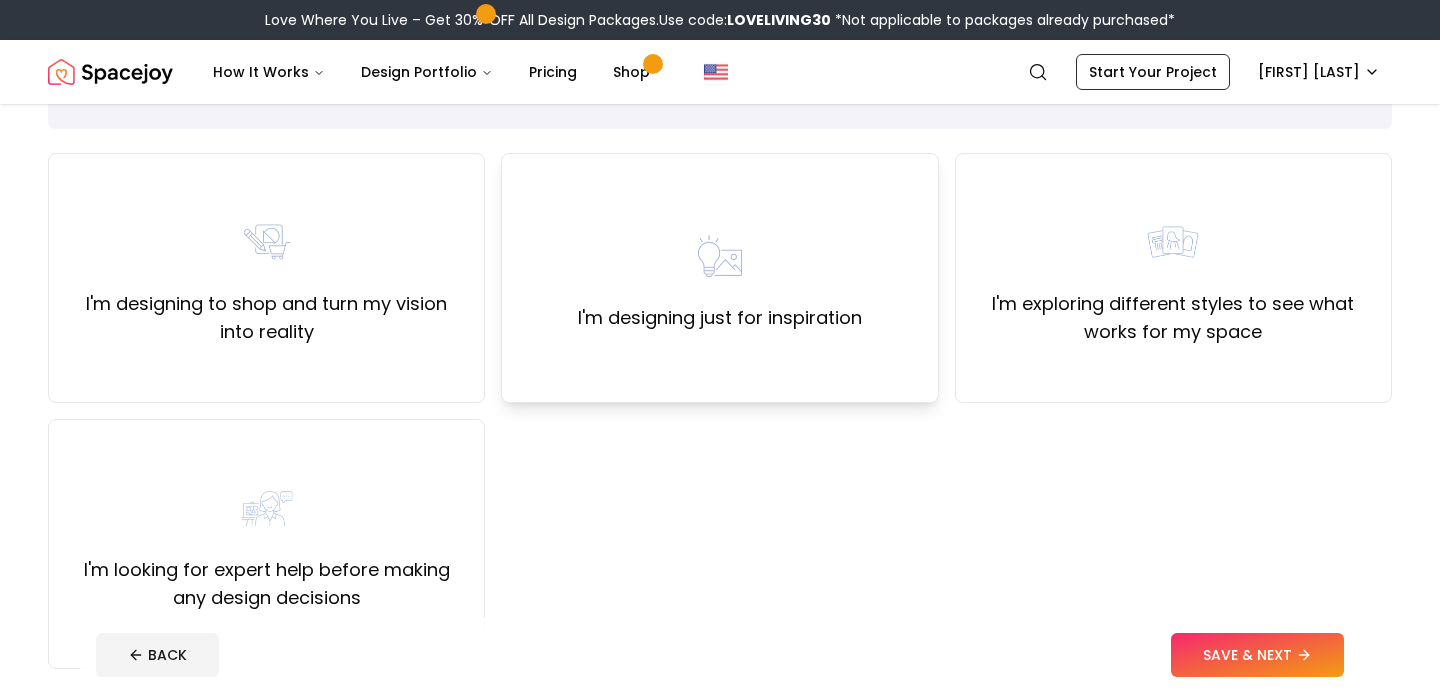 scroll, scrollTop: 130, scrollLeft: 0, axis: vertical 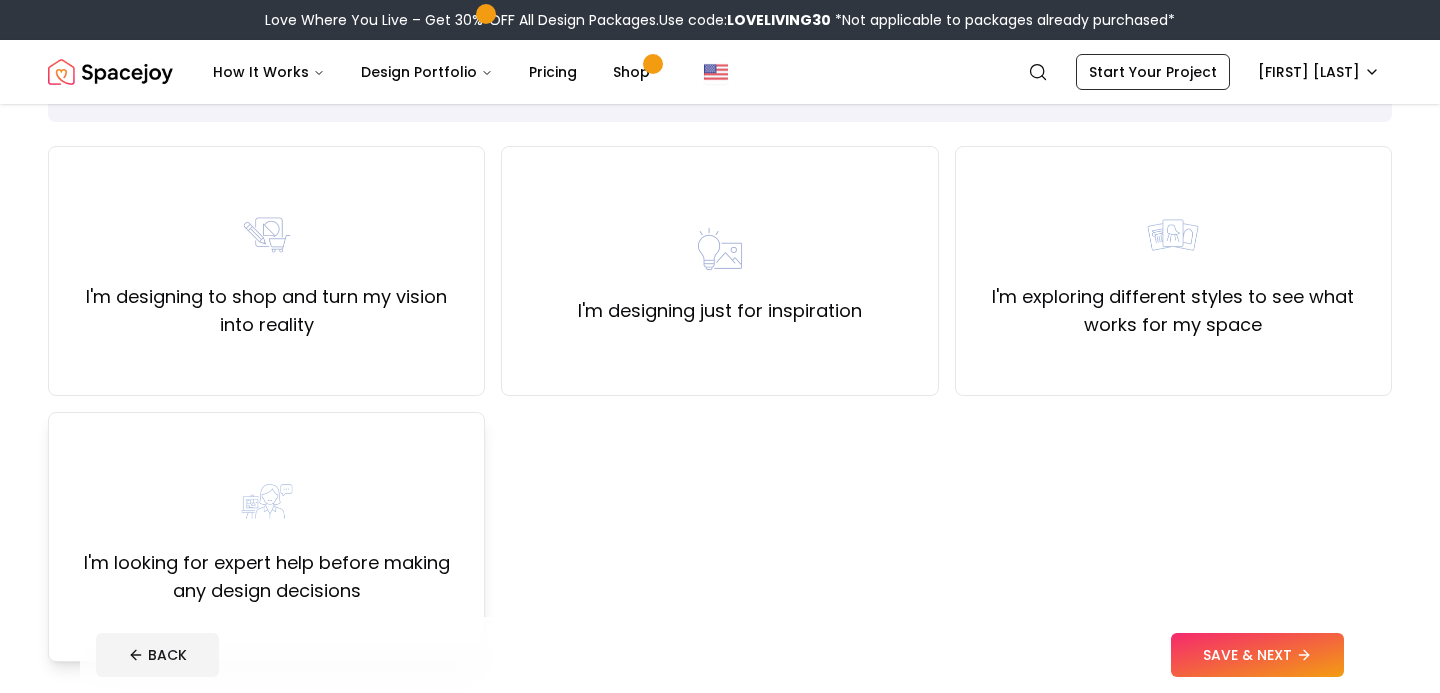 click on "I'm looking for expert help before making any design decisions" at bounding box center (266, 537) 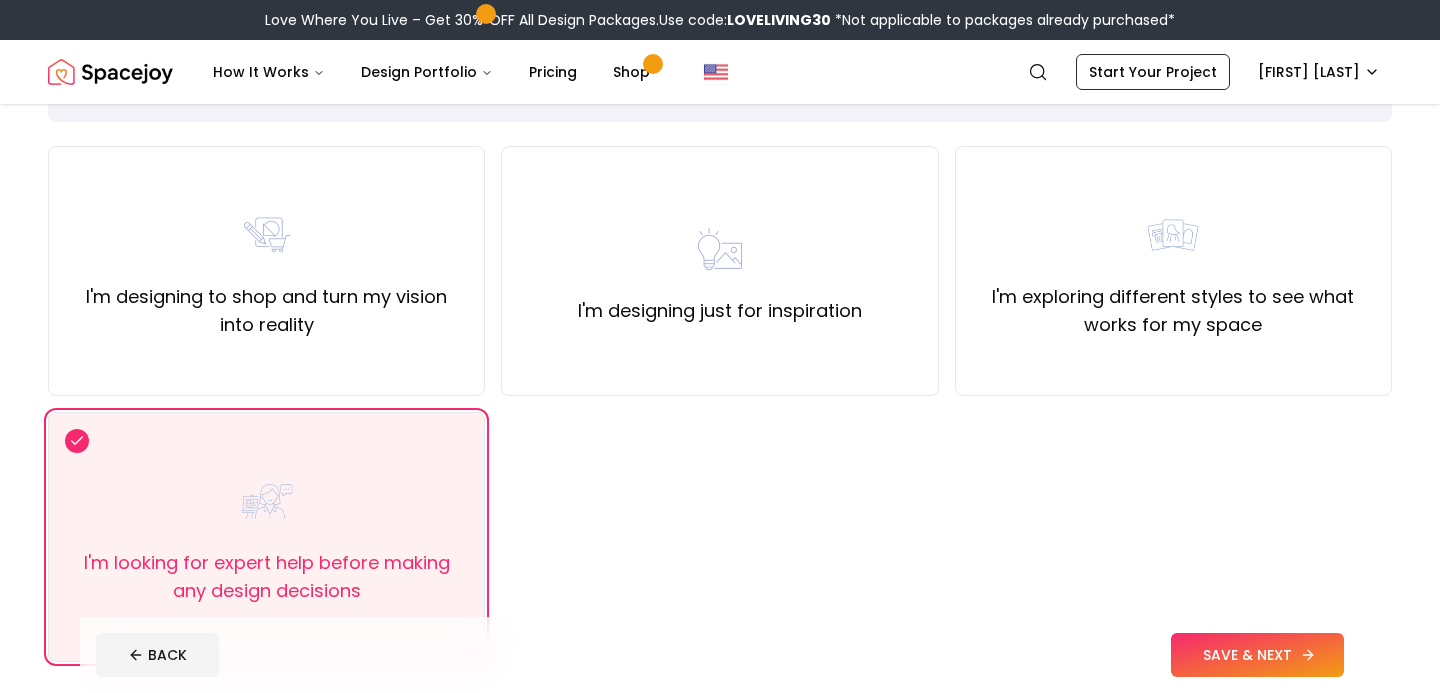 click on "SAVE & NEXT" at bounding box center (1257, 655) 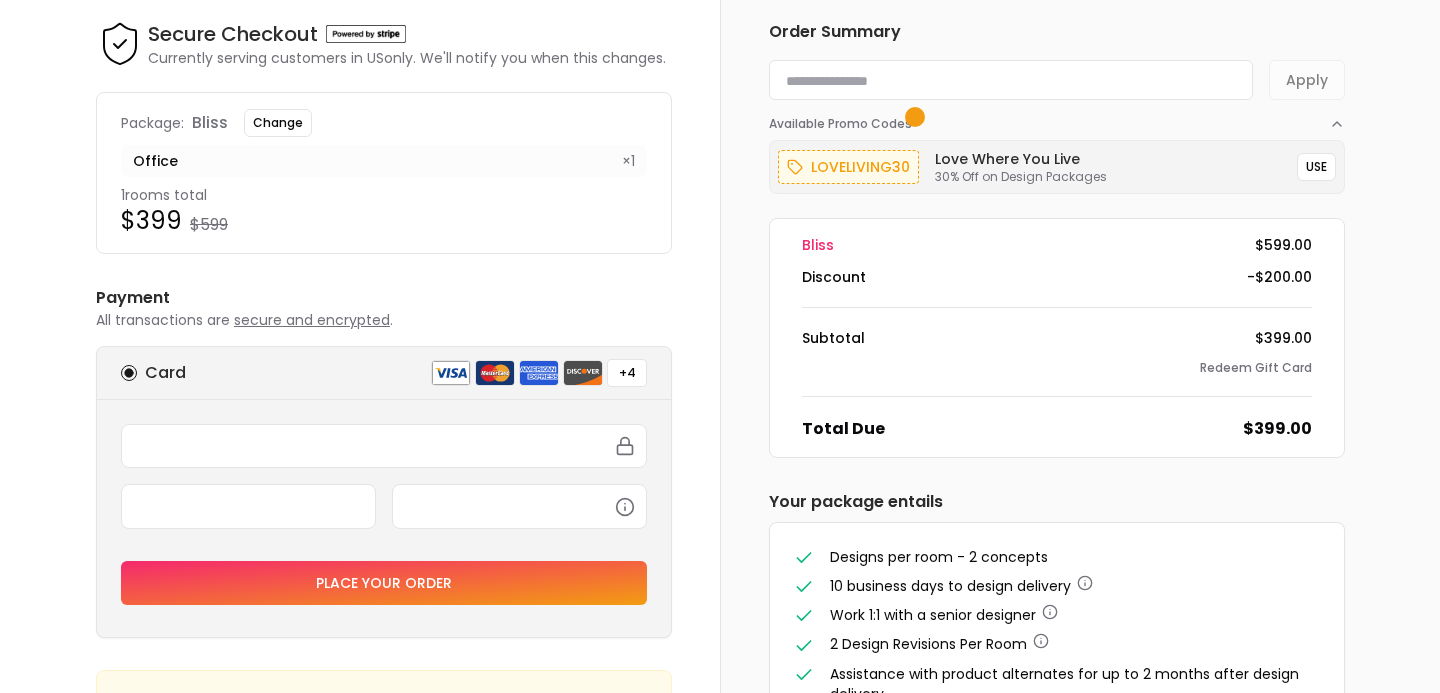 scroll, scrollTop: 0, scrollLeft: 0, axis: both 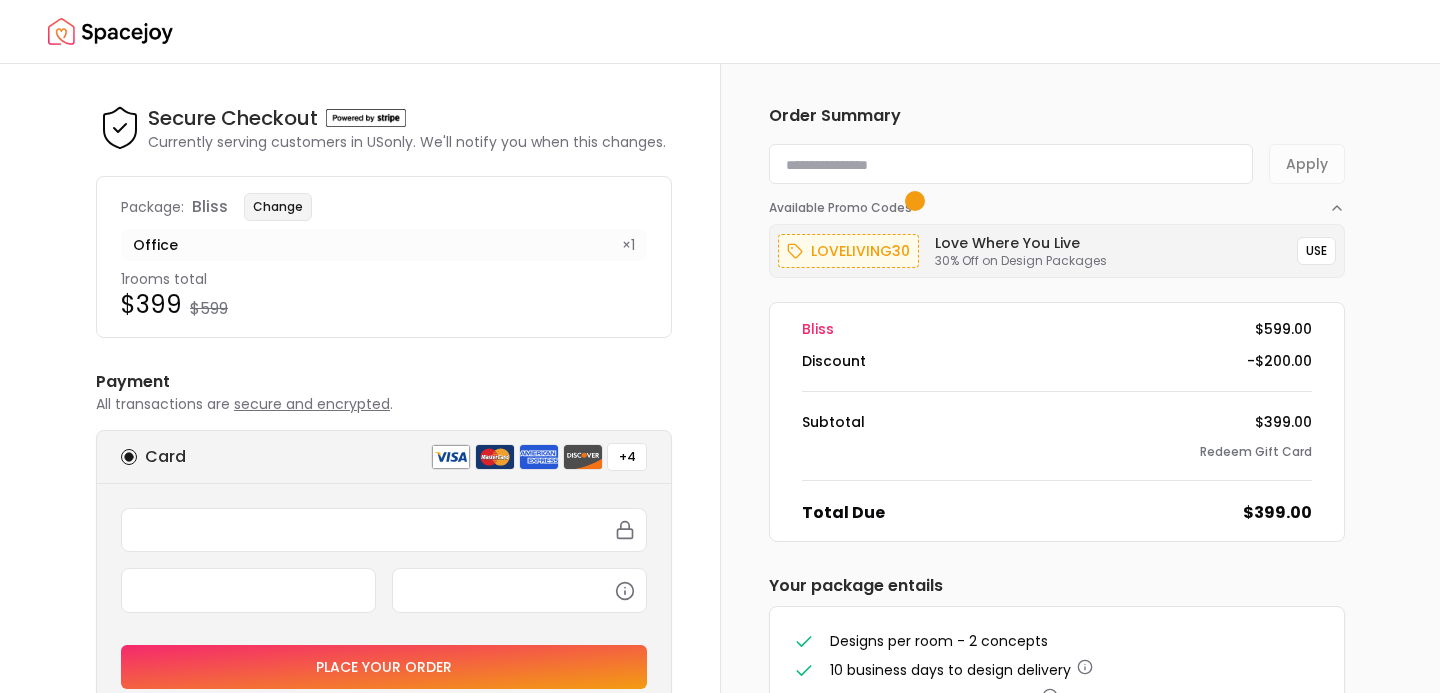 click on "Change" at bounding box center (278, 207) 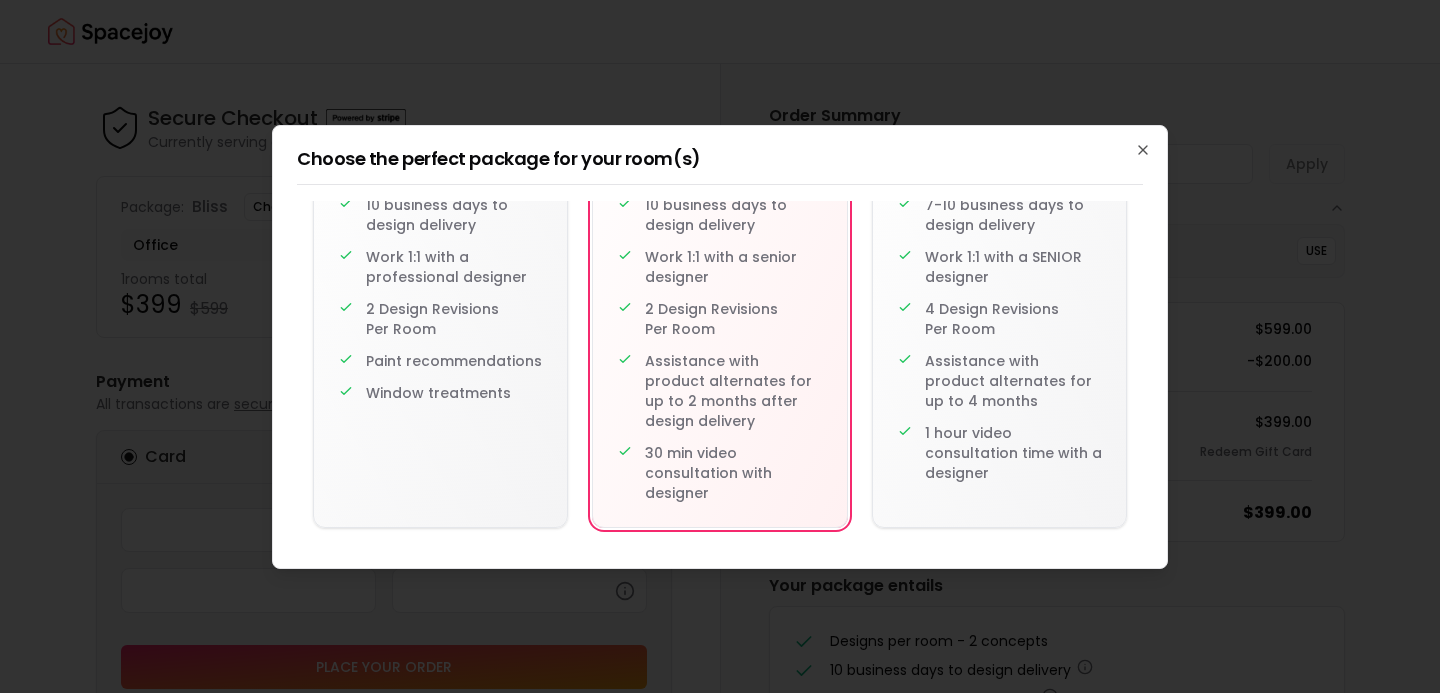 scroll, scrollTop: 221, scrollLeft: 0, axis: vertical 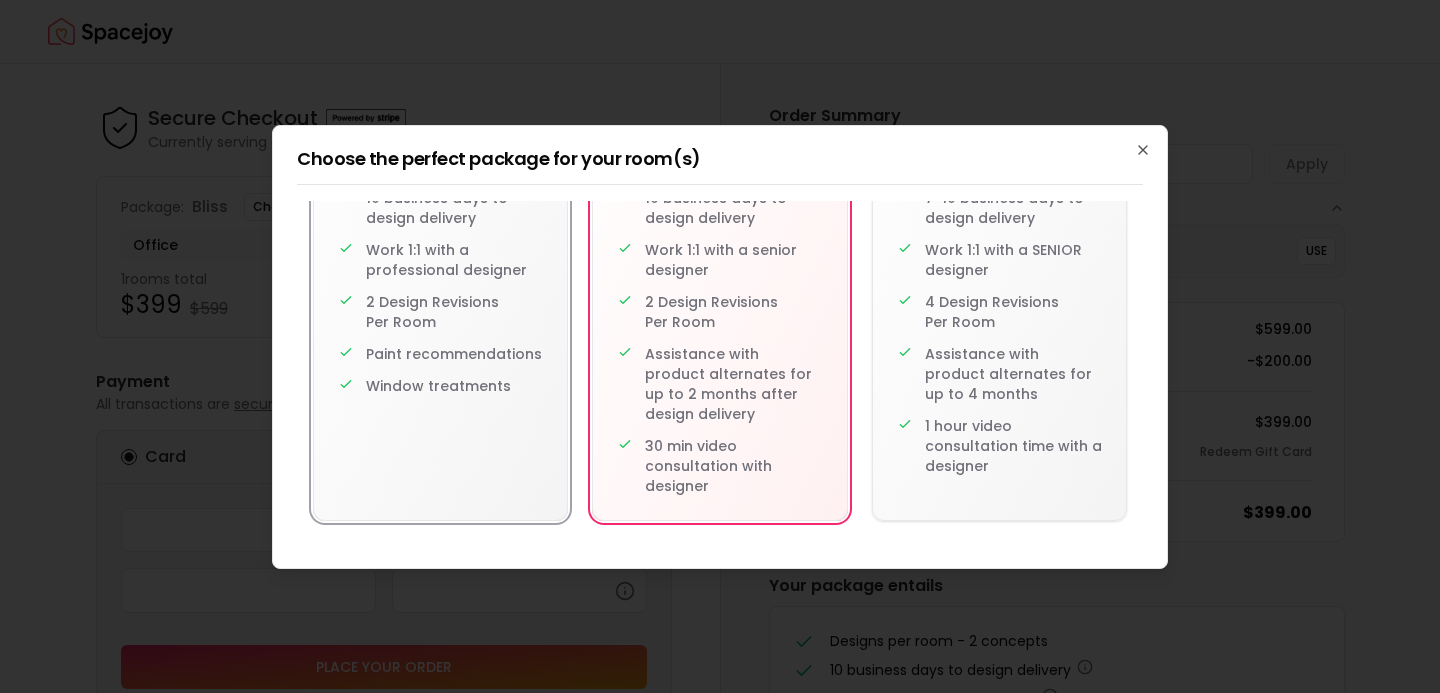click on "Design per room - 1 concept 10 business days to design delivery Work 1:1 with a professional designer 2 Design Revisions Per Room Paint recommendations Window treatments" at bounding box center (440, 266) 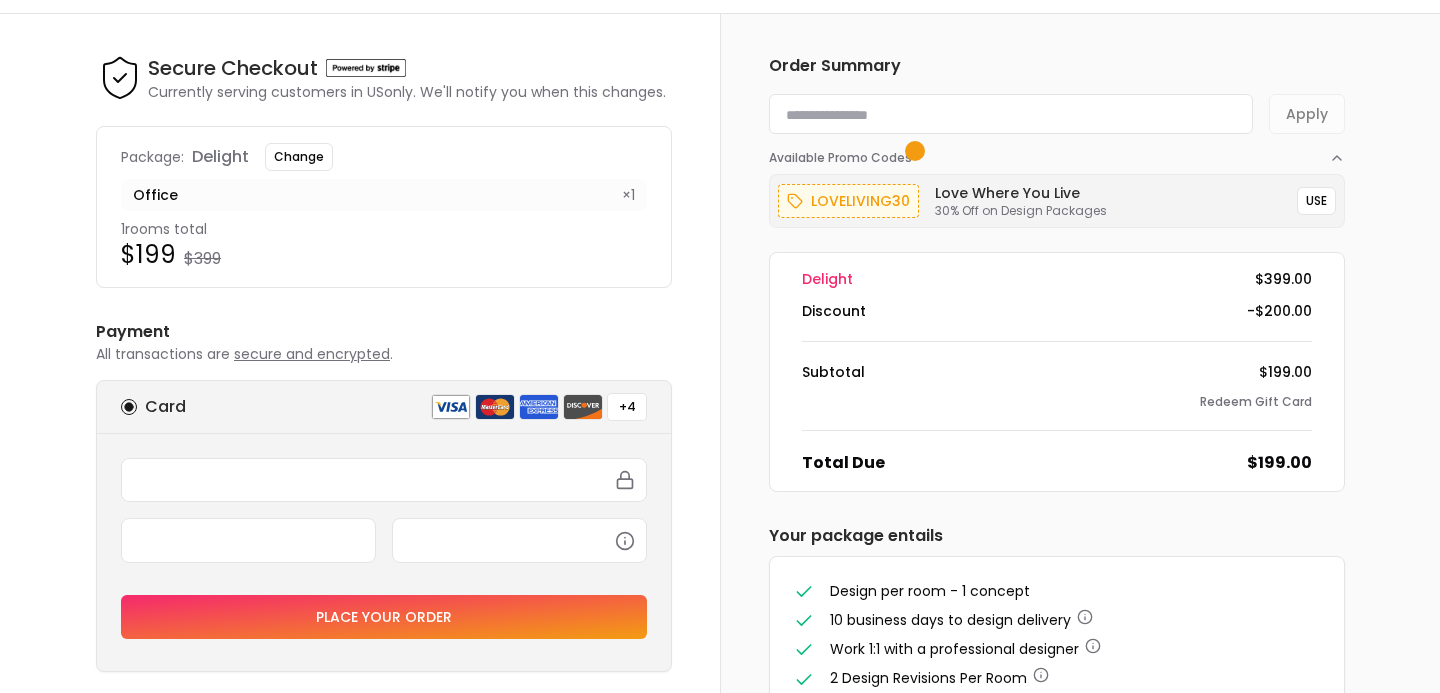 scroll, scrollTop: 59, scrollLeft: 0, axis: vertical 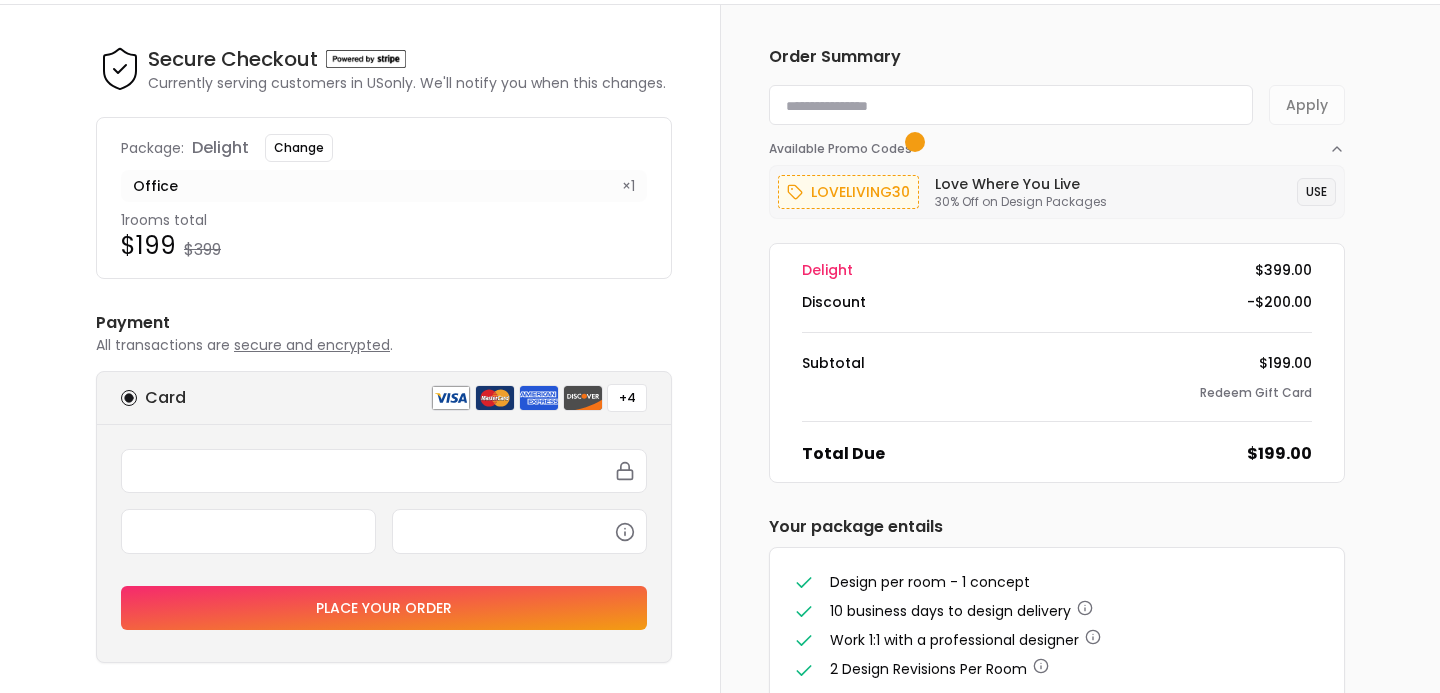 click on "USE" at bounding box center (1316, 192) 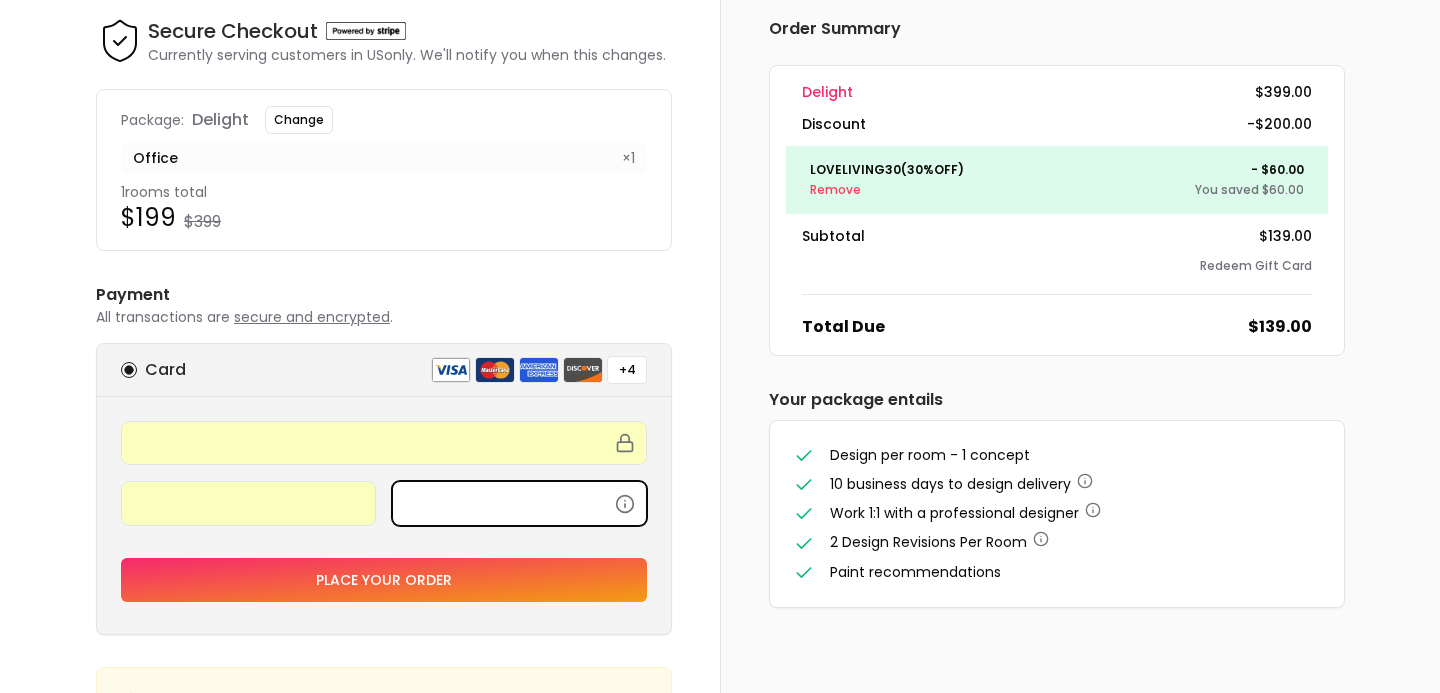 scroll, scrollTop: 96, scrollLeft: 0, axis: vertical 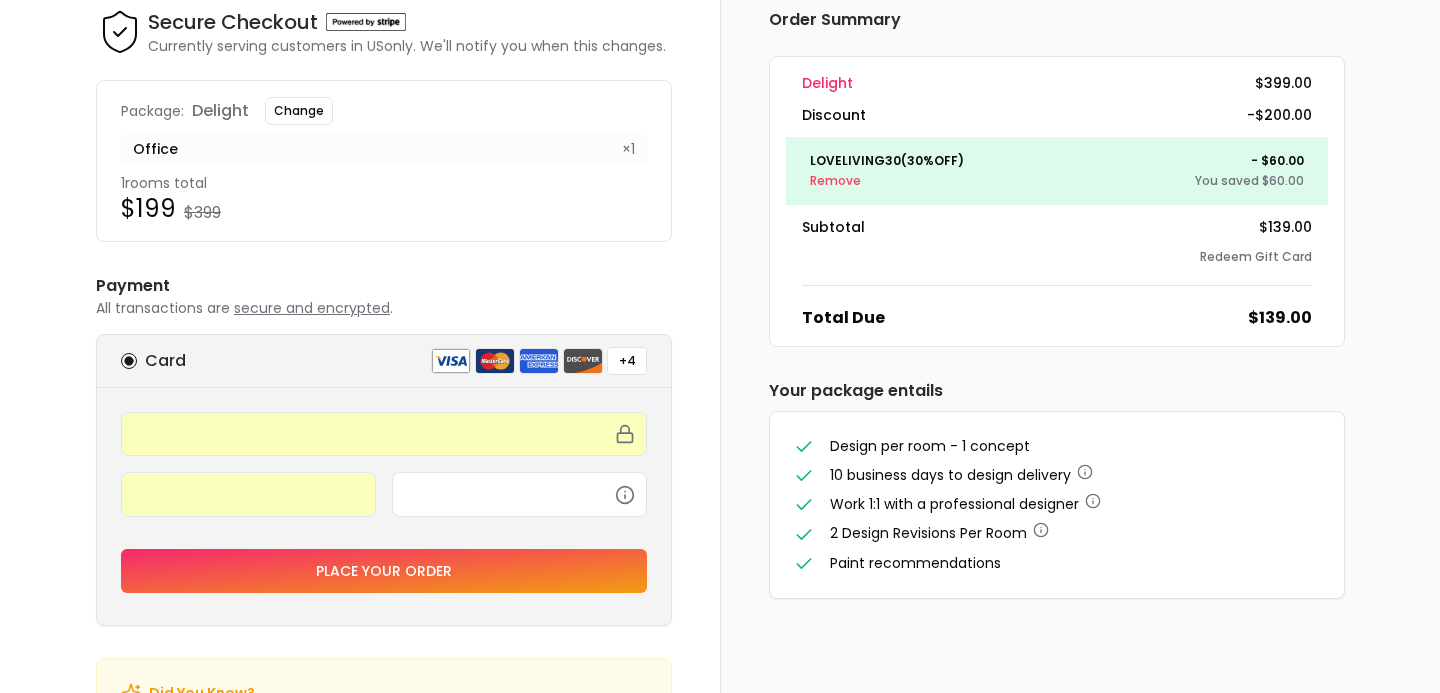 click on "Place your order" at bounding box center [384, 571] 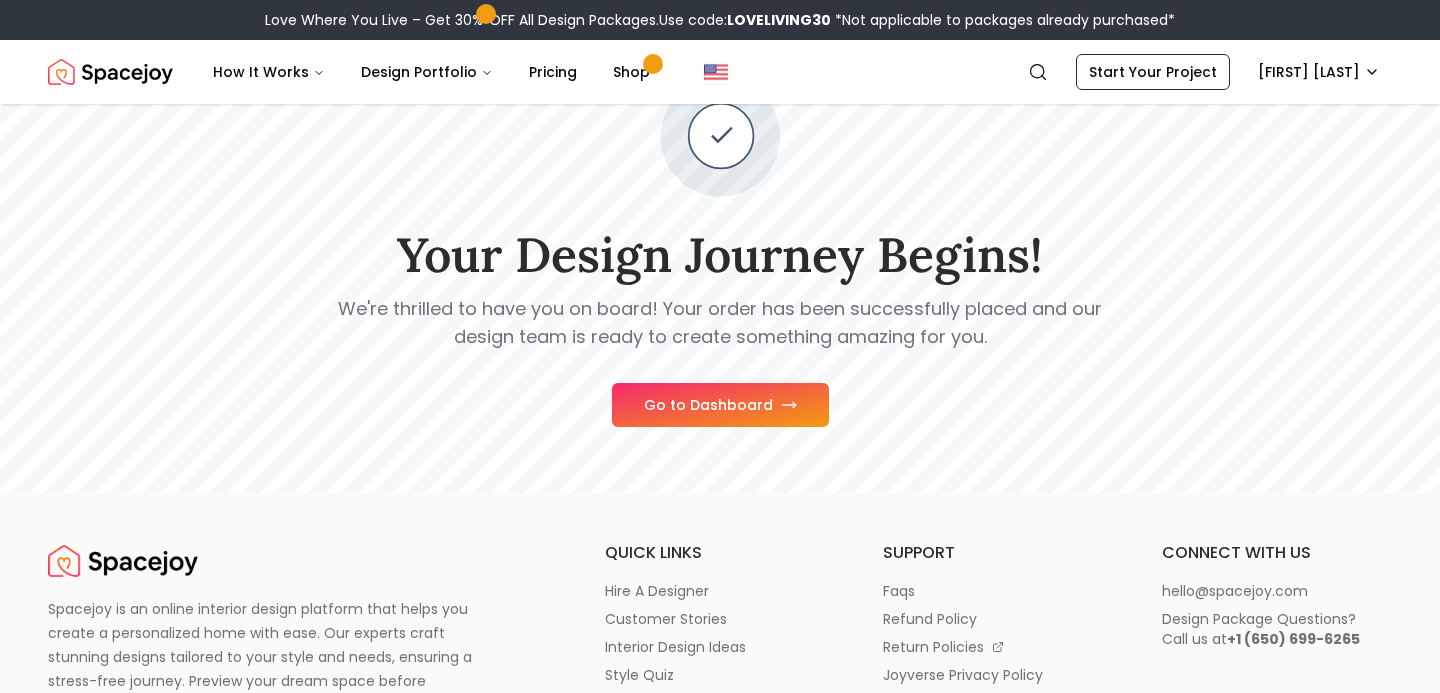 click on "Go to Dashboard" at bounding box center [720, 405] 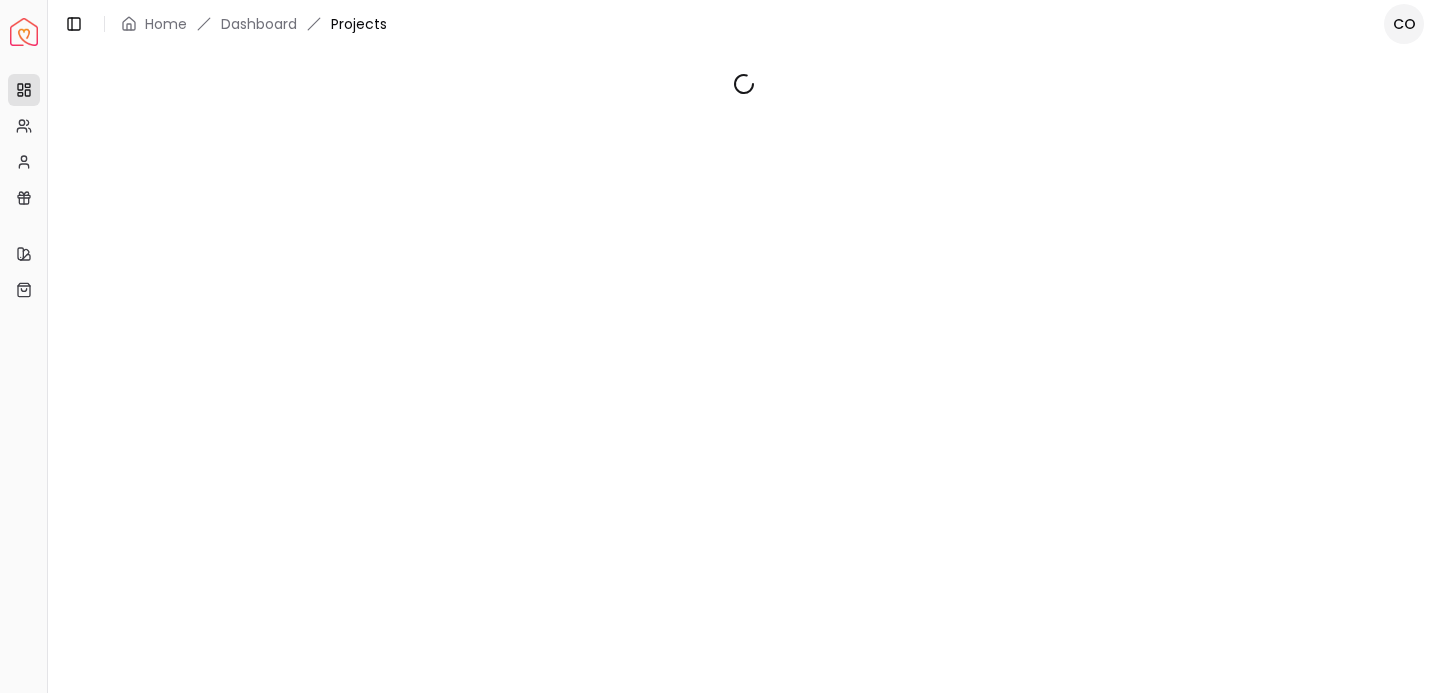 scroll, scrollTop: 0, scrollLeft: 0, axis: both 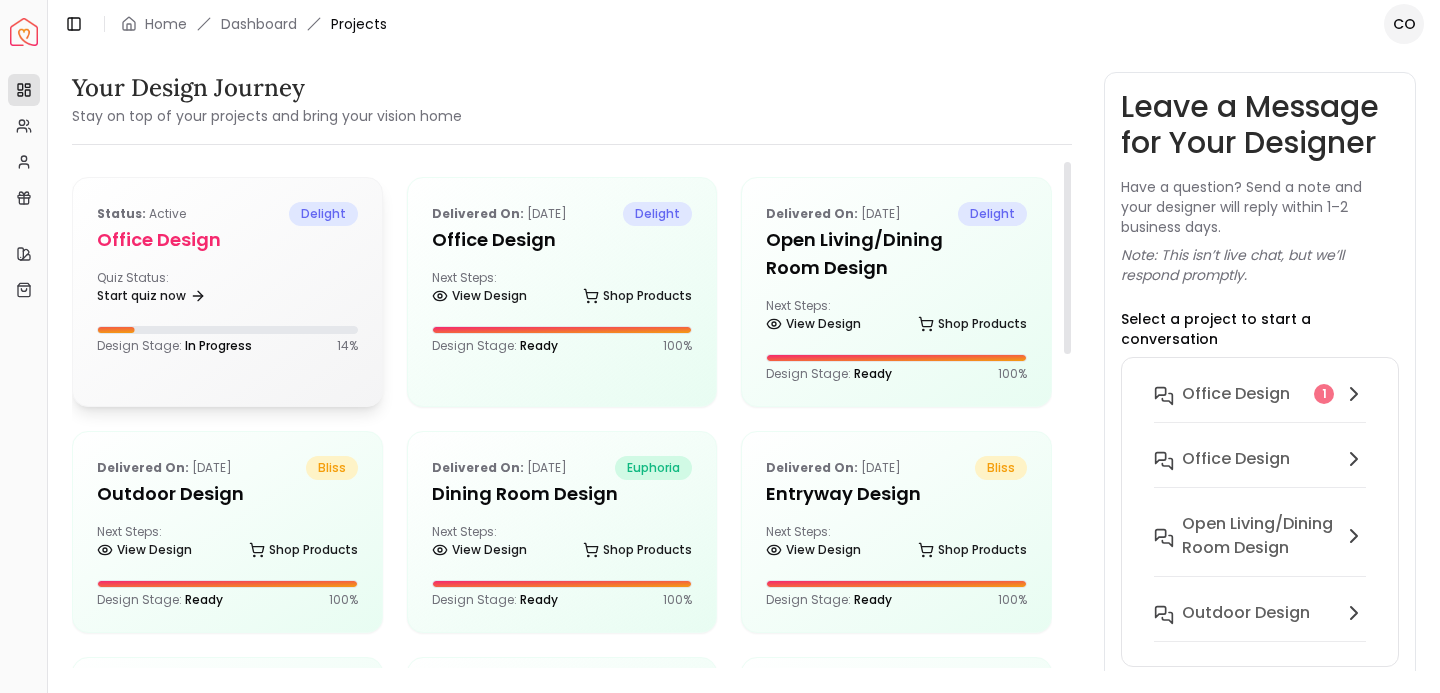 click on "Office design" at bounding box center (227, 240) 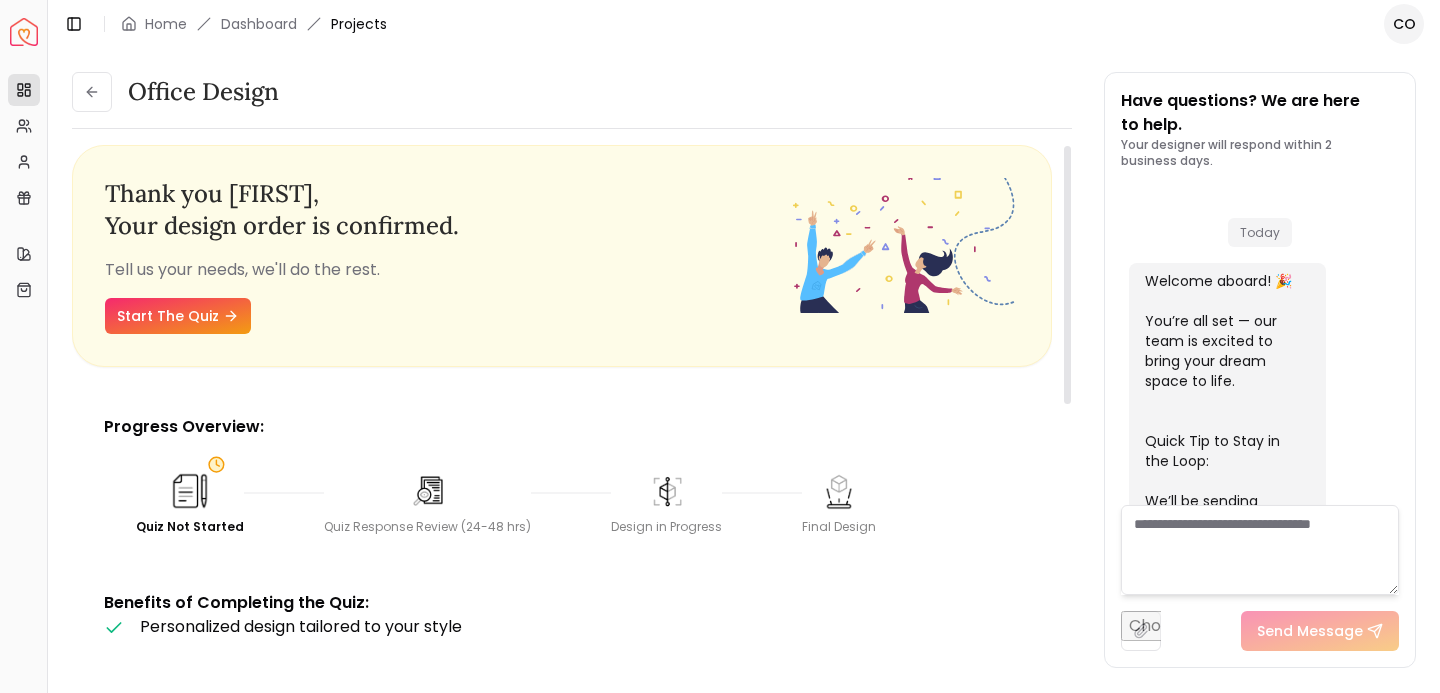 scroll, scrollTop: 860, scrollLeft: 0, axis: vertical 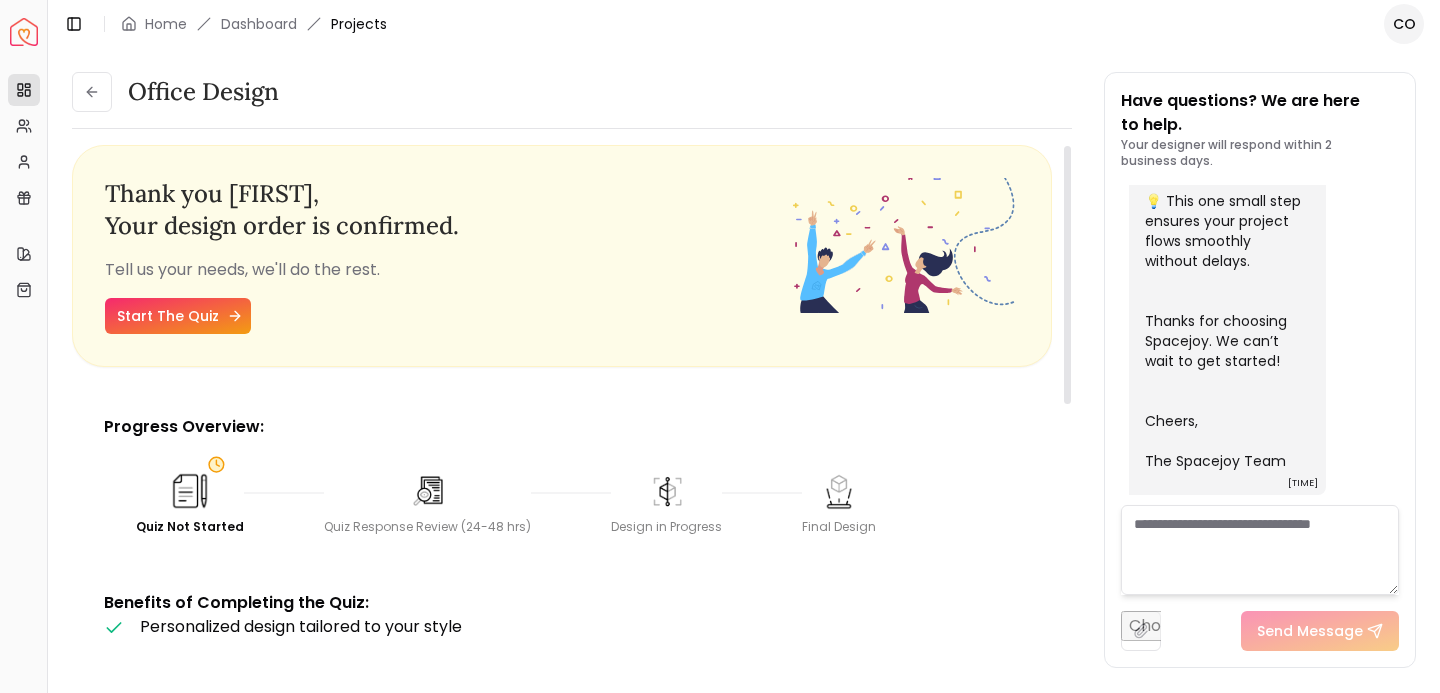 click on "Start The Quiz" at bounding box center (178, 316) 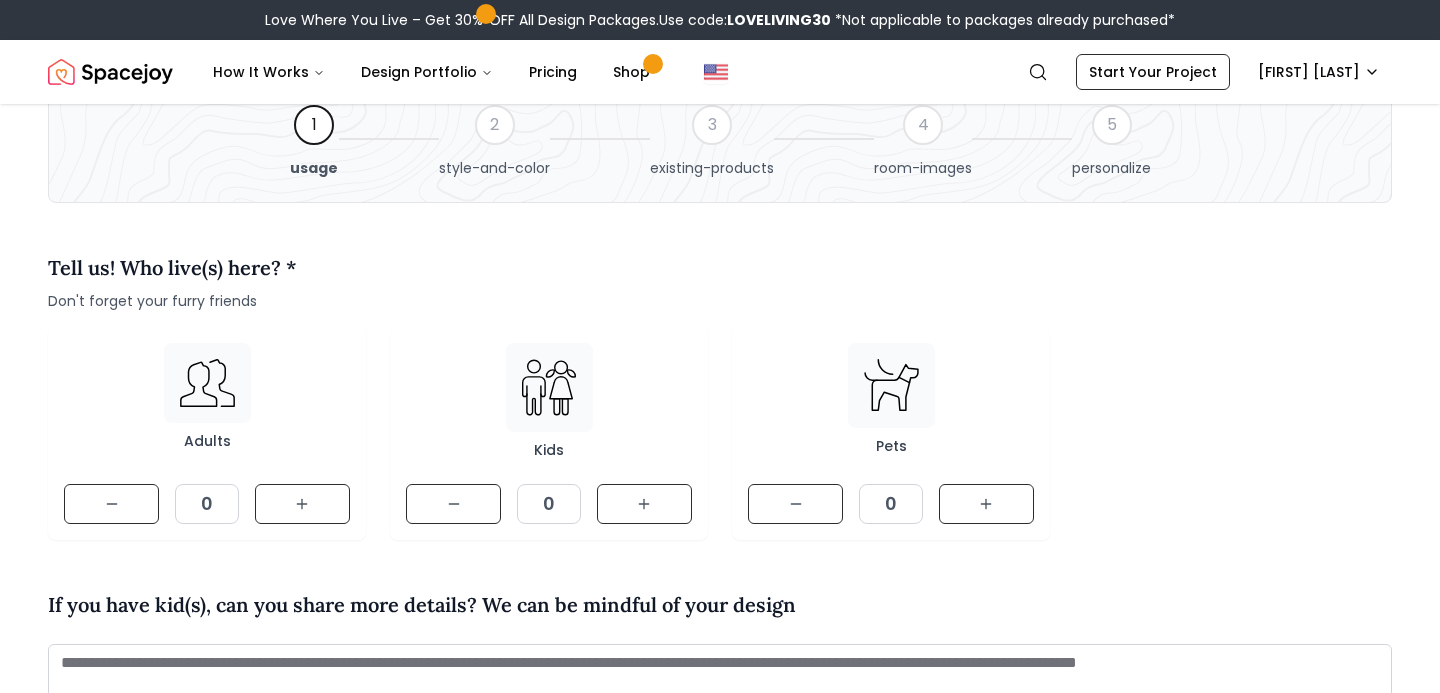 scroll, scrollTop: 104, scrollLeft: 0, axis: vertical 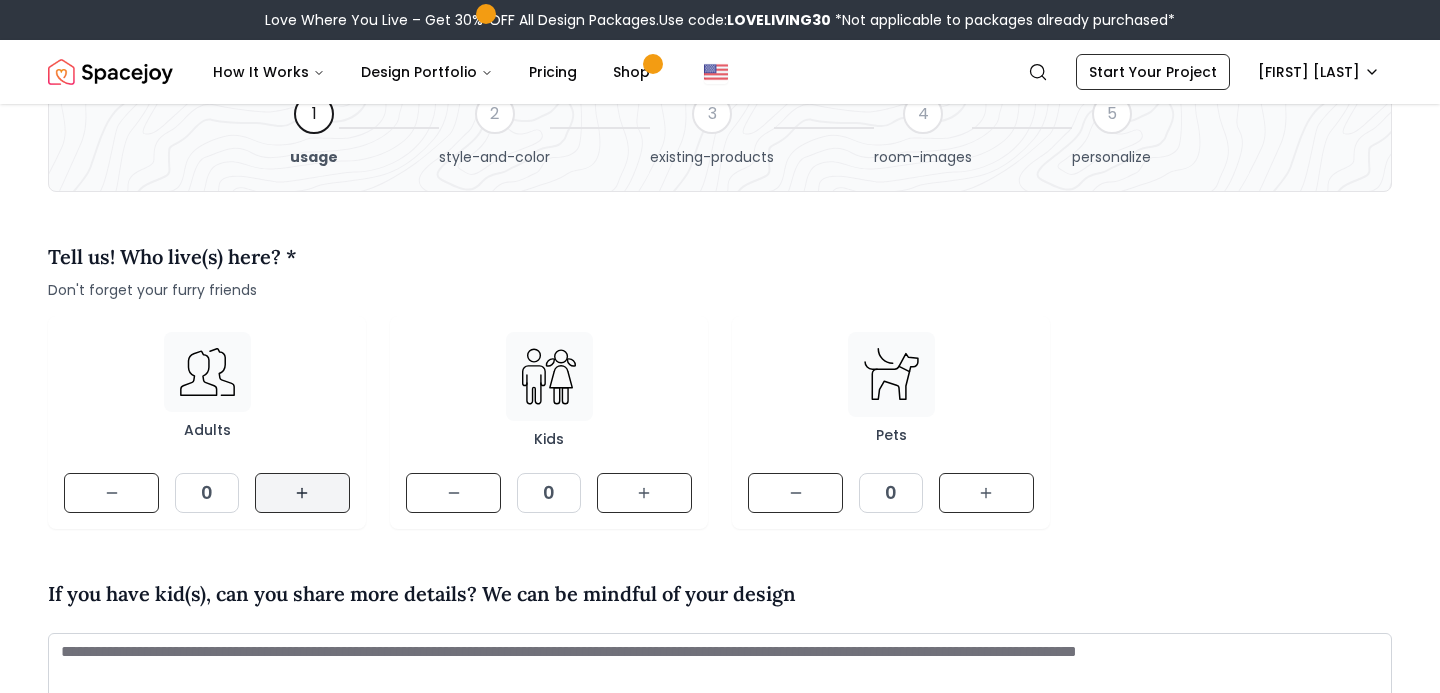 click at bounding box center [302, 493] 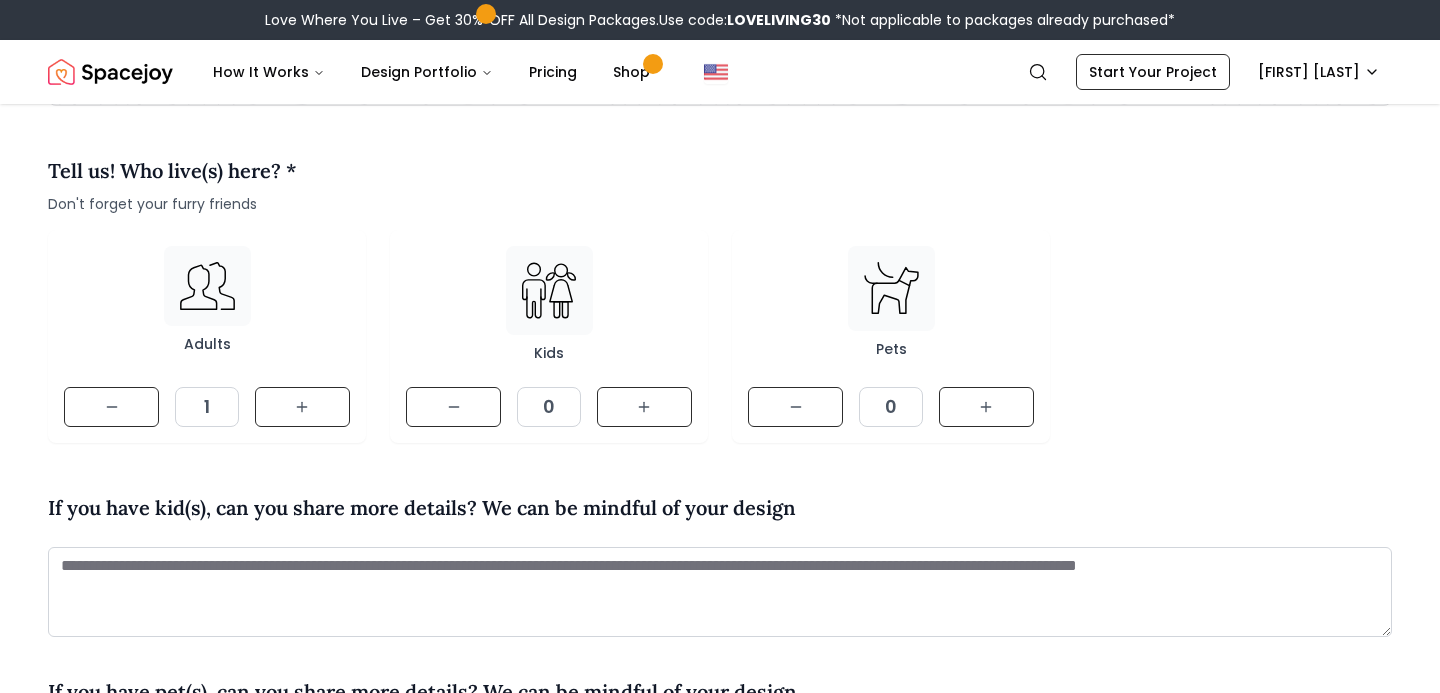 scroll, scrollTop: 193, scrollLeft: 0, axis: vertical 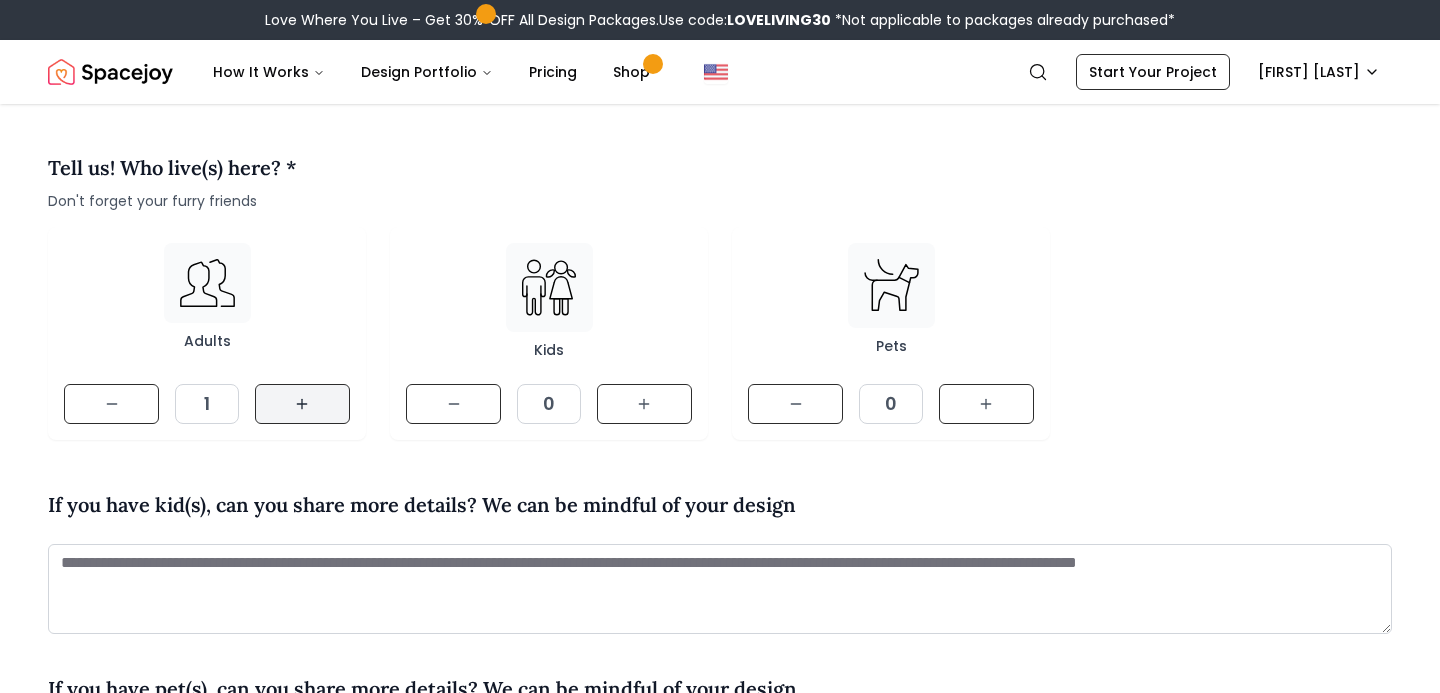 click 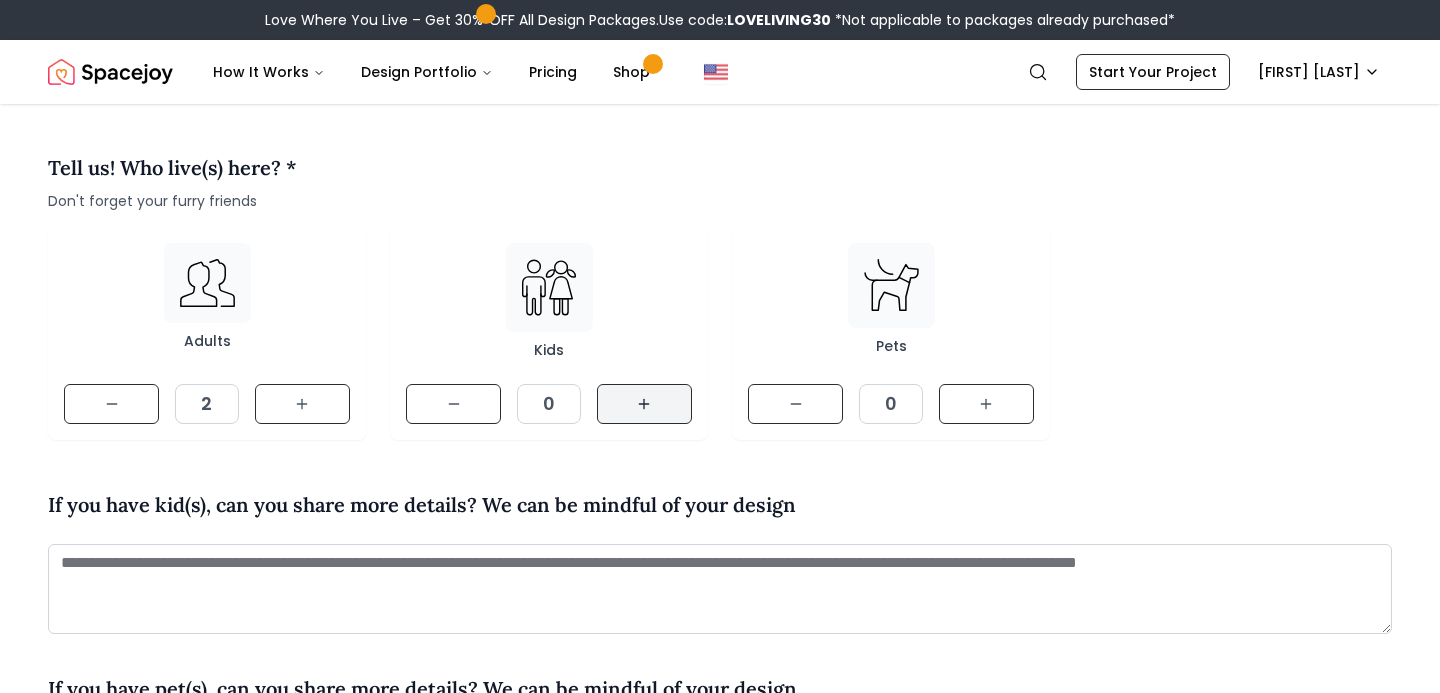click at bounding box center [644, 404] 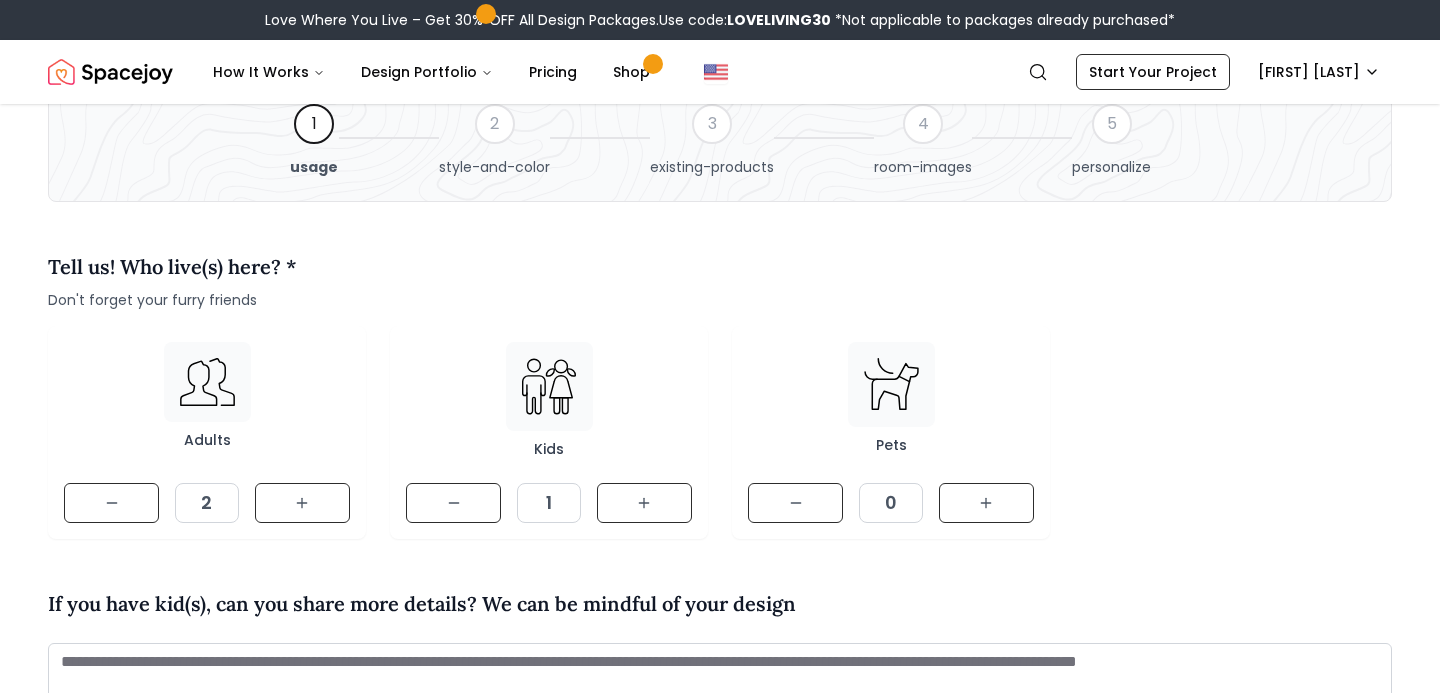 scroll, scrollTop: 107, scrollLeft: 0, axis: vertical 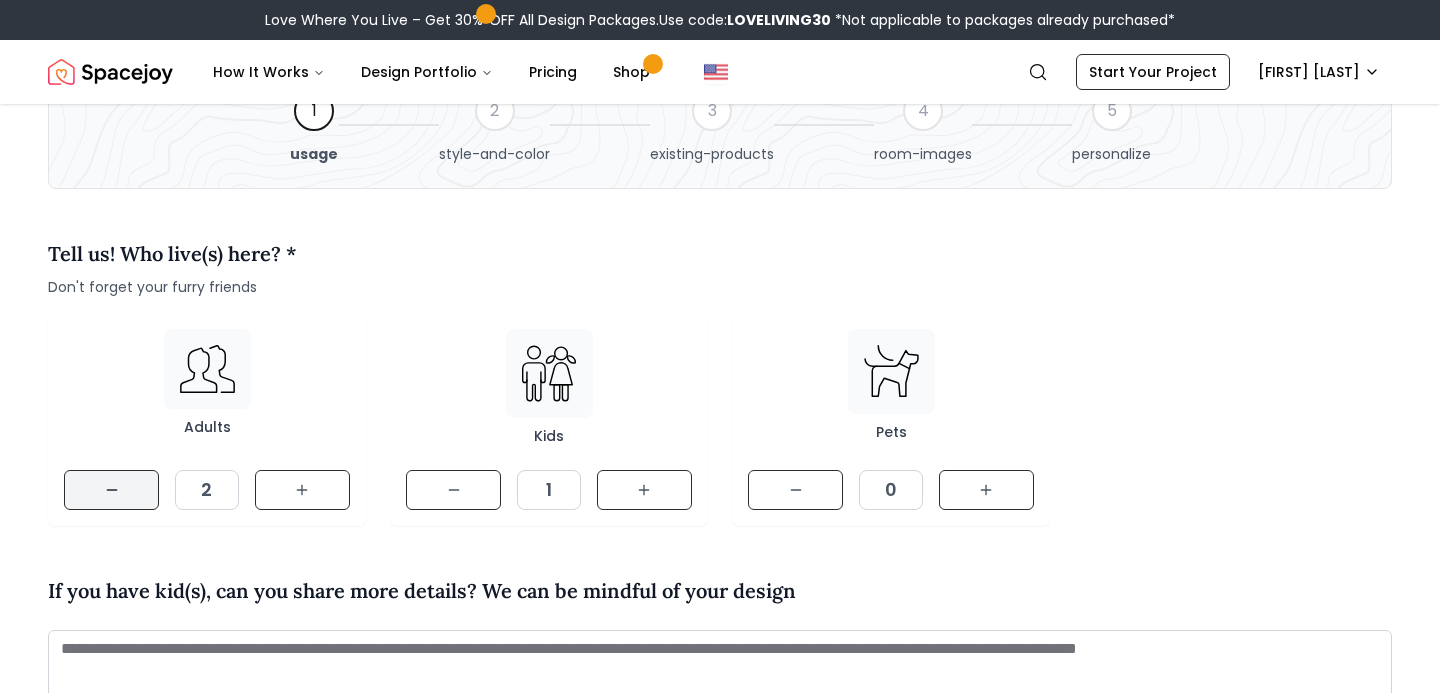 click at bounding box center [111, 490] 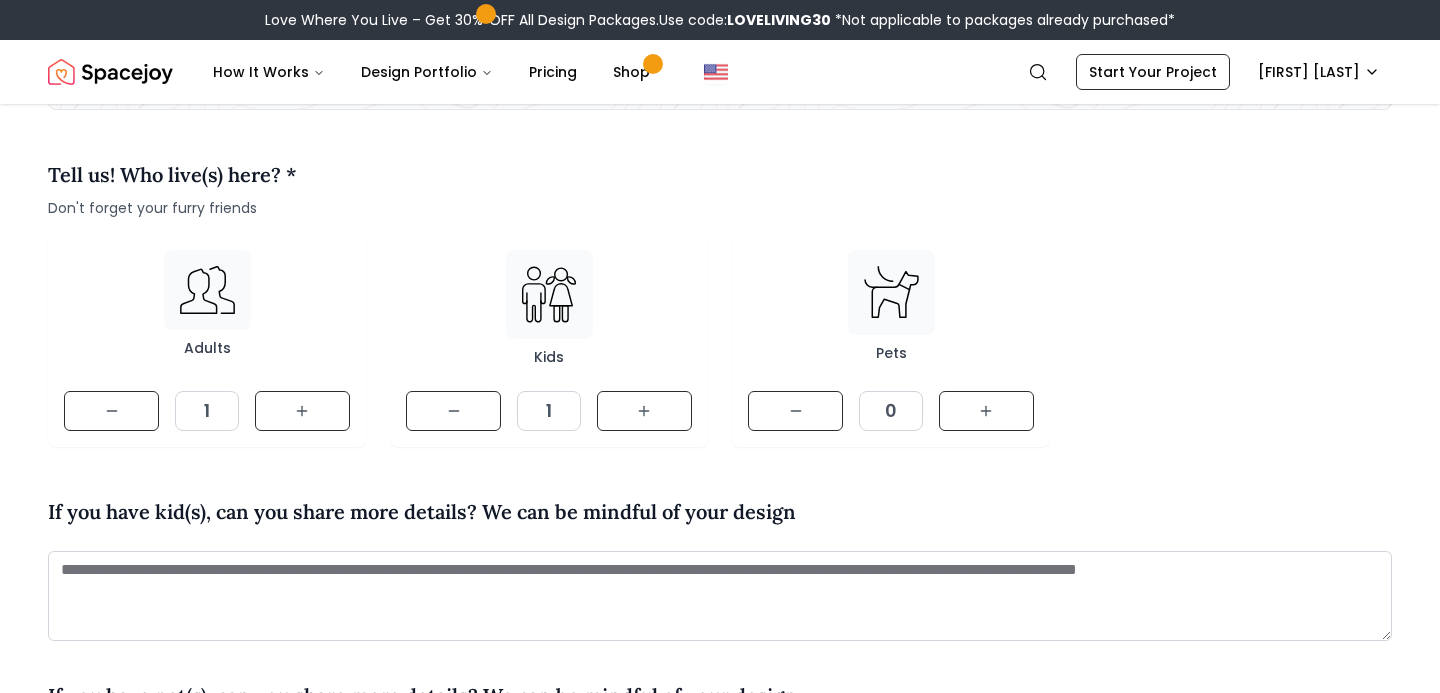 scroll, scrollTop: 416, scrollLeft: 0, axis: vertical 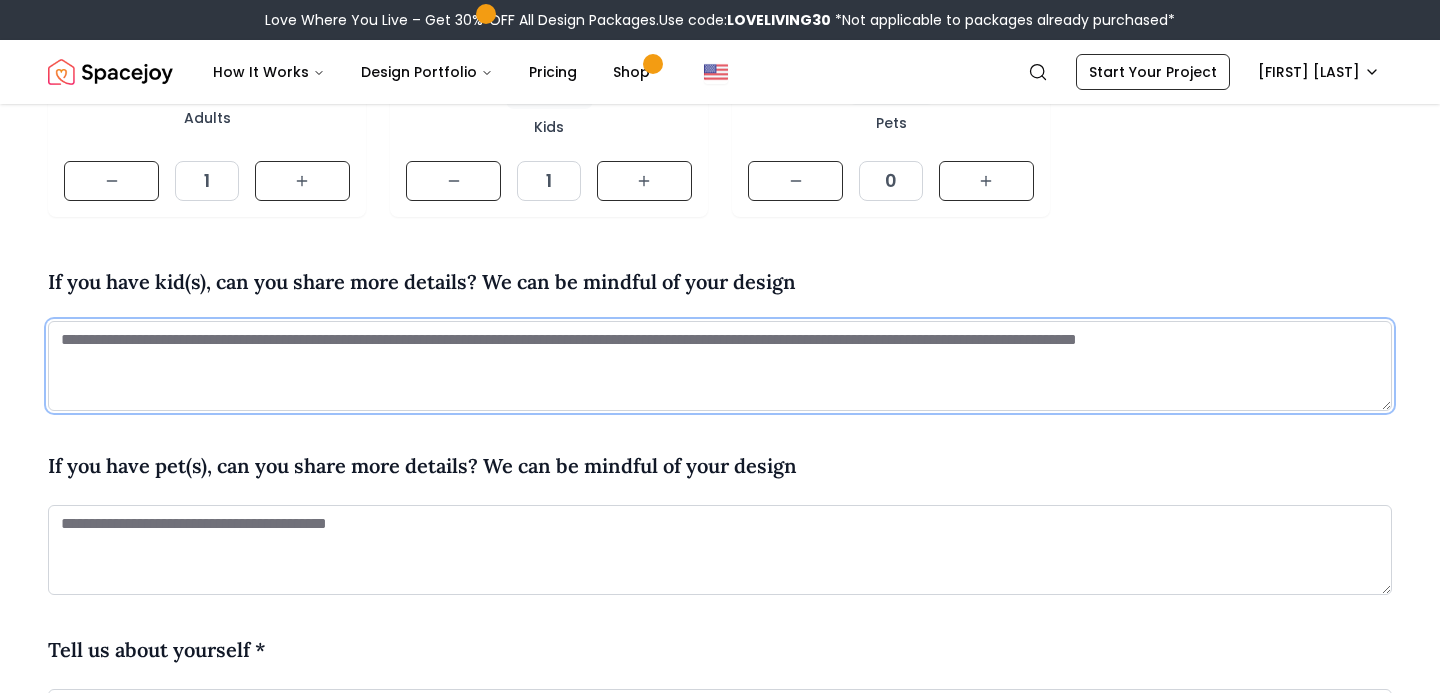 click at bounding box center (720, 366) 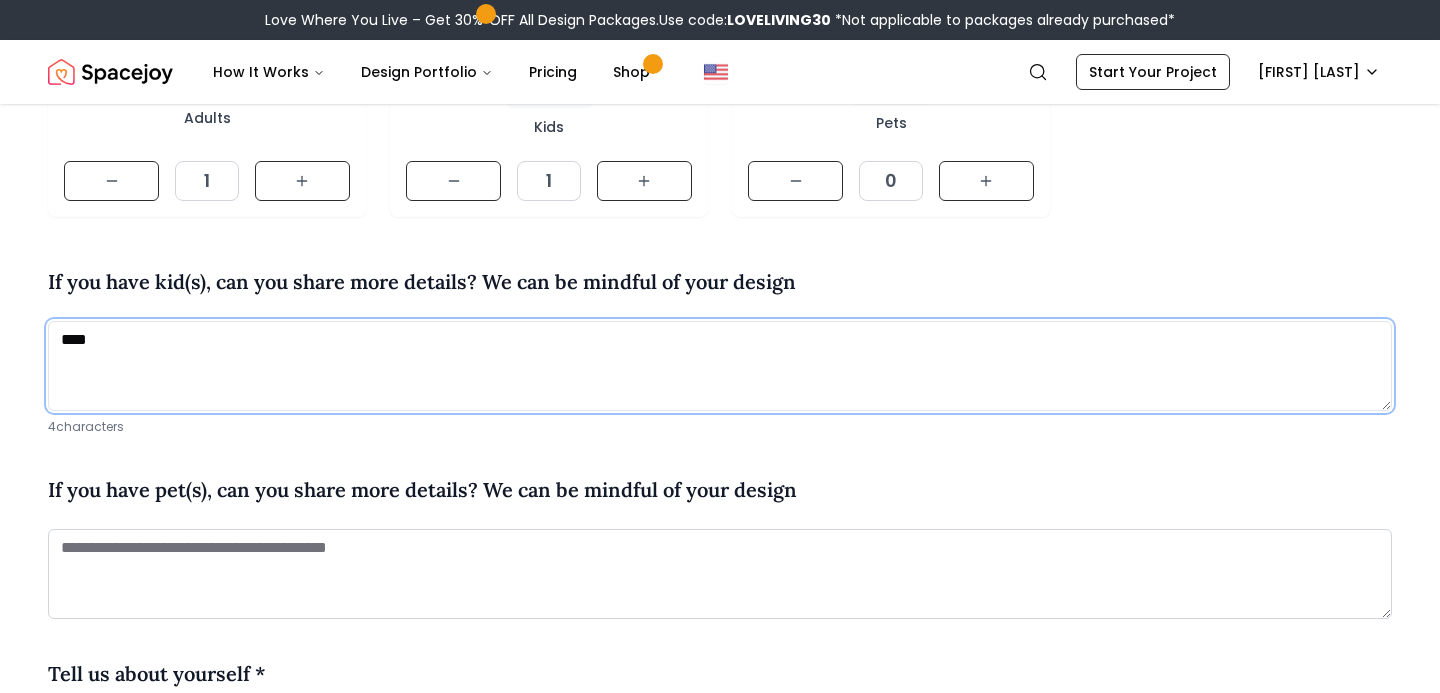 type on "****" 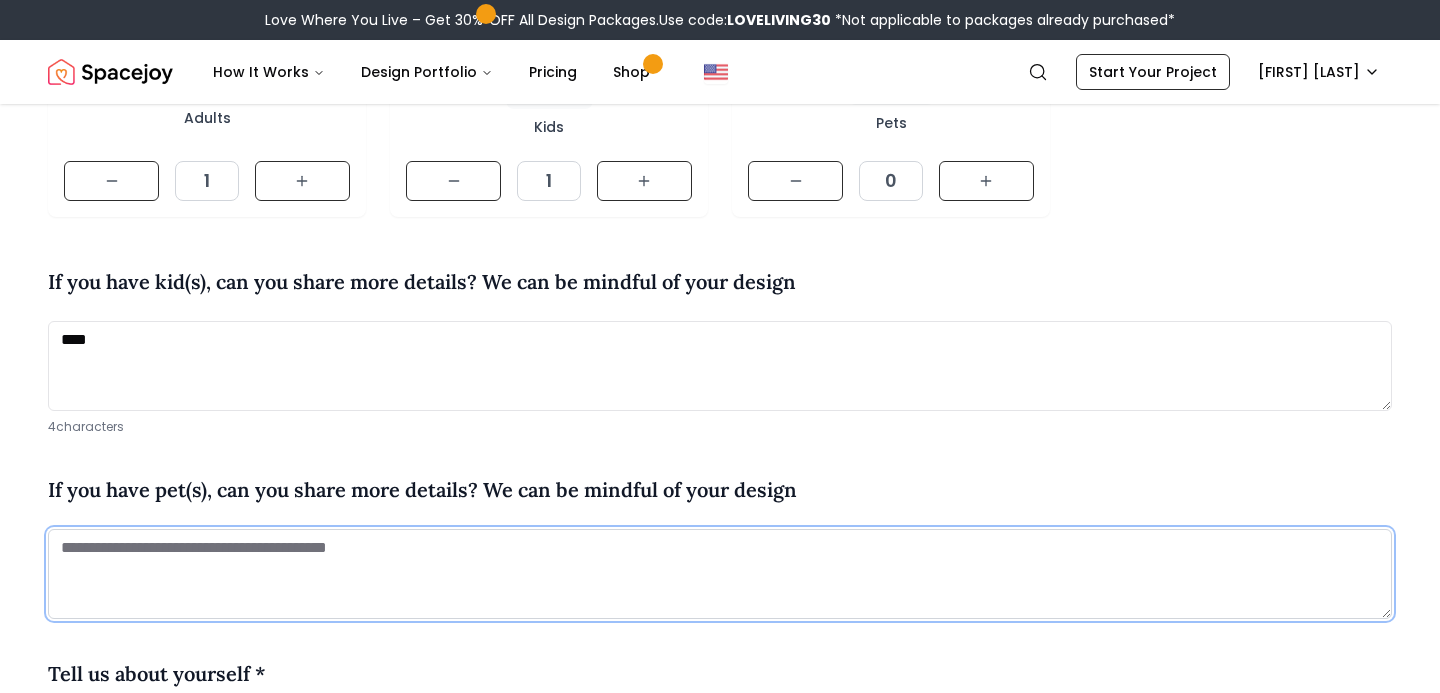 click at bounding box center [720, 574] 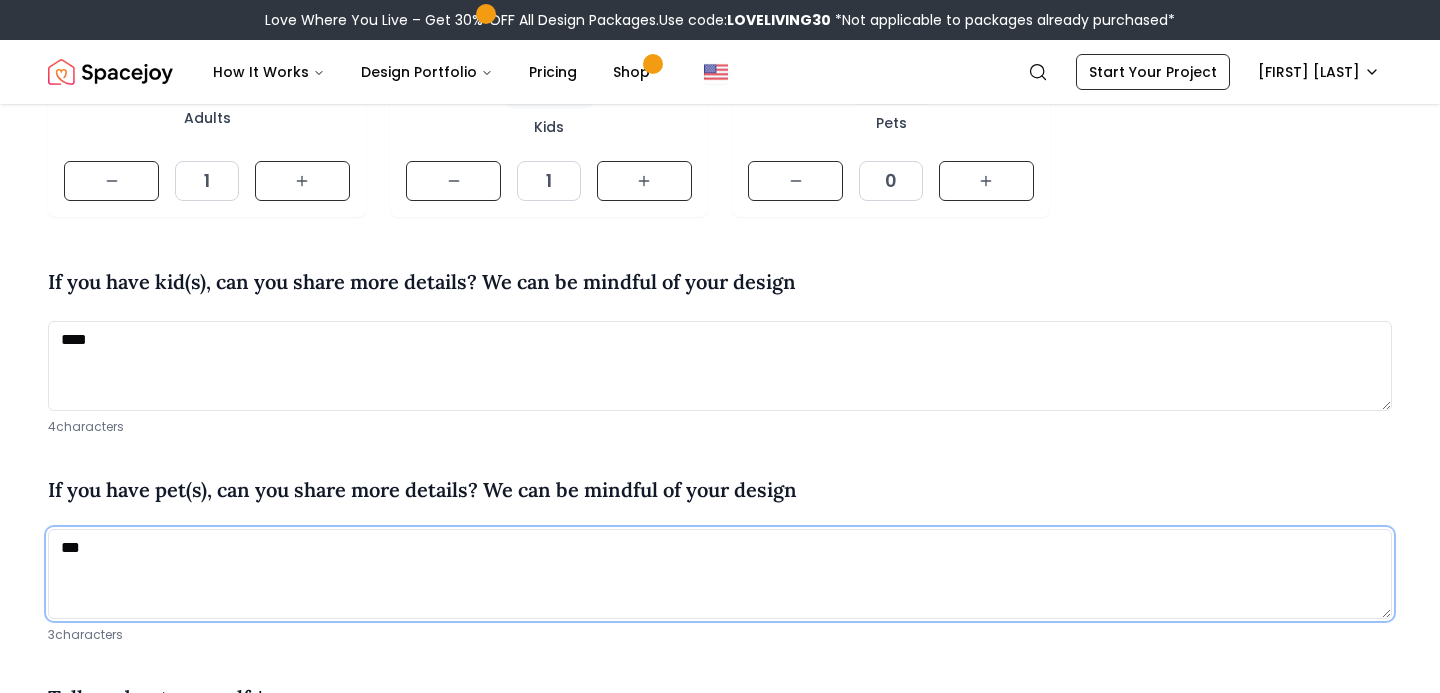 type on "***" 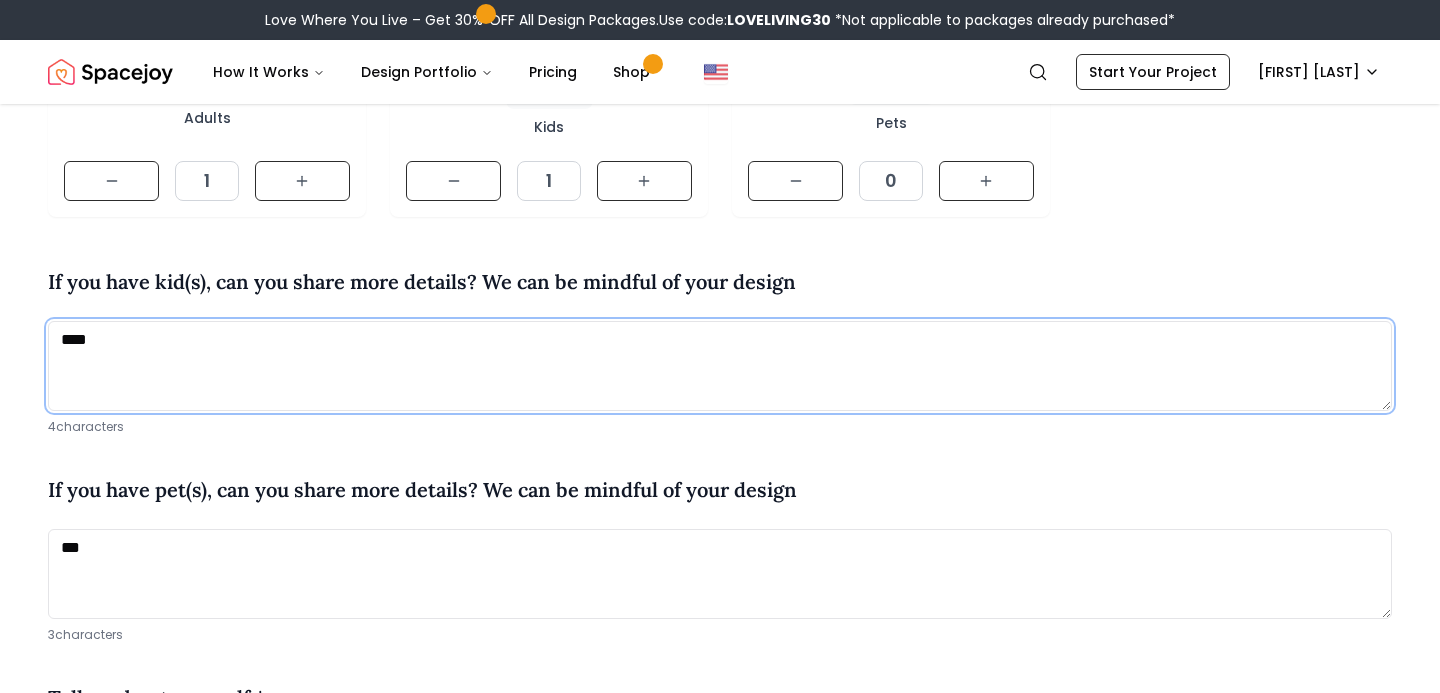 click on "****" at bounding box center [720, 366] 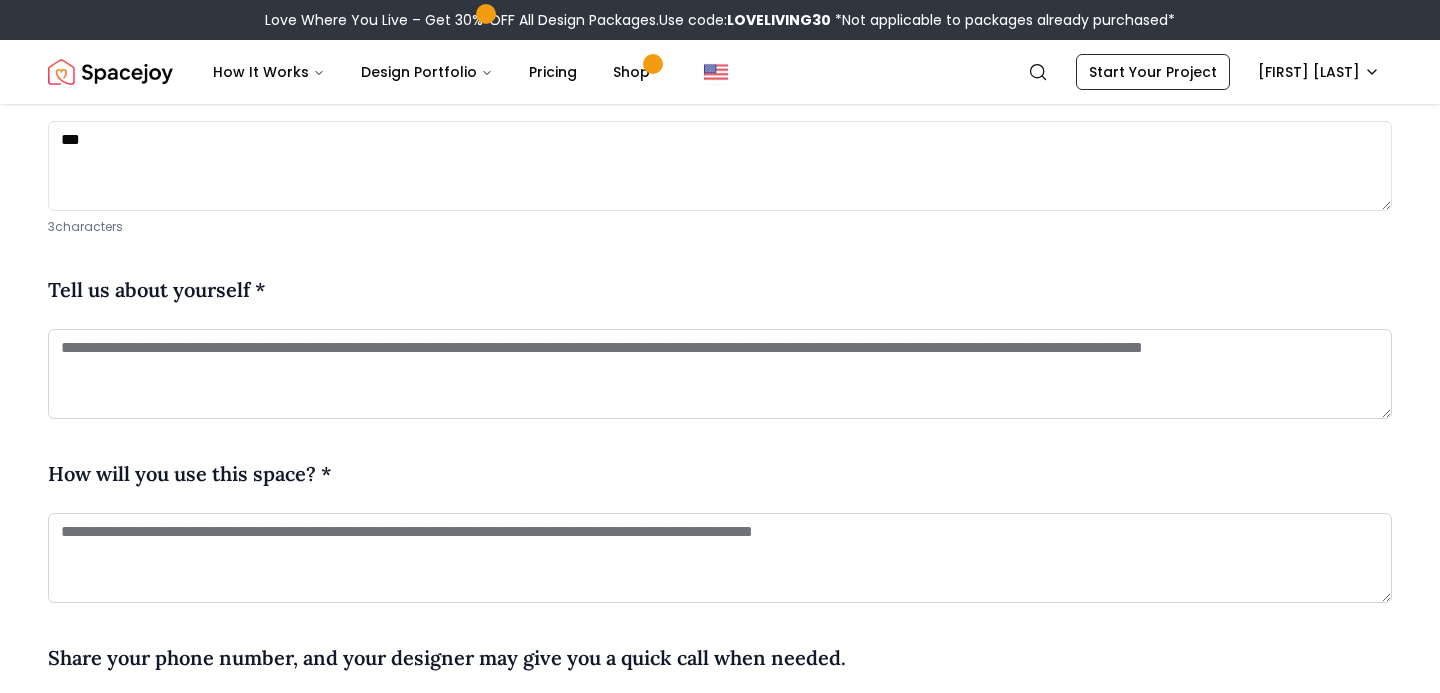 scroll, scrollTop: 828, scrollLeft: 0, axis: vertical 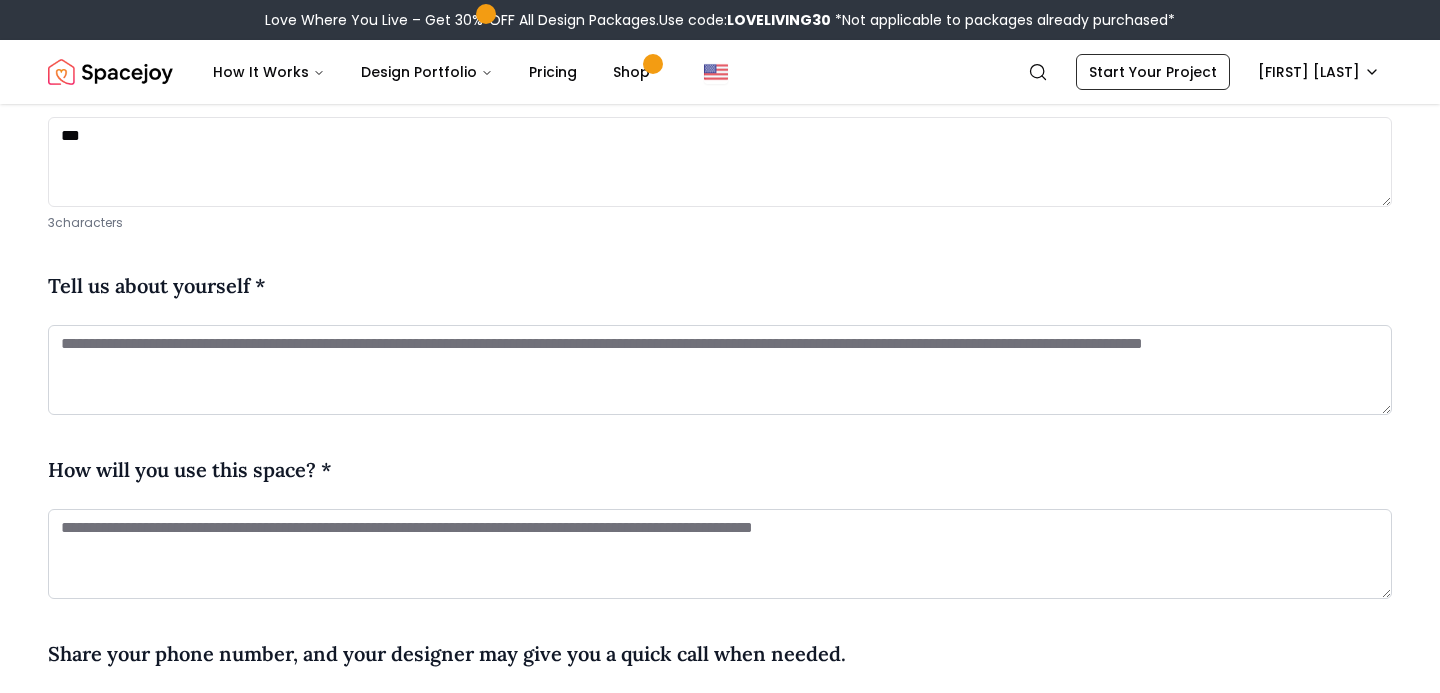 type on "**********" 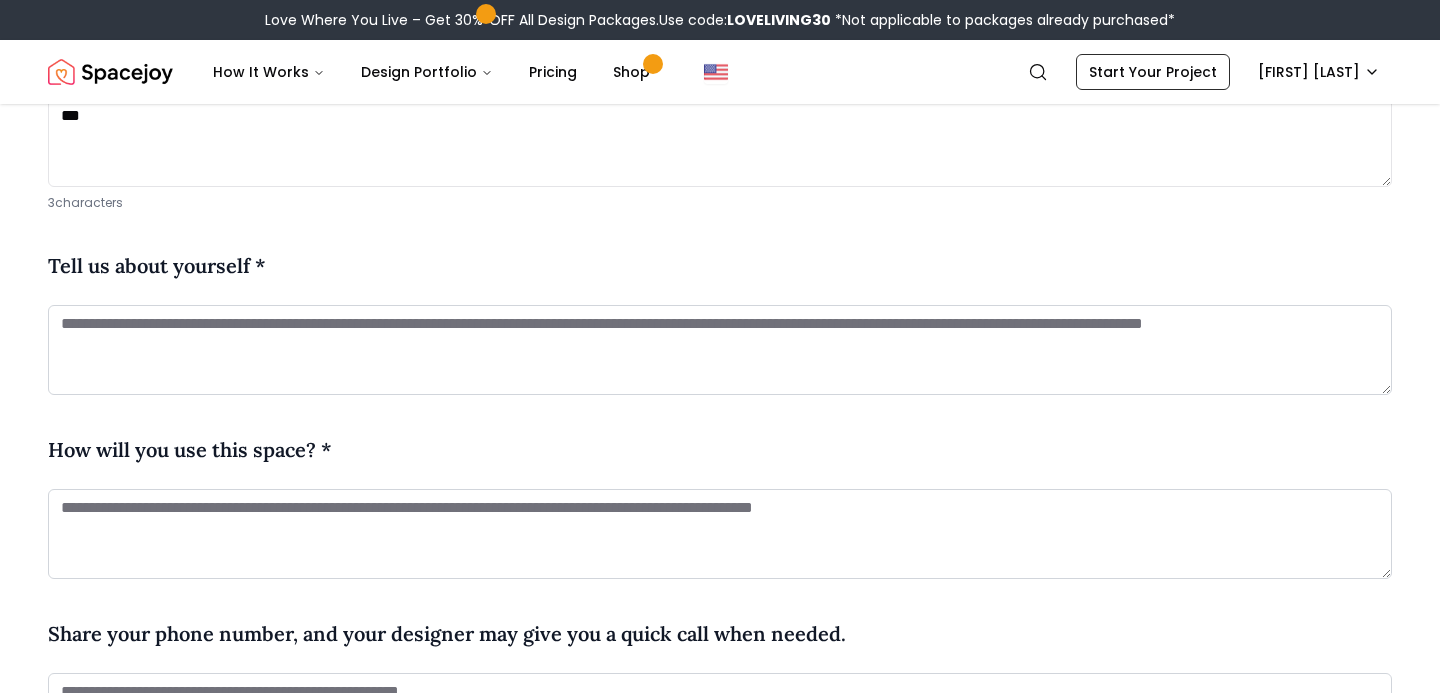 scroll, scrollTop: 865, scrollLeft: 0, axis: vertical 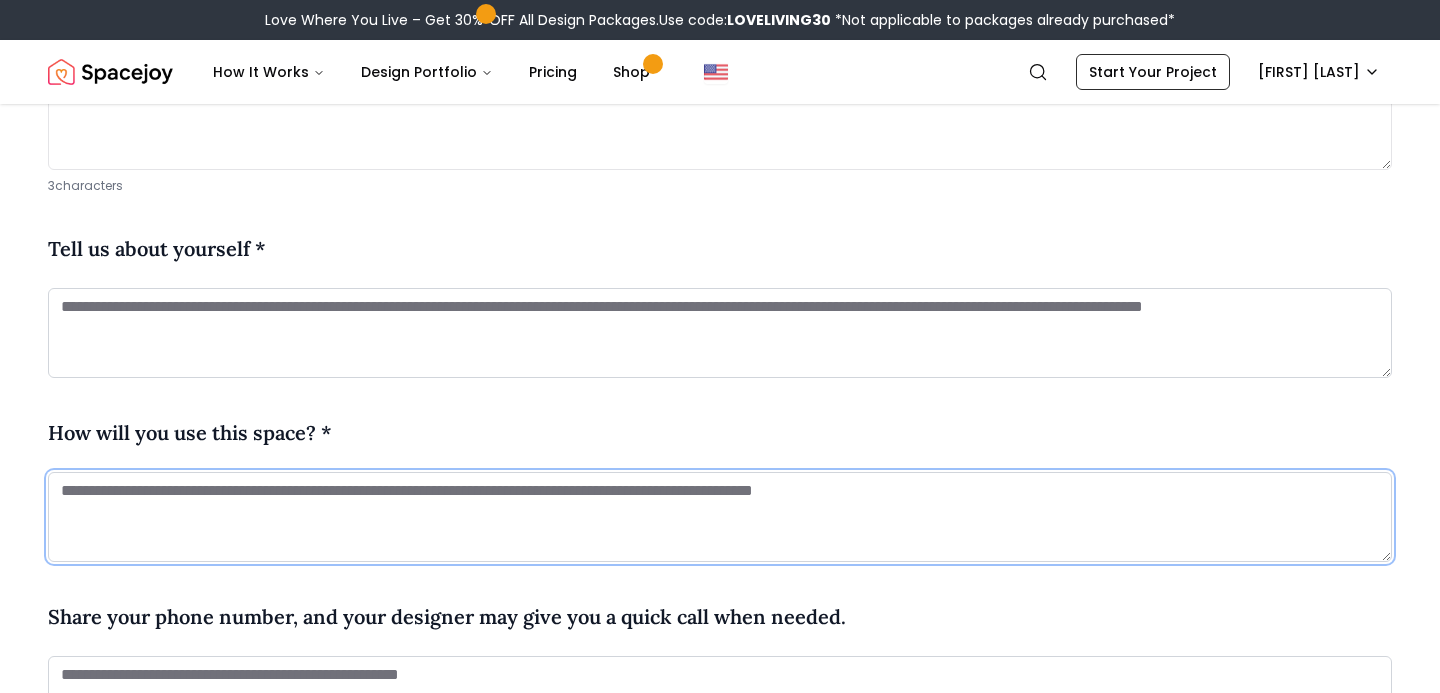 click at bounding box center (720, 517) 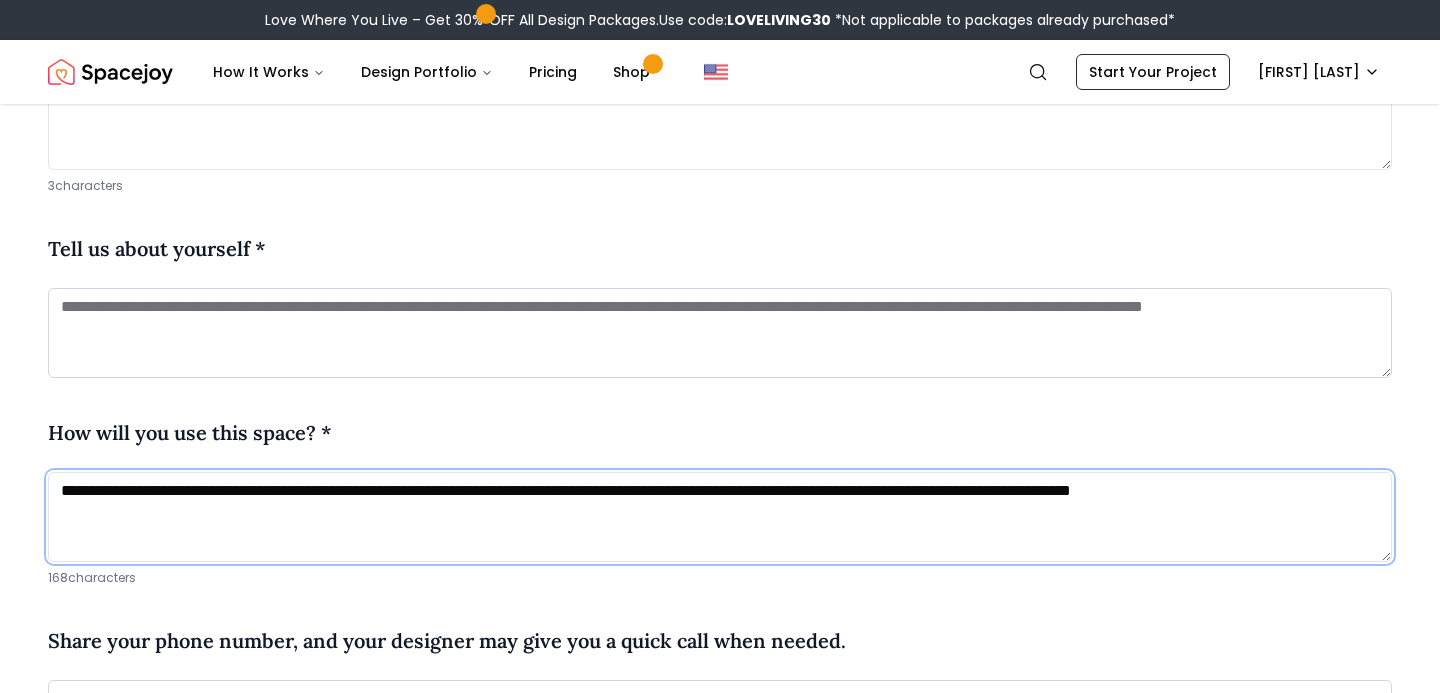 type on "**********" 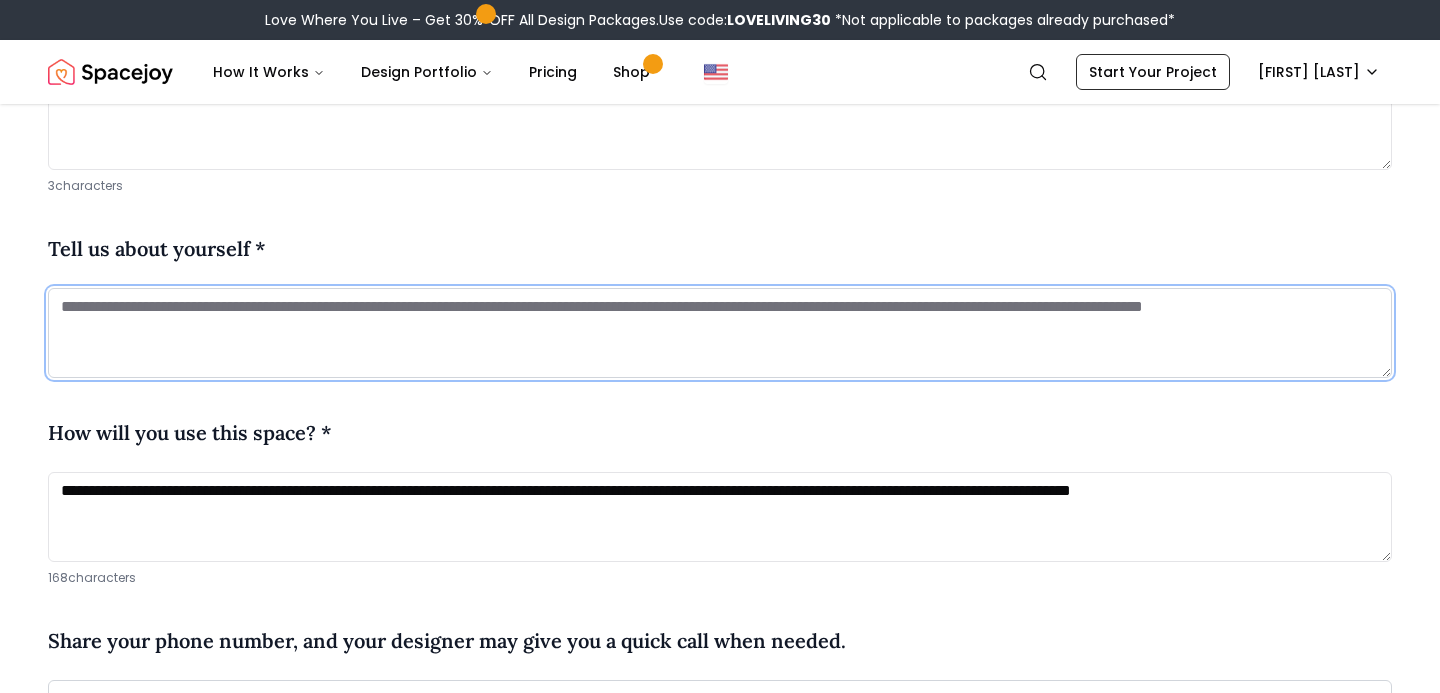 click at bounding box center [720, 333] 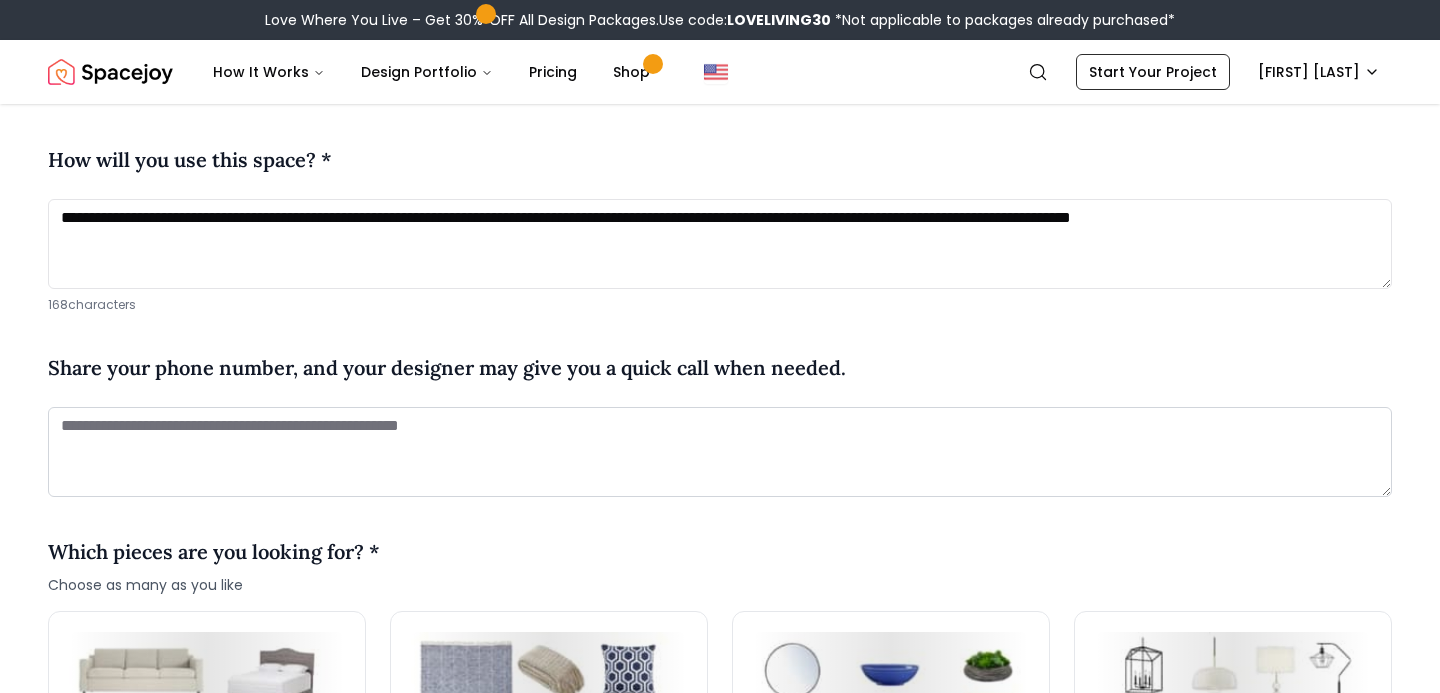 scroll, scrollTop: 1170, scrollLeft: 0, axis: vertical 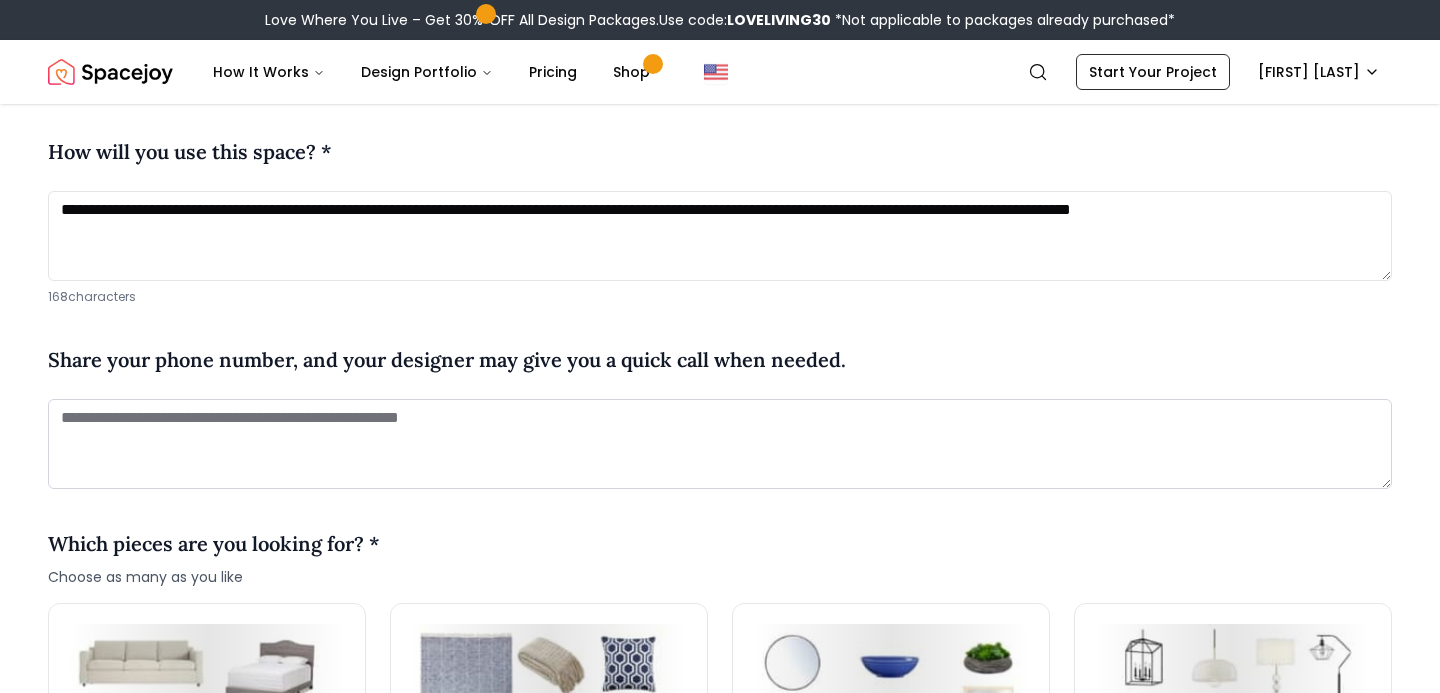 type on "**********" 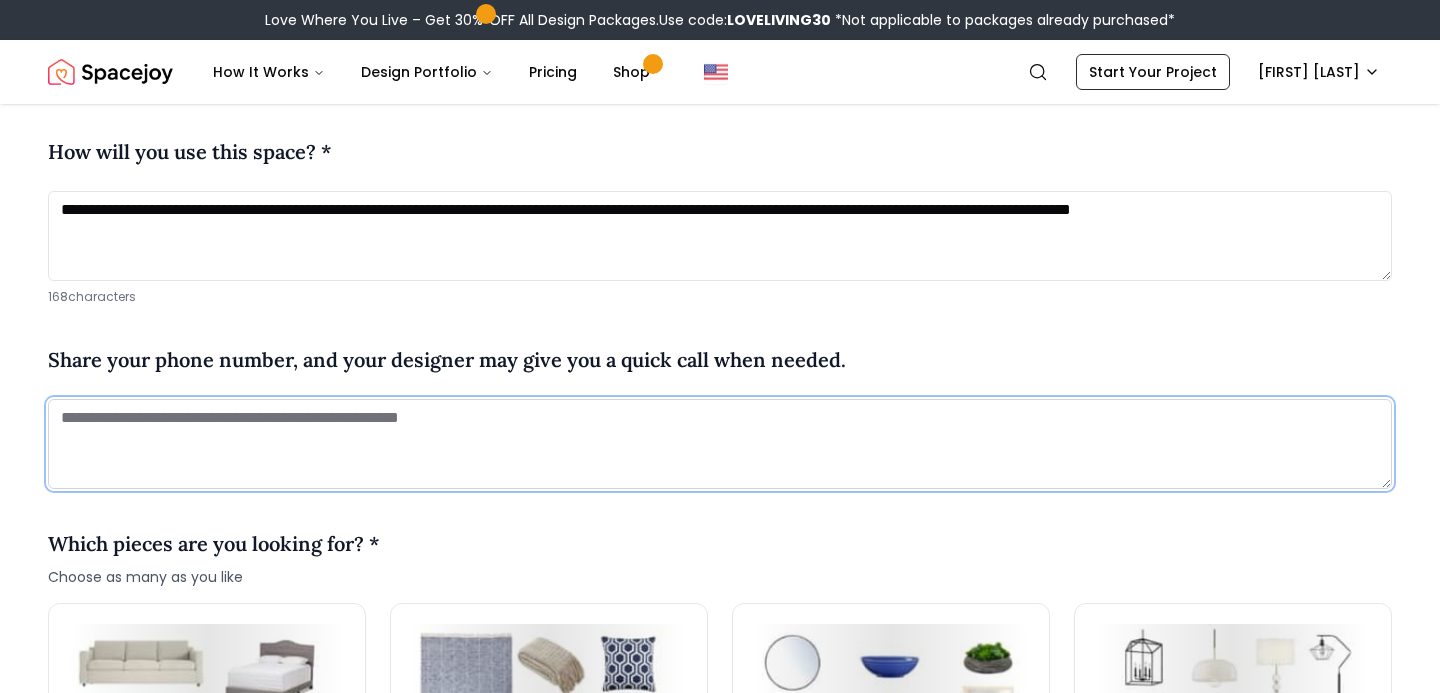click at bounding box center (720, 444) 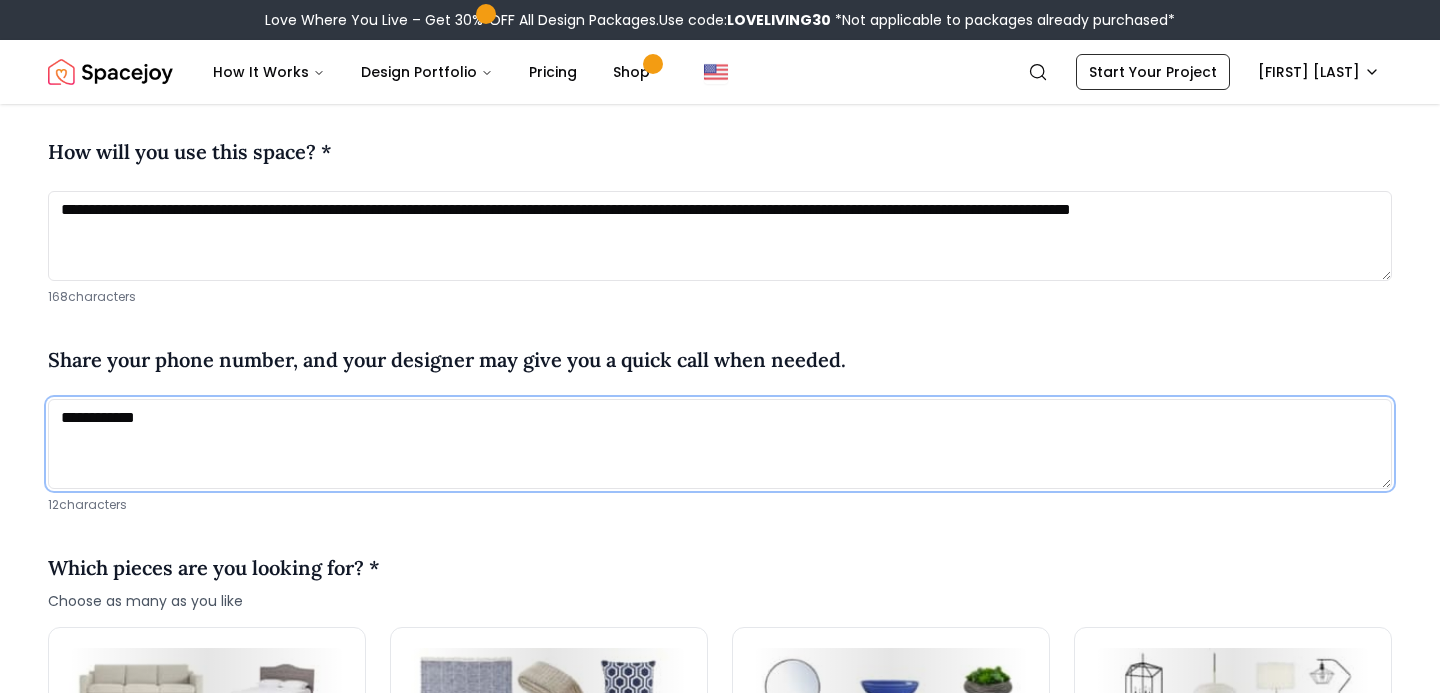 type on "**********" 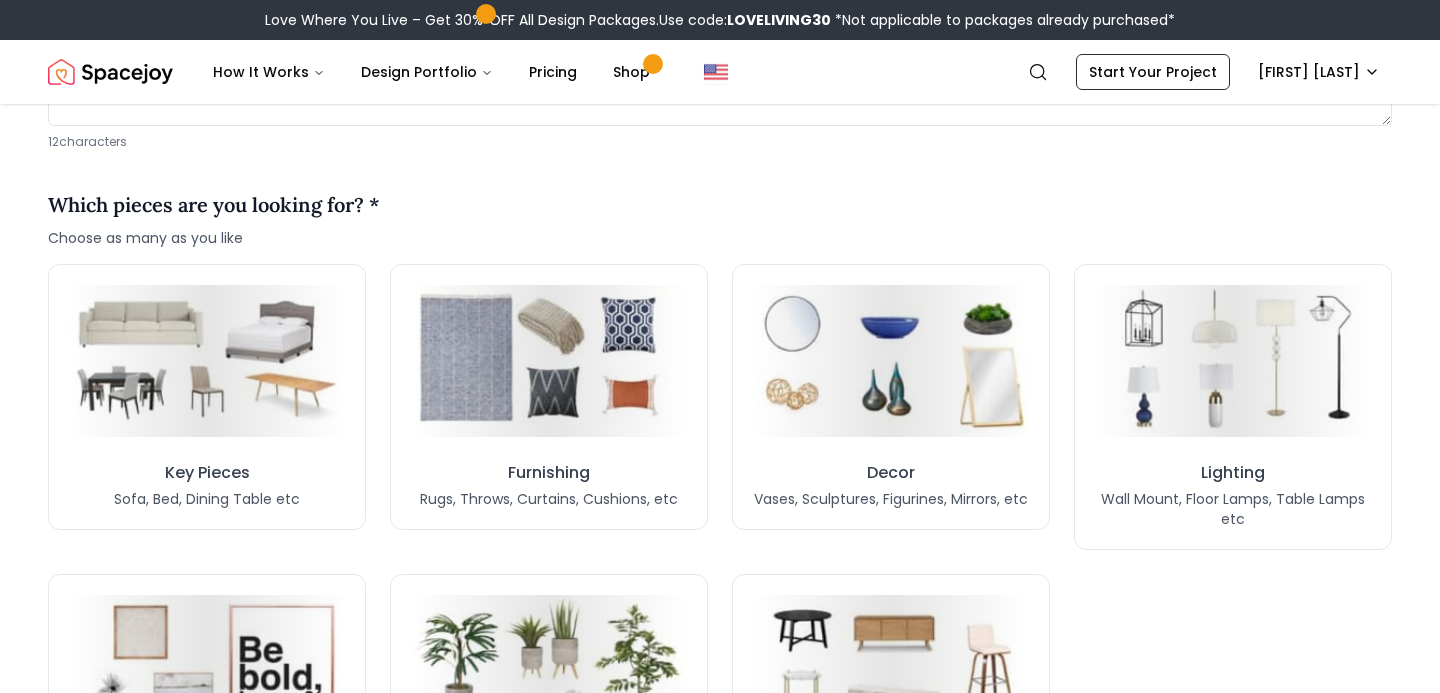 scroll, scrollTop: 1535, scrollLeft: 0, axis: vertical 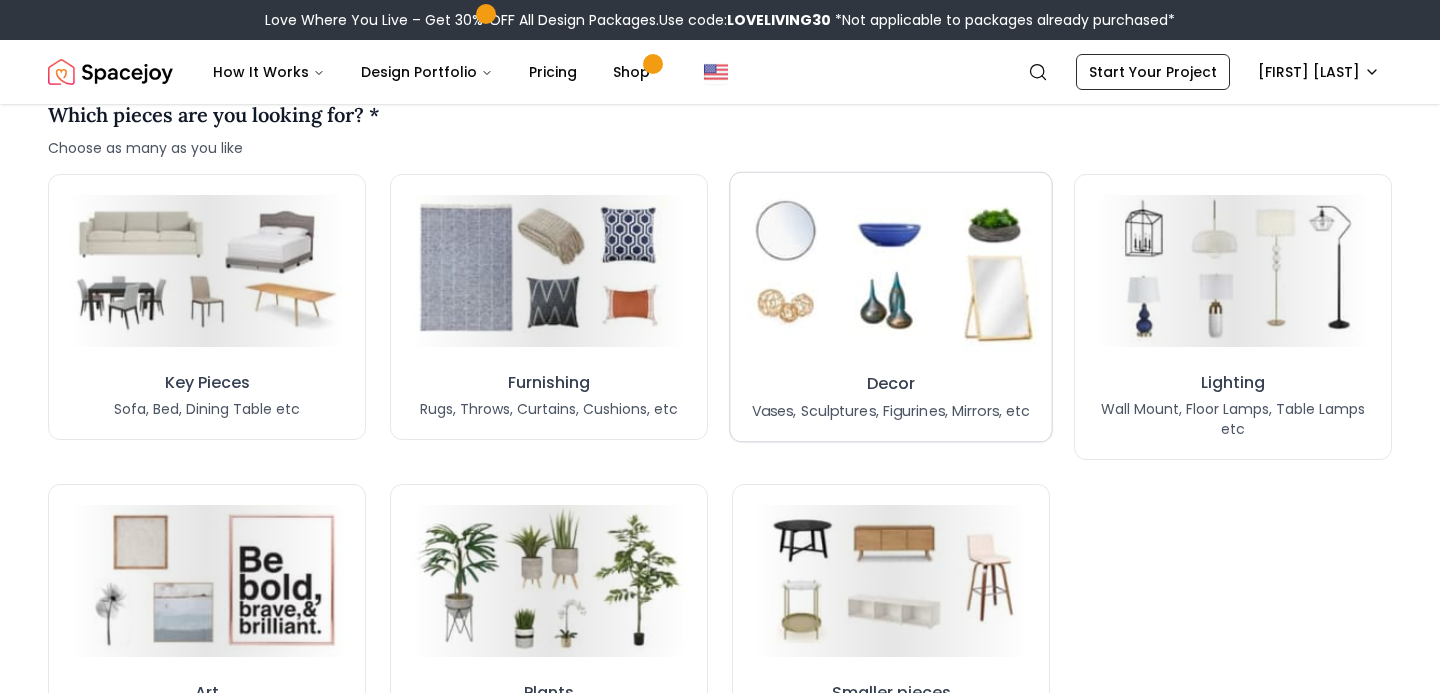 click at bounding box center [891, 270] 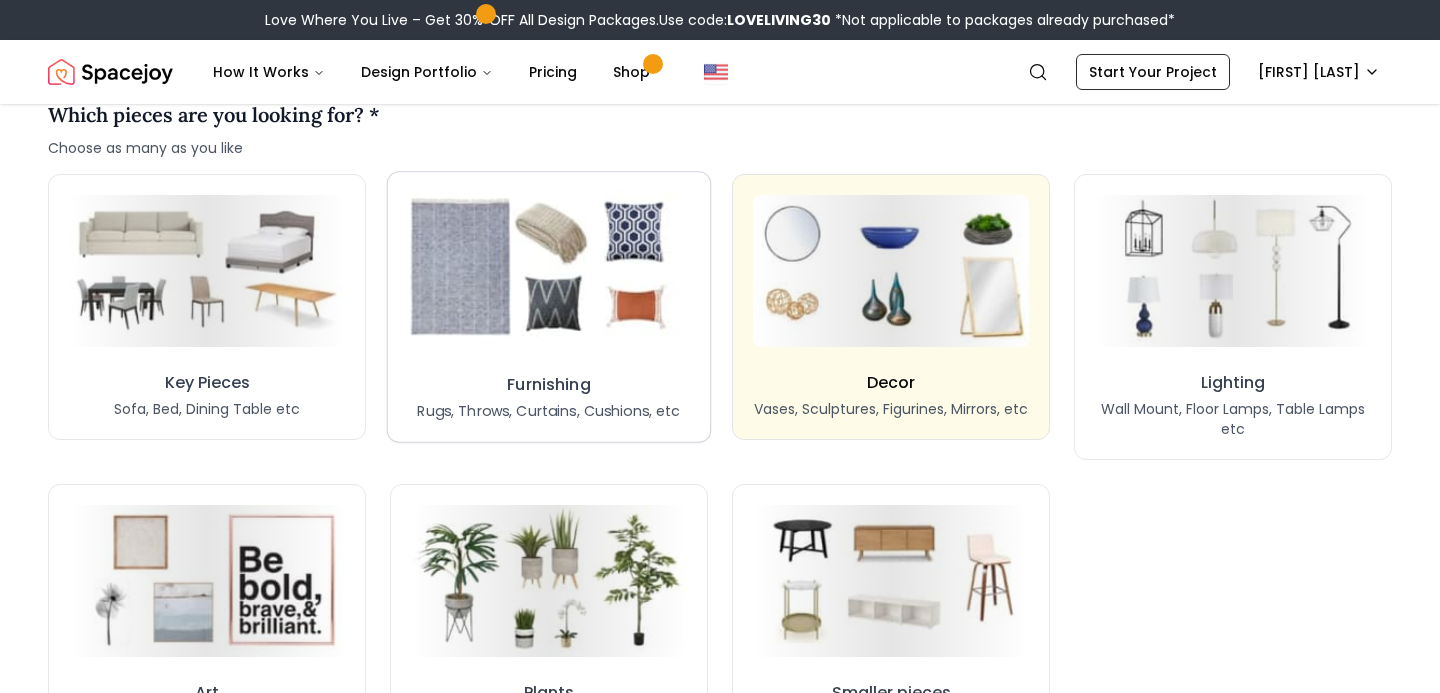 click at bounding box center (549, 270) 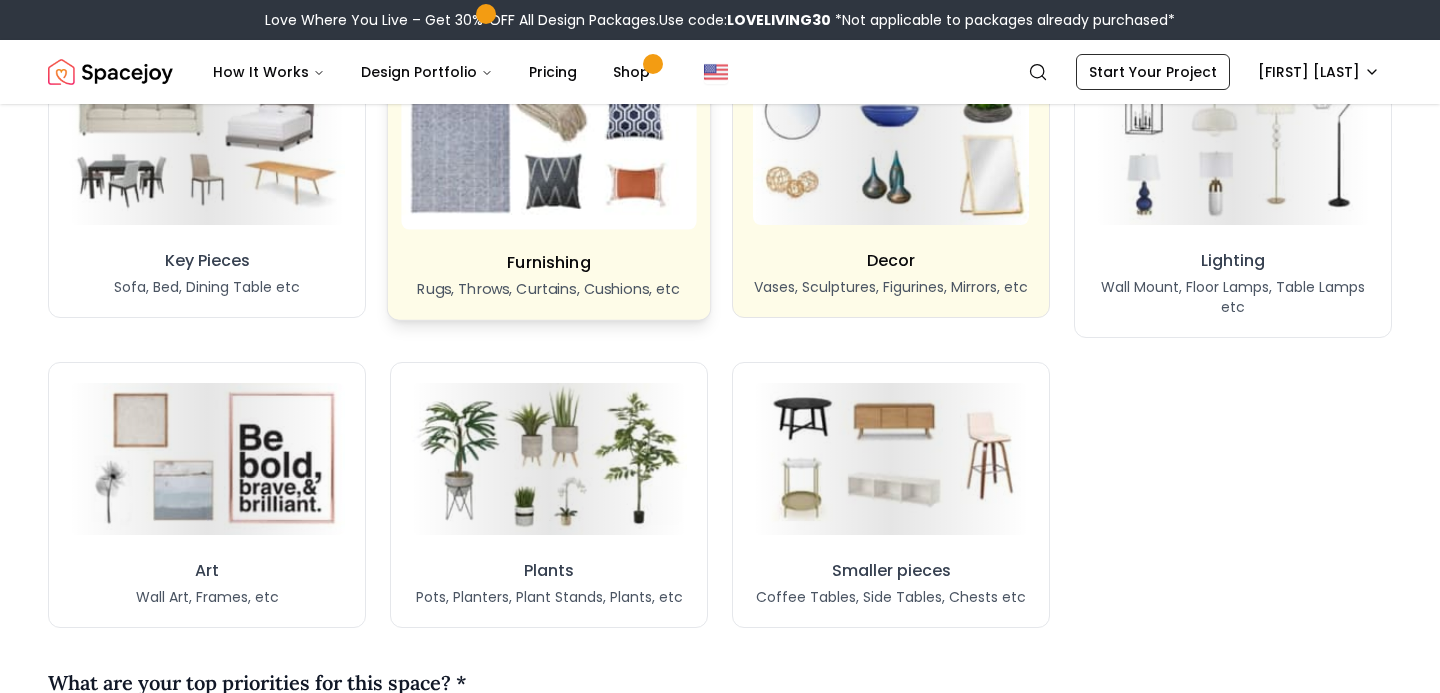 scroll, scrollTop: 1768, scrollLeft: 0, axis: vertical 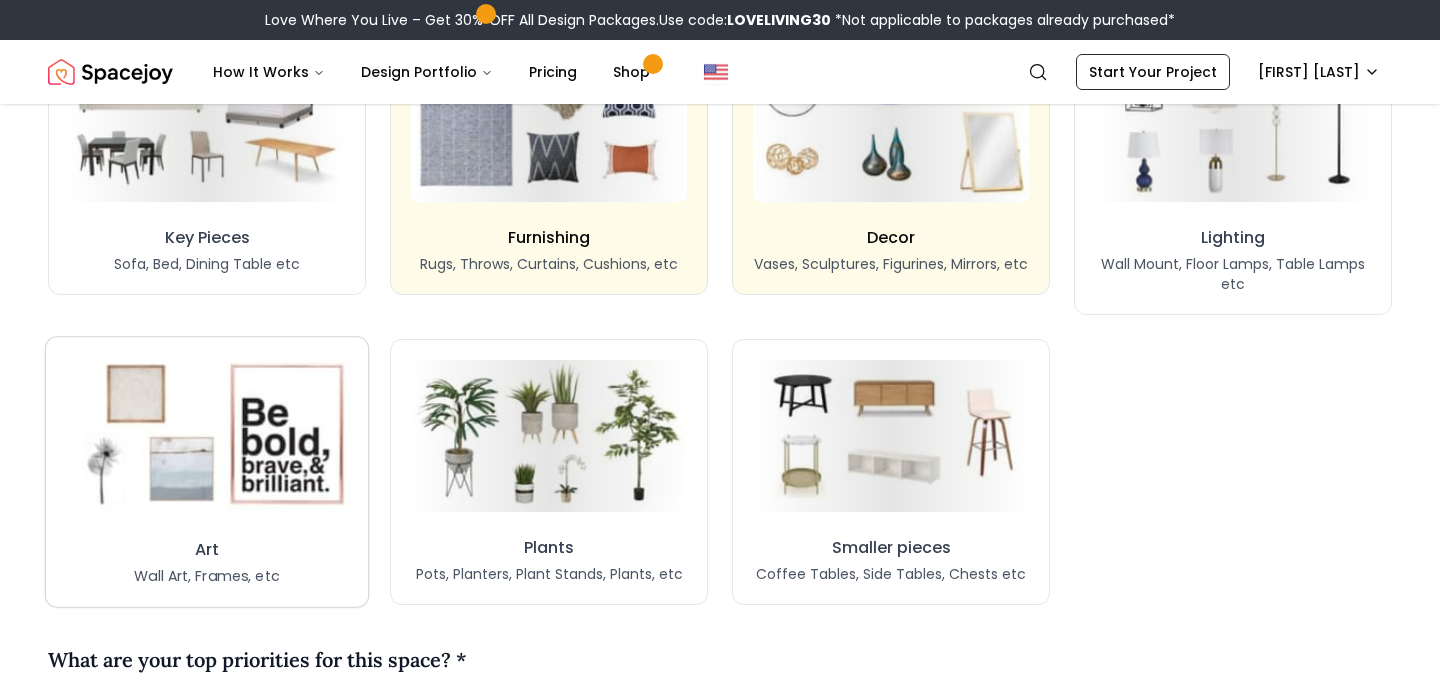 click at bounding box center (207, 435) 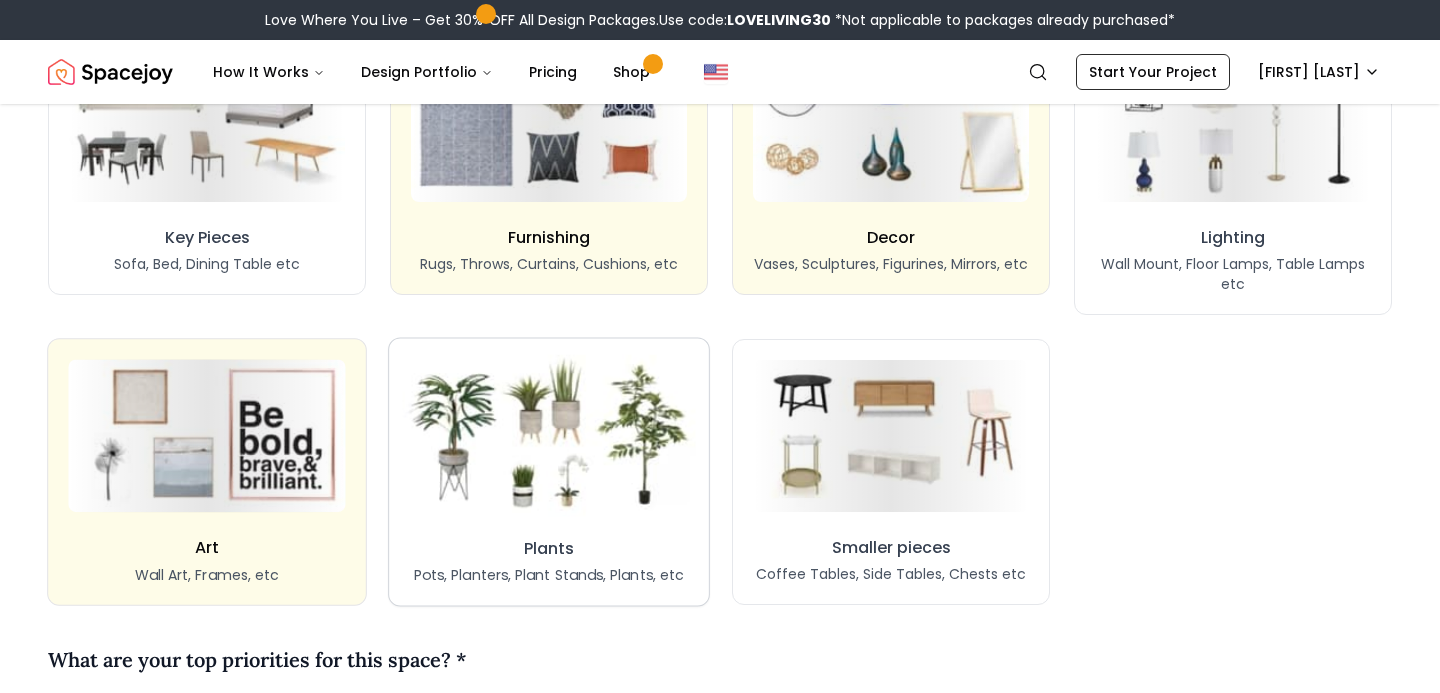 click at bounding box center (548, 435) 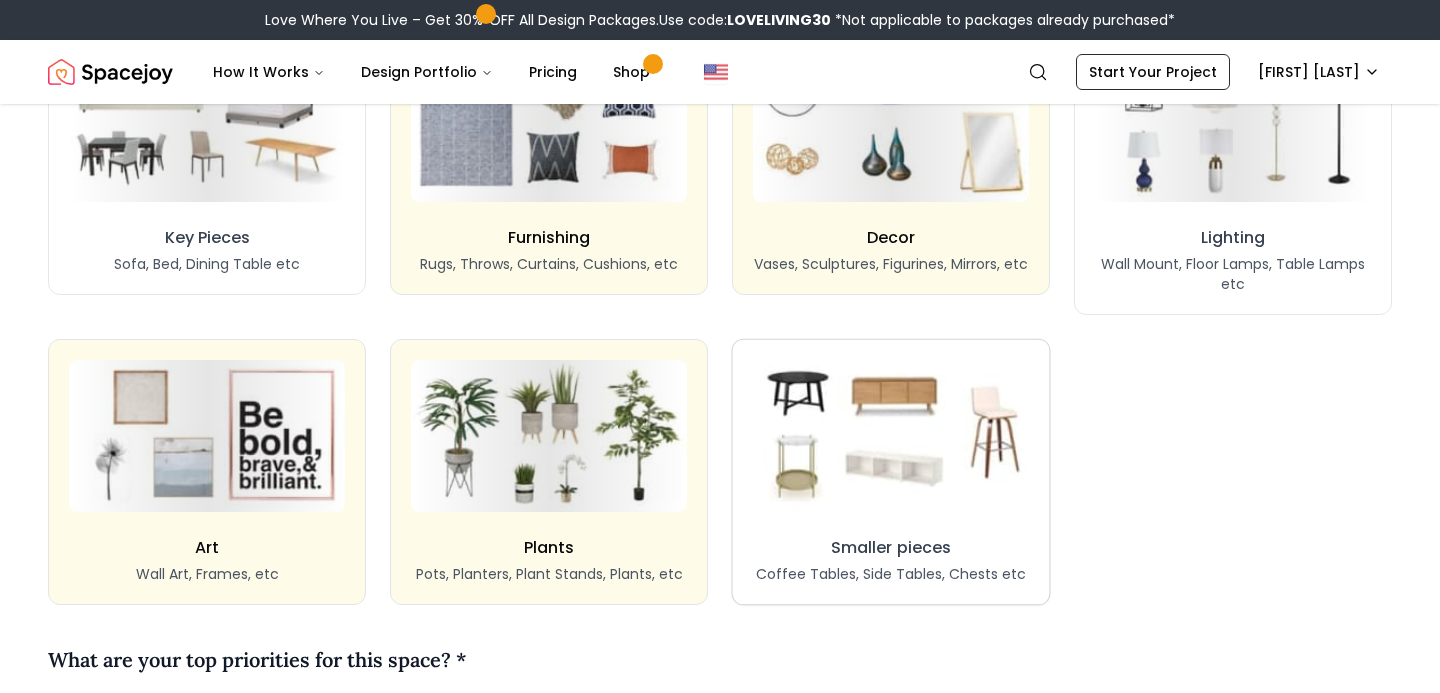click at bounding box center [891, 436] 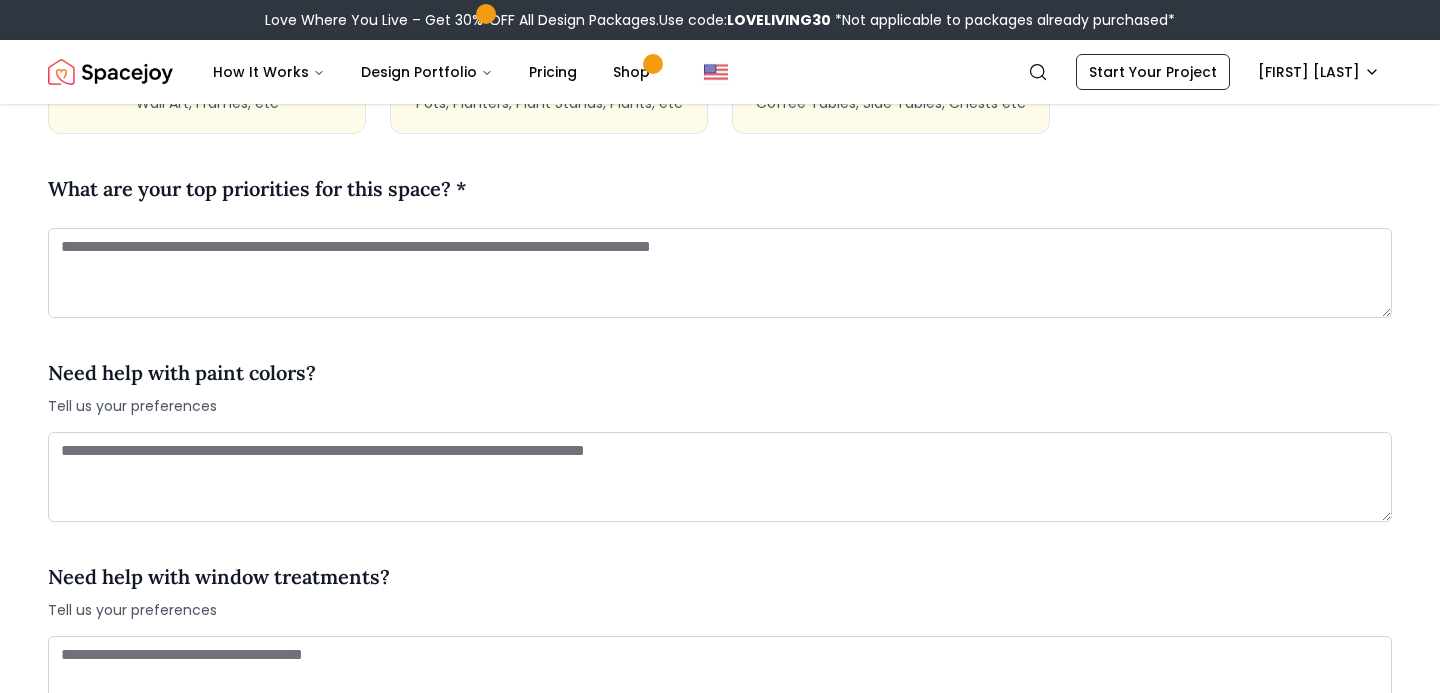 scroll, scrollTop: 2281, scrollLeft: 0, axis: vertical 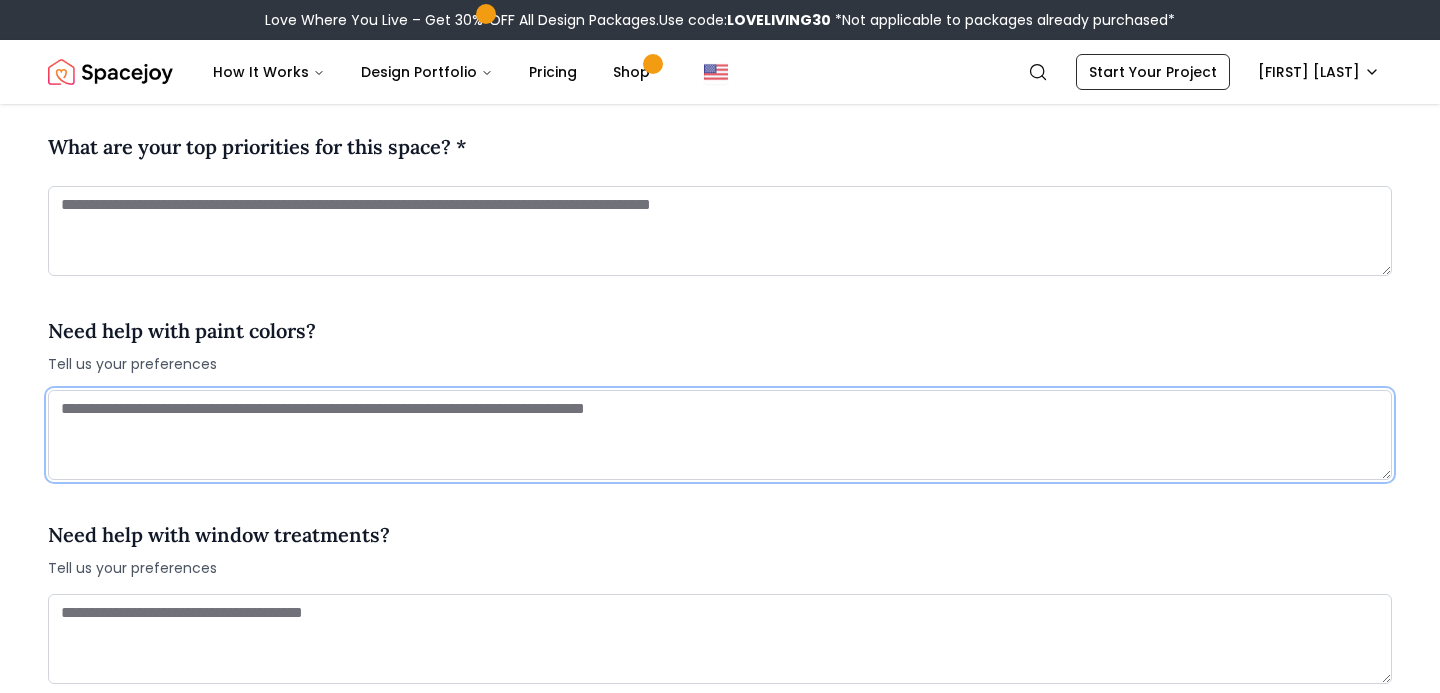 click at bounding box center [720, 435] 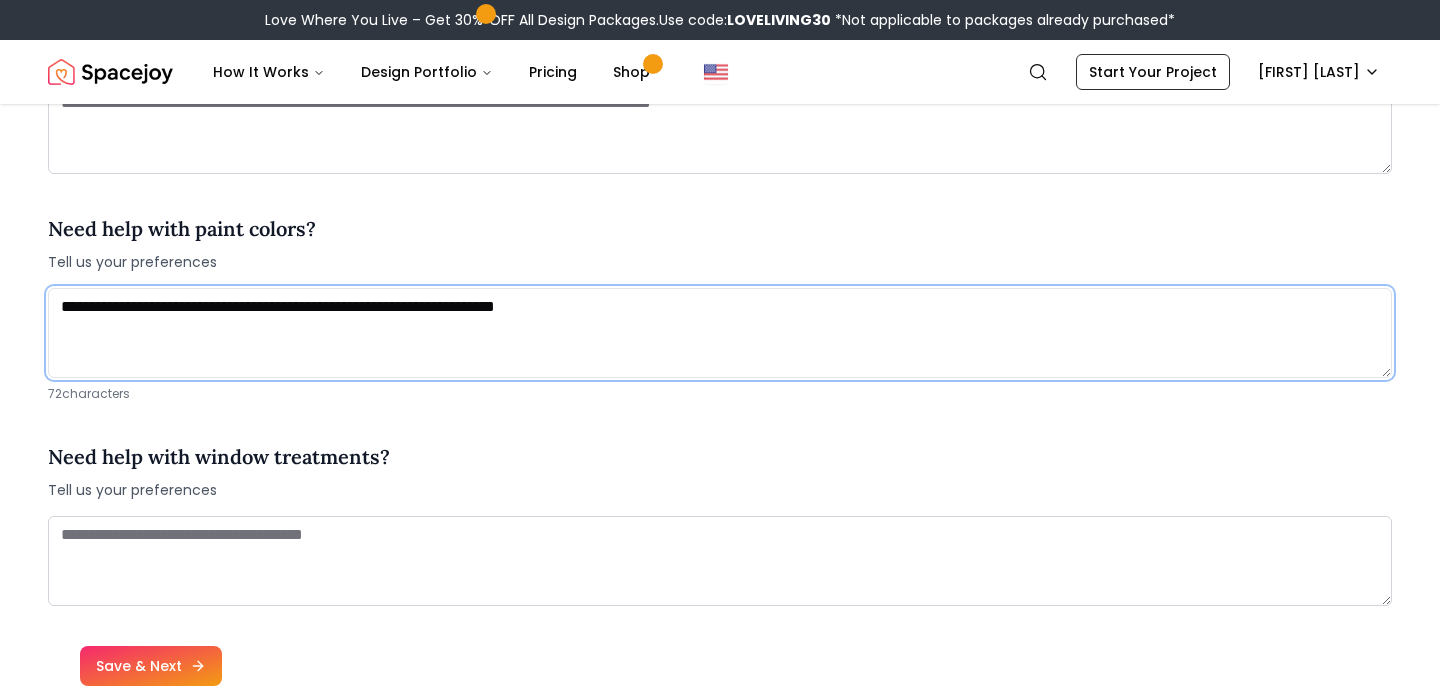 scroll, scrollTop: 2457, scrollLeft: 0, axis: vertical 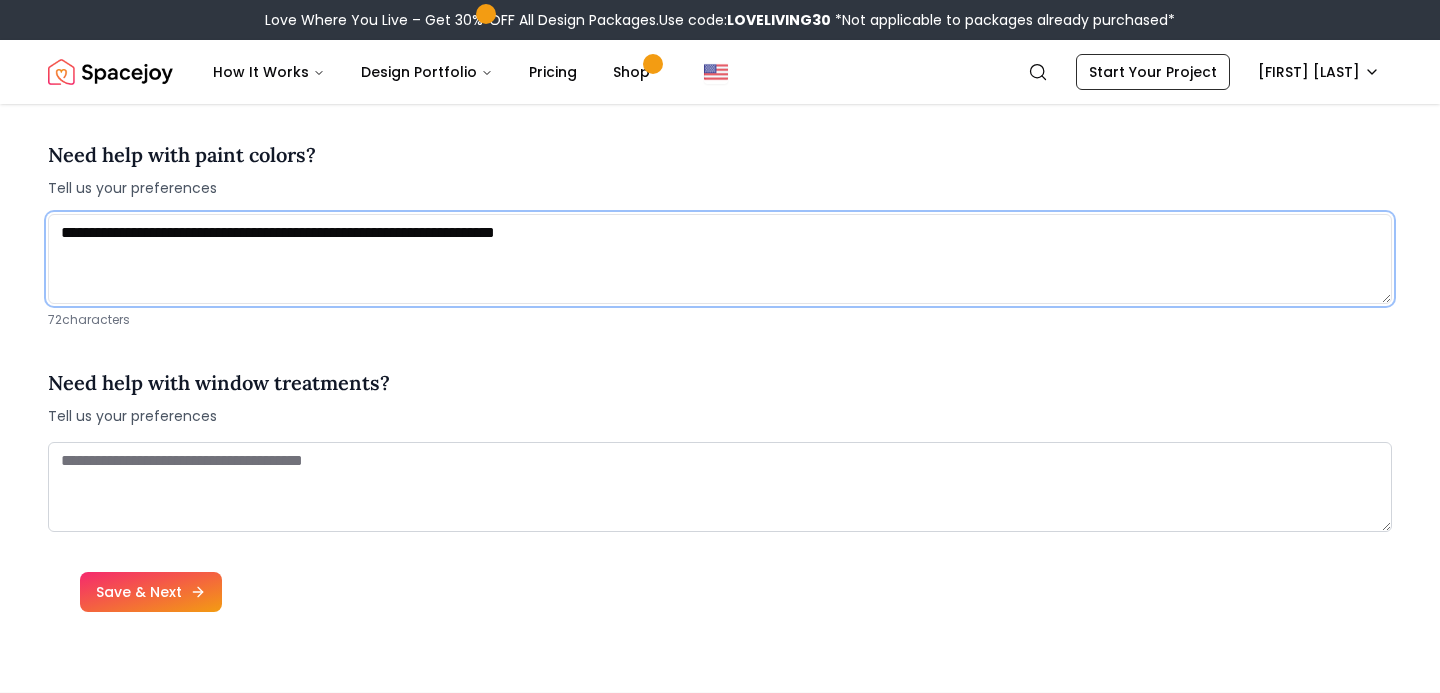 type on "**********" 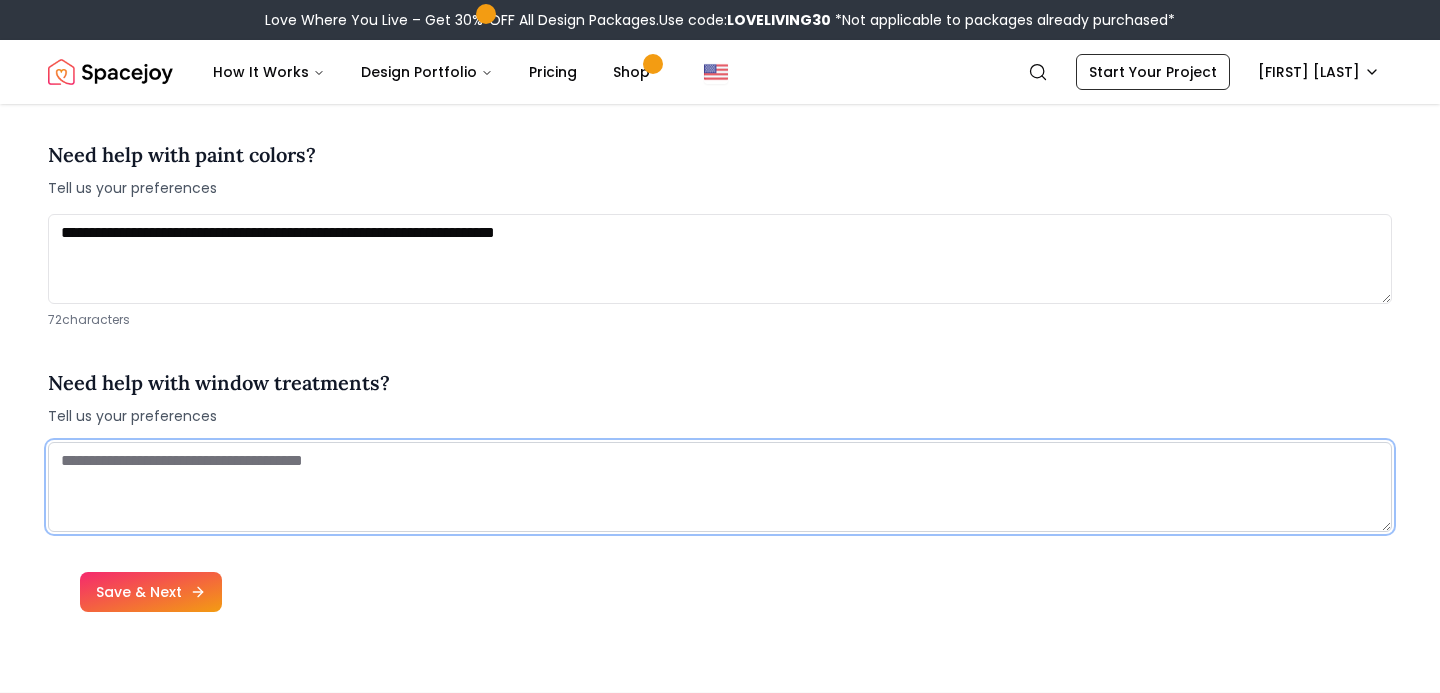 click at bounding box center [720, 487] 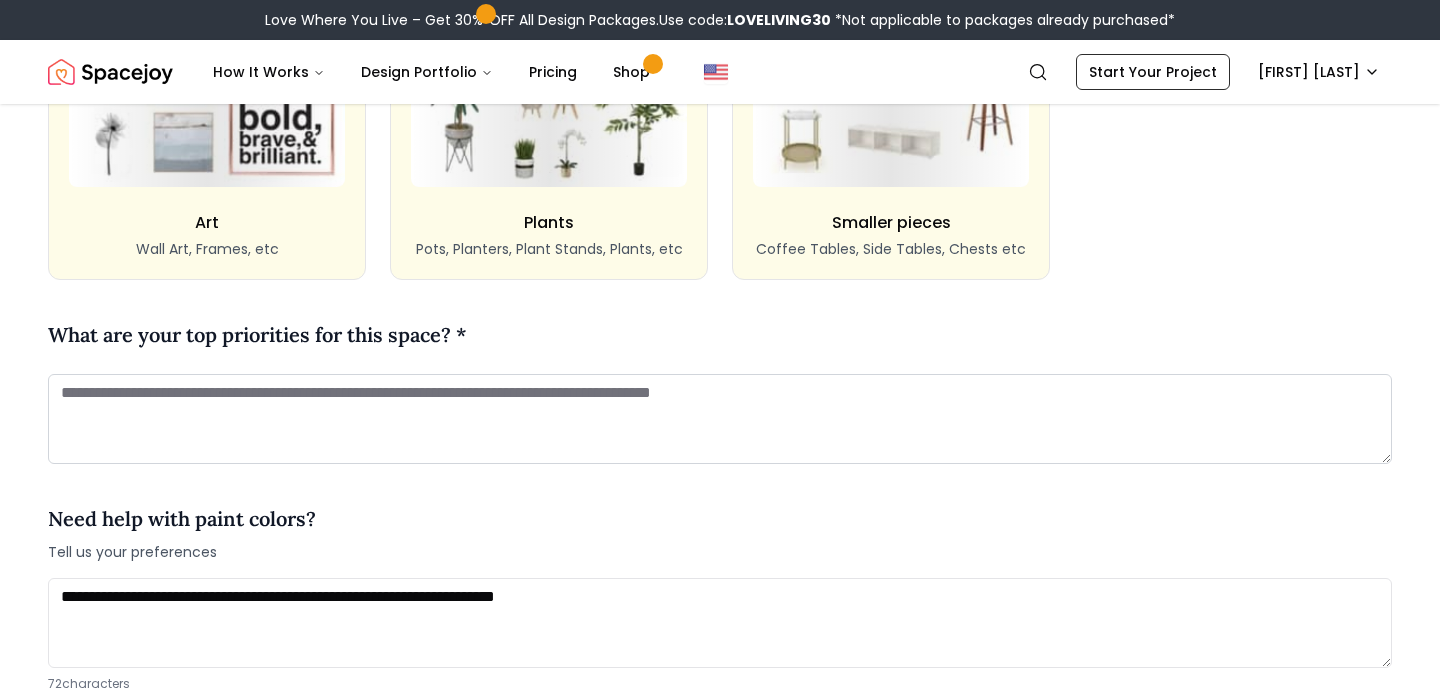 scroll, scrollTop: 2097, scrollLeft: 0, axis: vertical 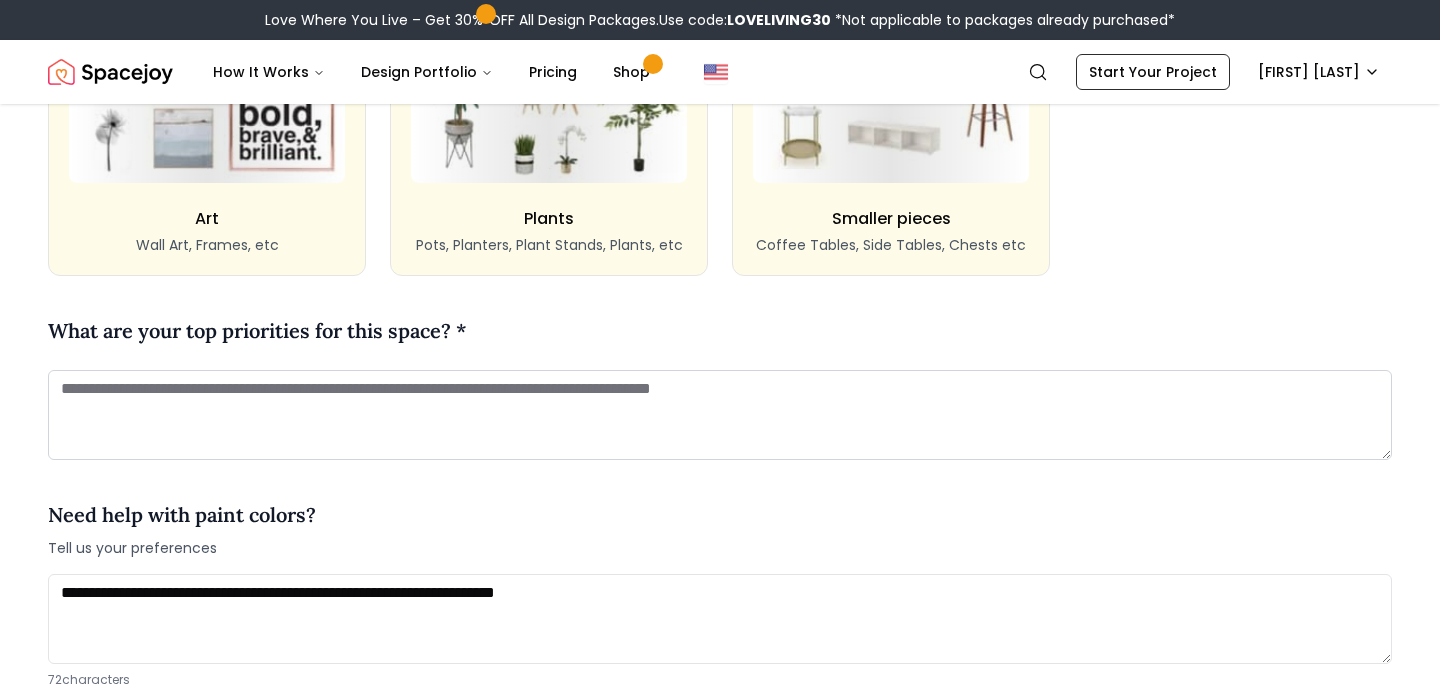 type on "***" 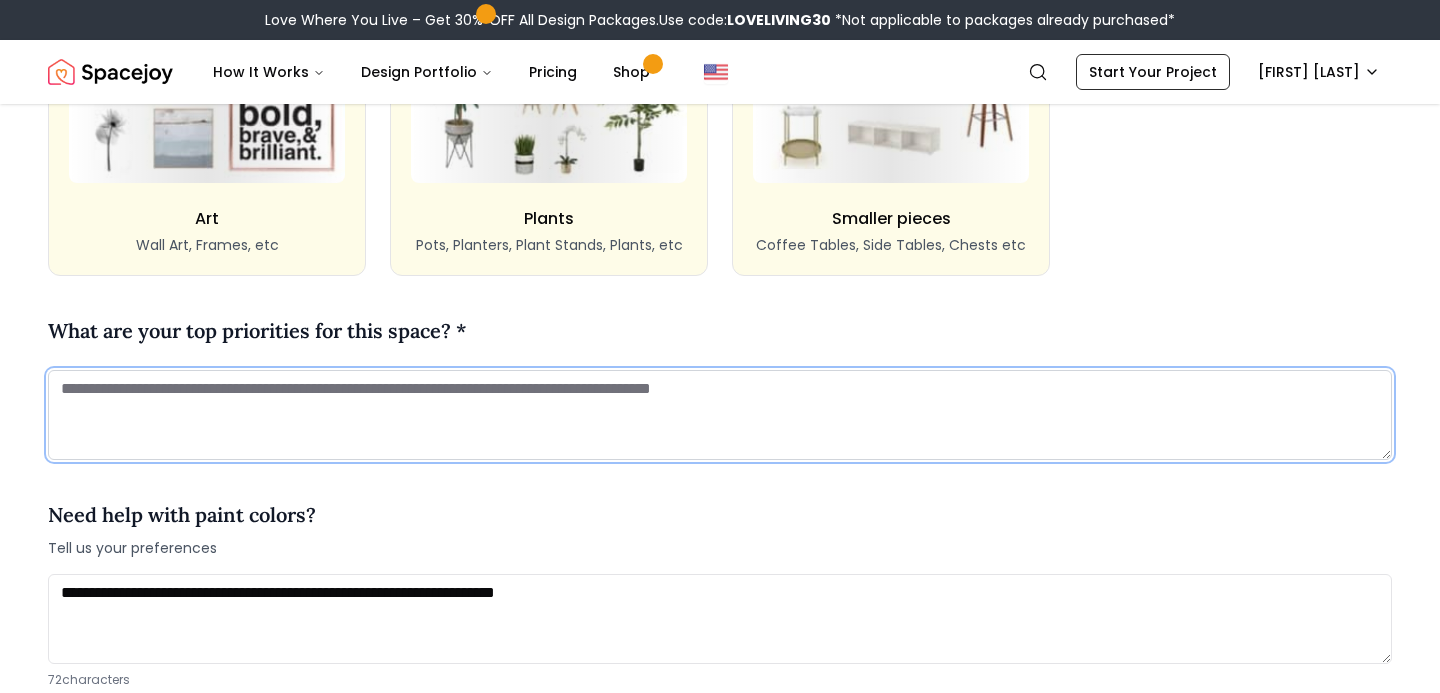 click at bounding box center (720, 415) 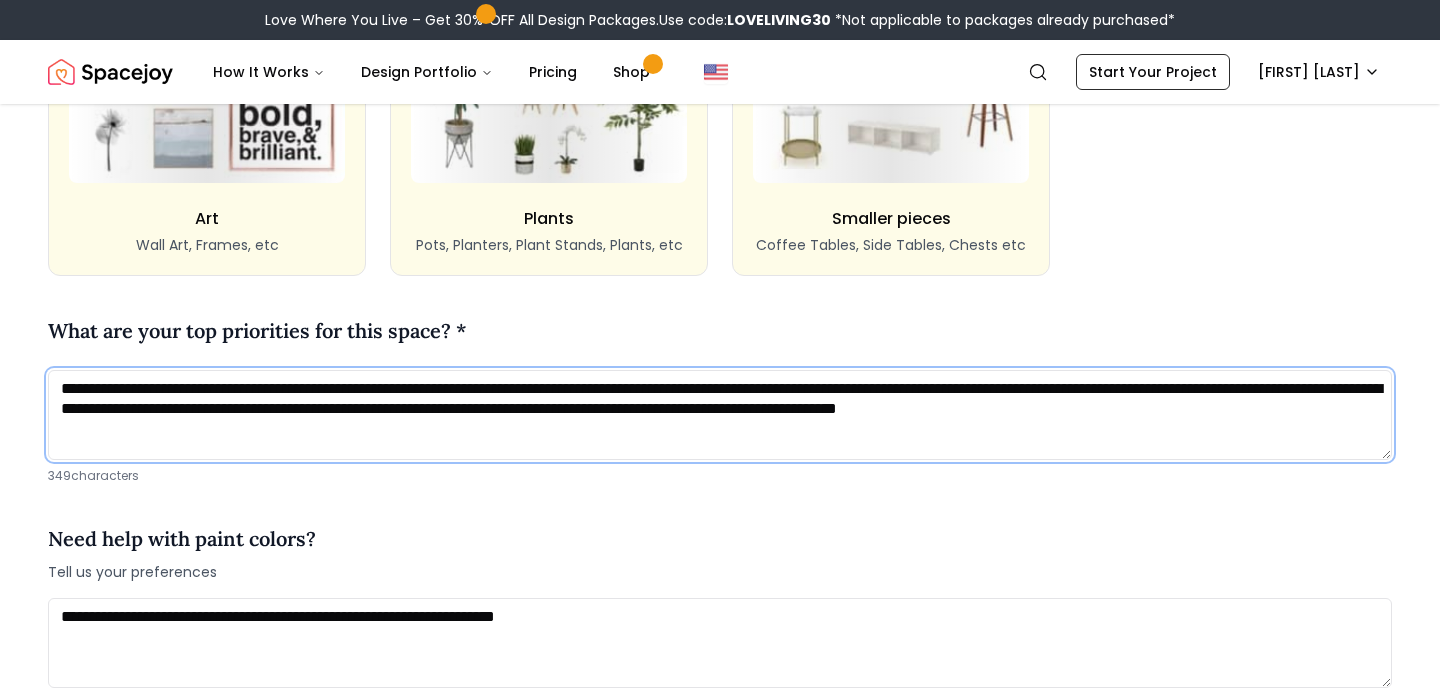 type on "**********" 